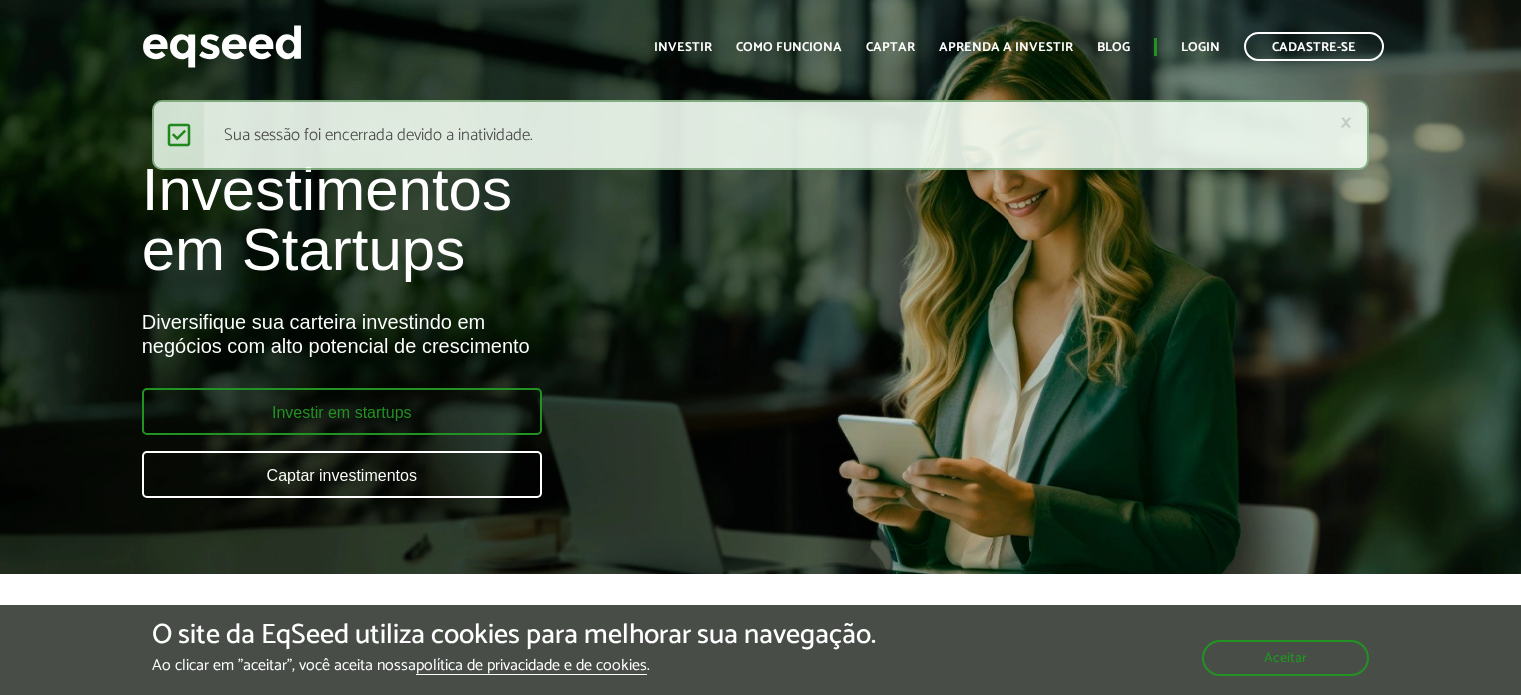 scroll, scrollTop: 0, scrollLeft: 0, axis: both 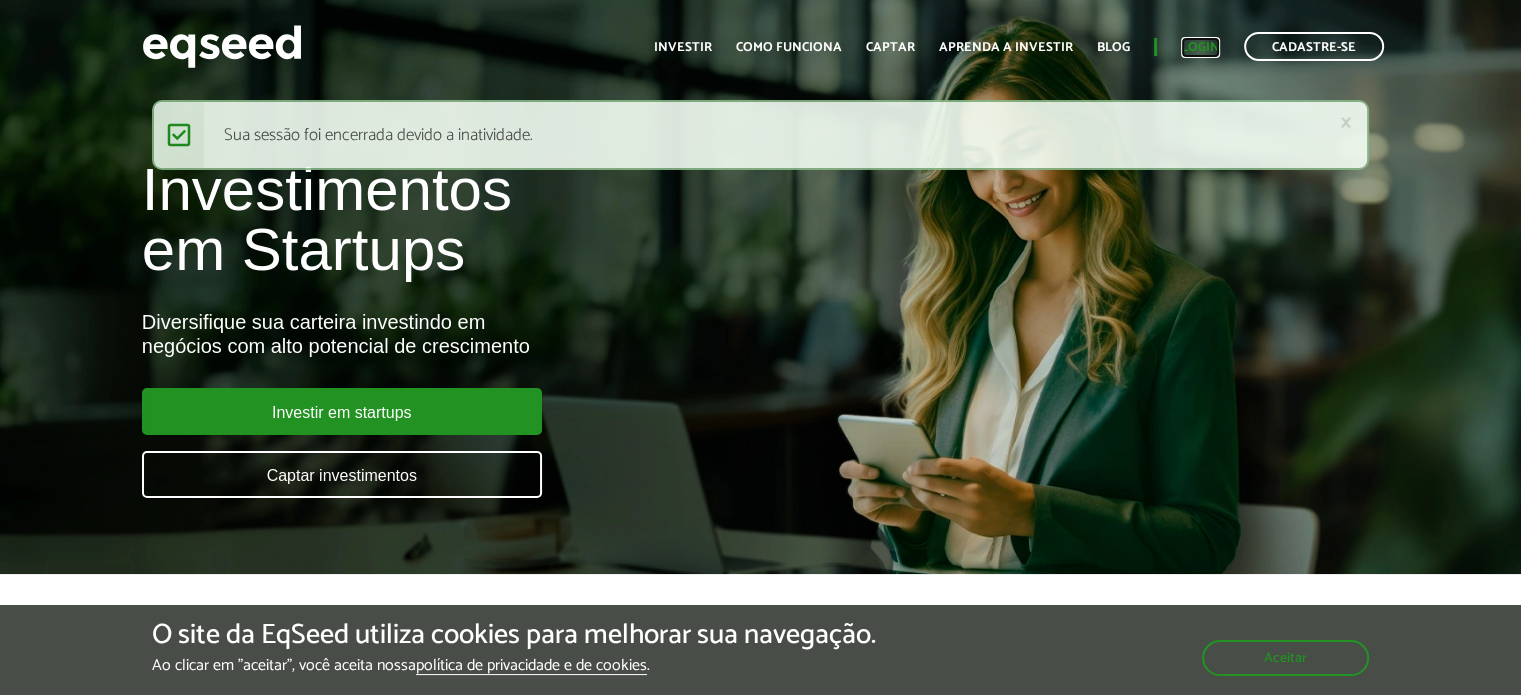 click on "Login" at bounding box center [1200, 47] 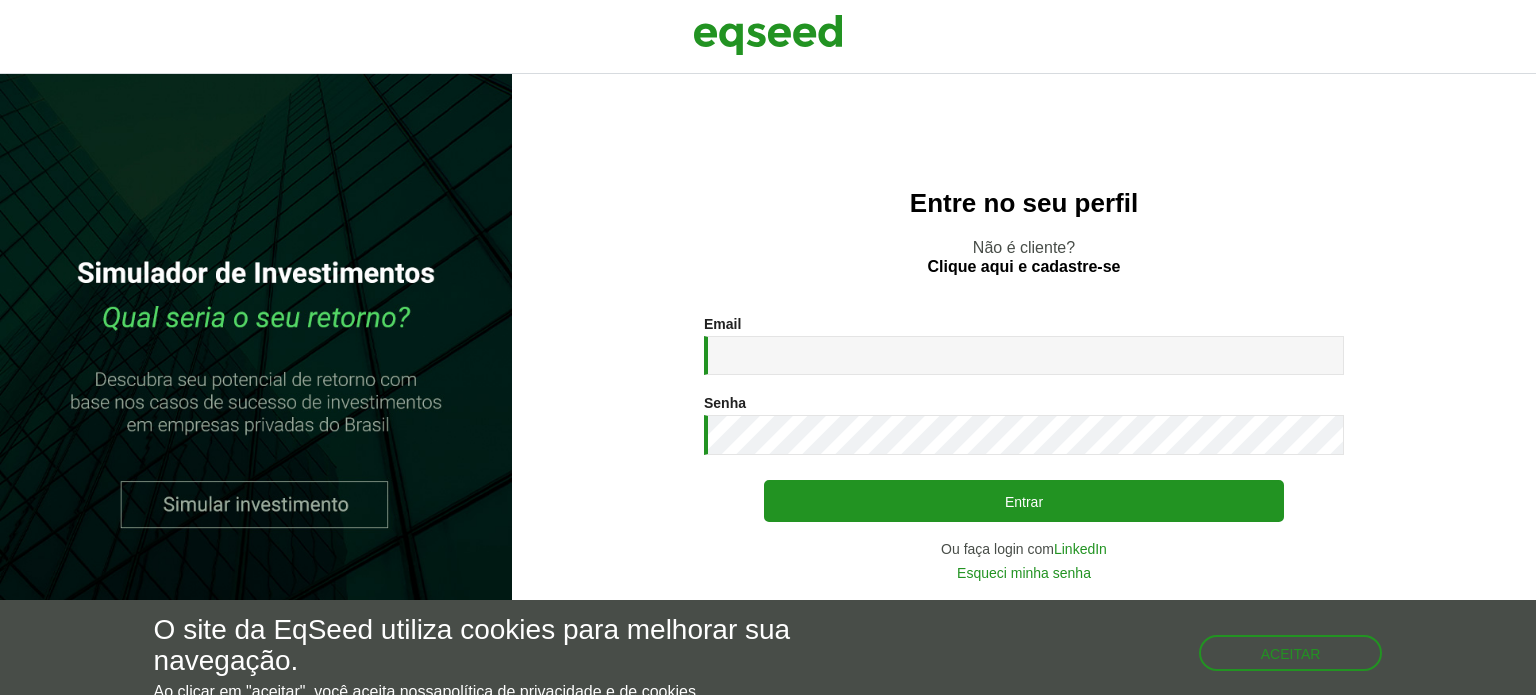 scroll, scrollTop: 0, scrollLeft: 0, axis: both 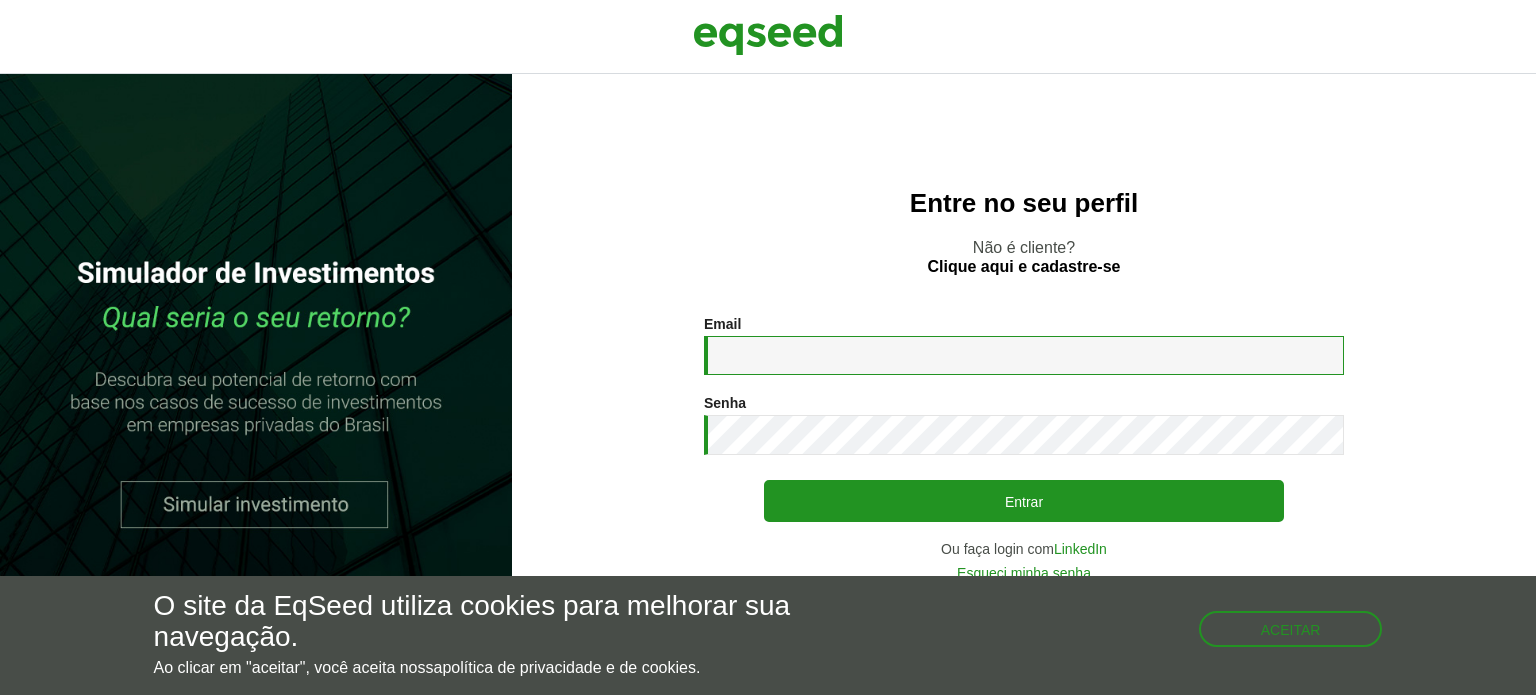click on "Email  *" at bounding box center (1024, 355) 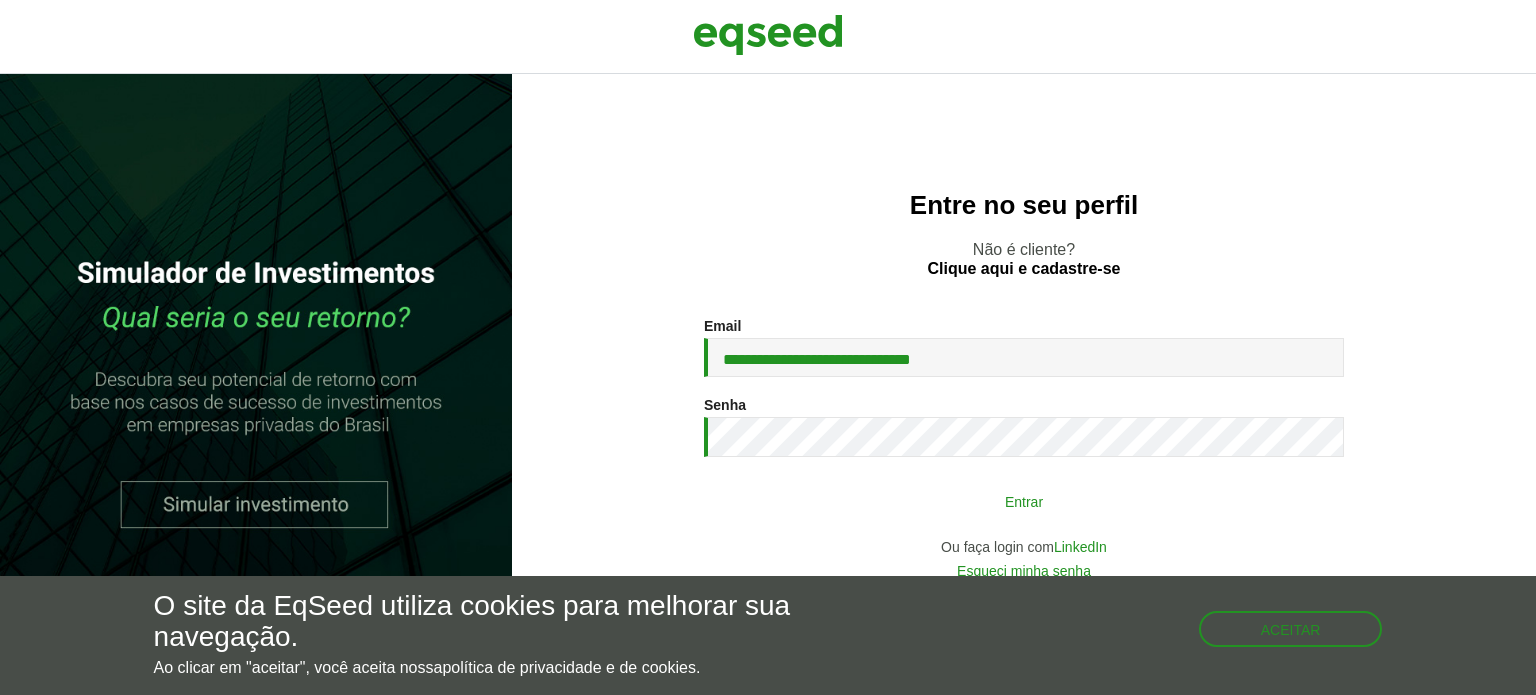 click on "Entrar" at bounding box center [1024, 501] 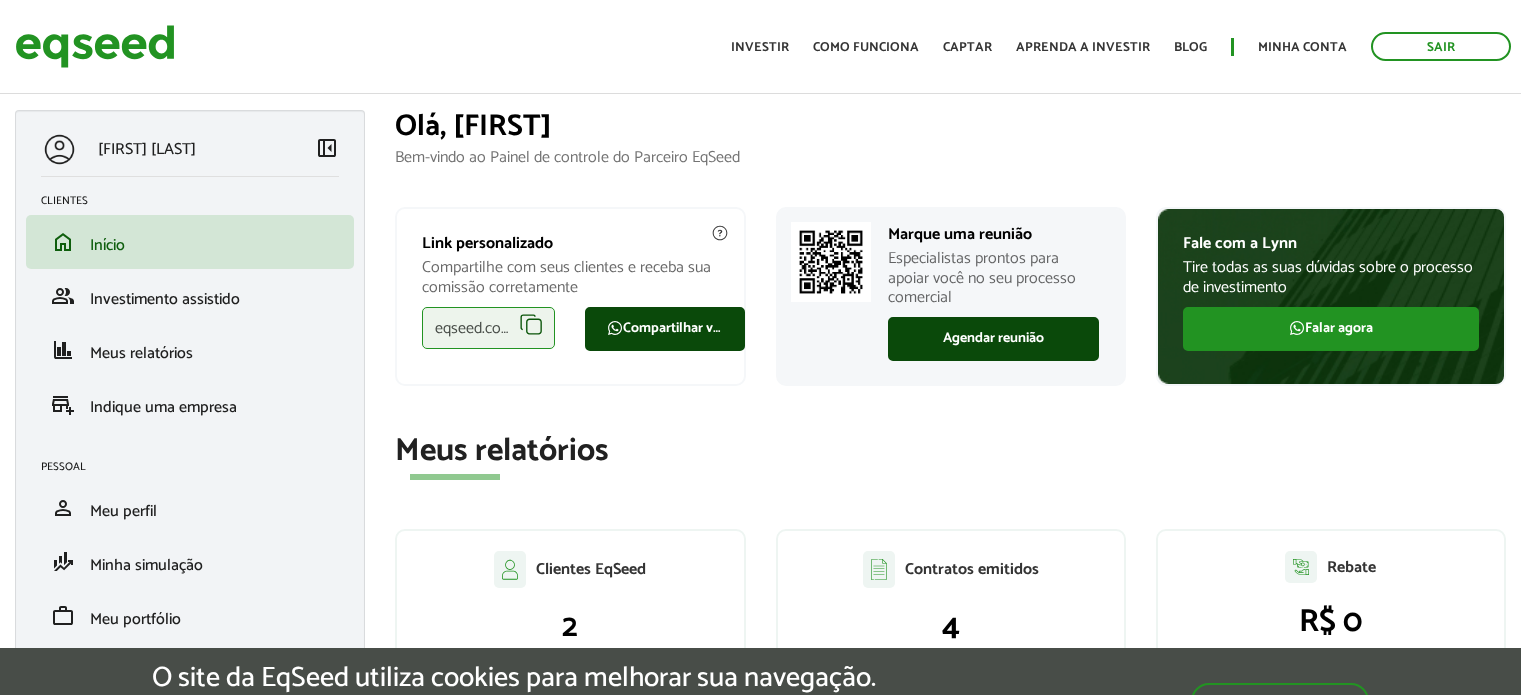 scroll, scrollTop: 0, scrollLeft: 0, axis: both 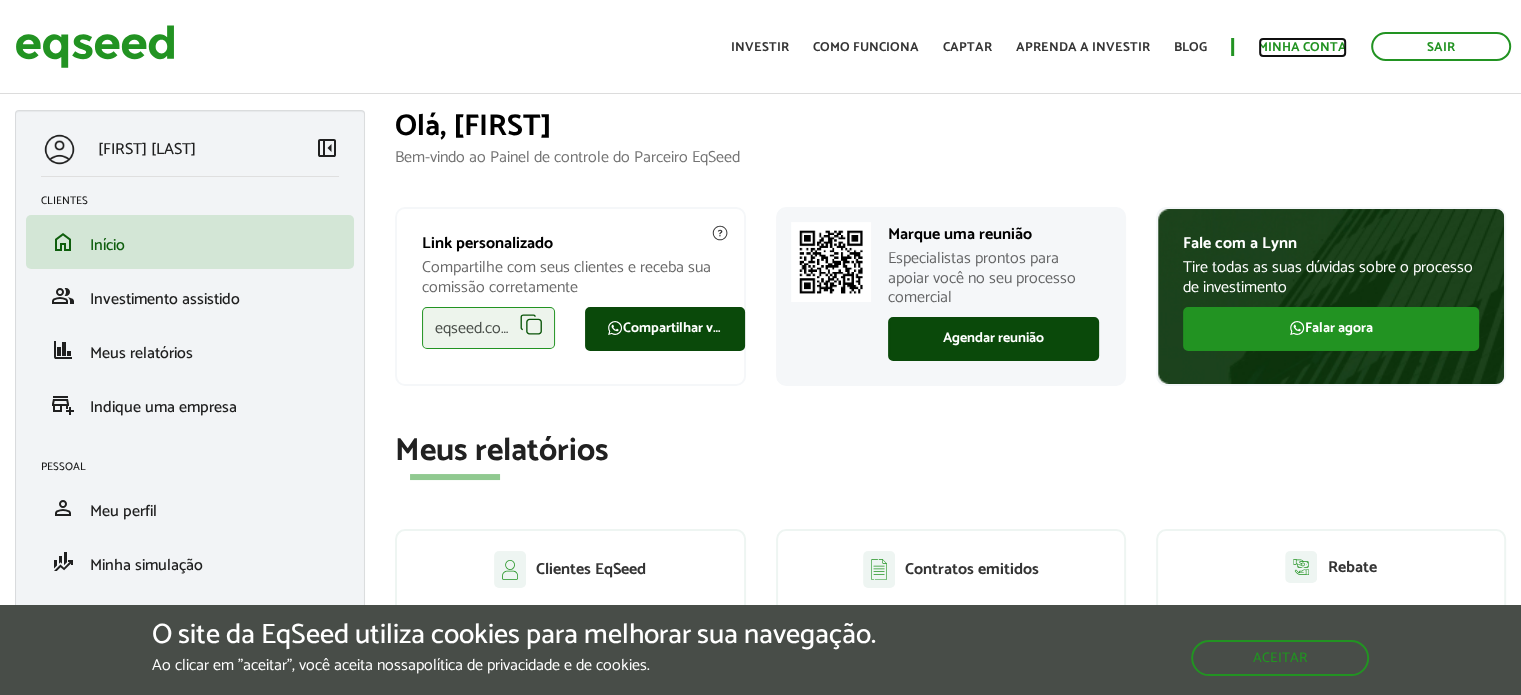 click on "Minha conta" at bounding box center (1302, 47) 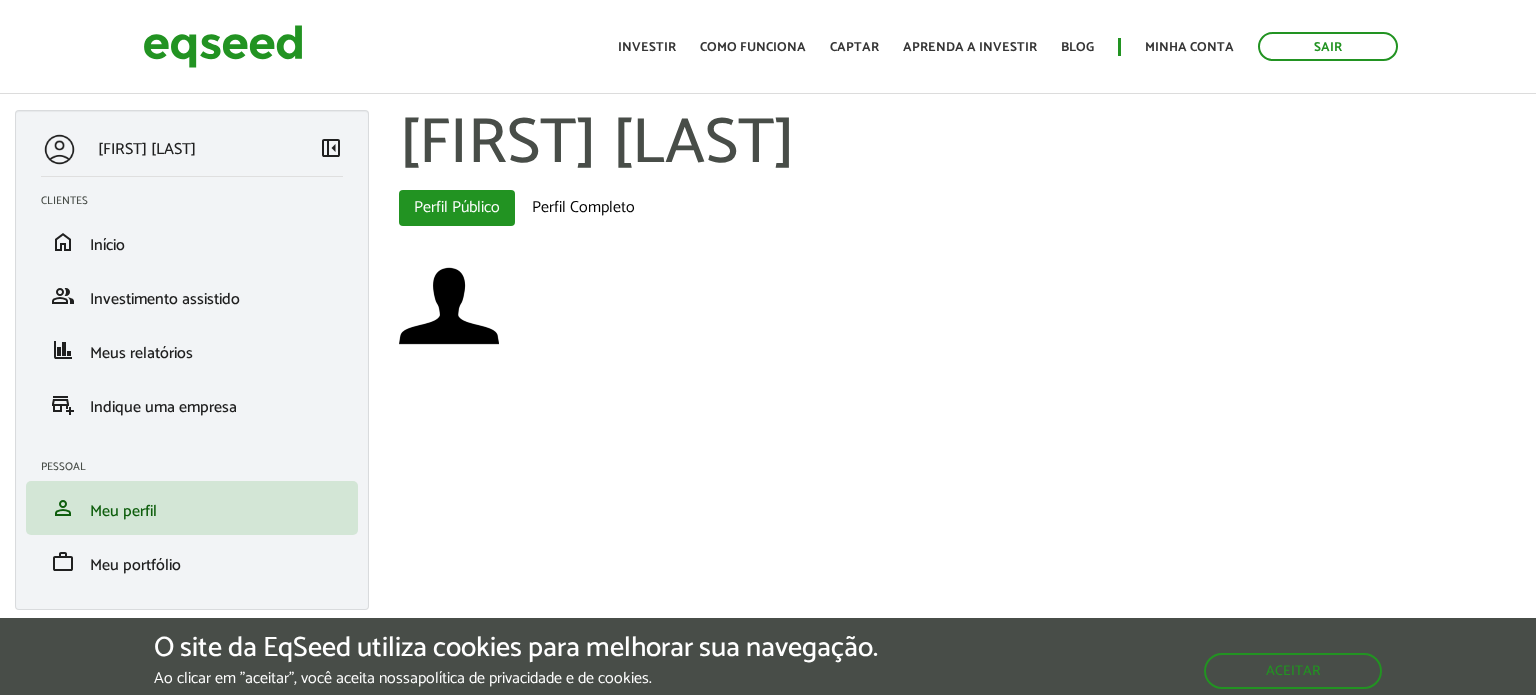 scroll, scrollTop: 0, scrollLeft: 0, axis: both 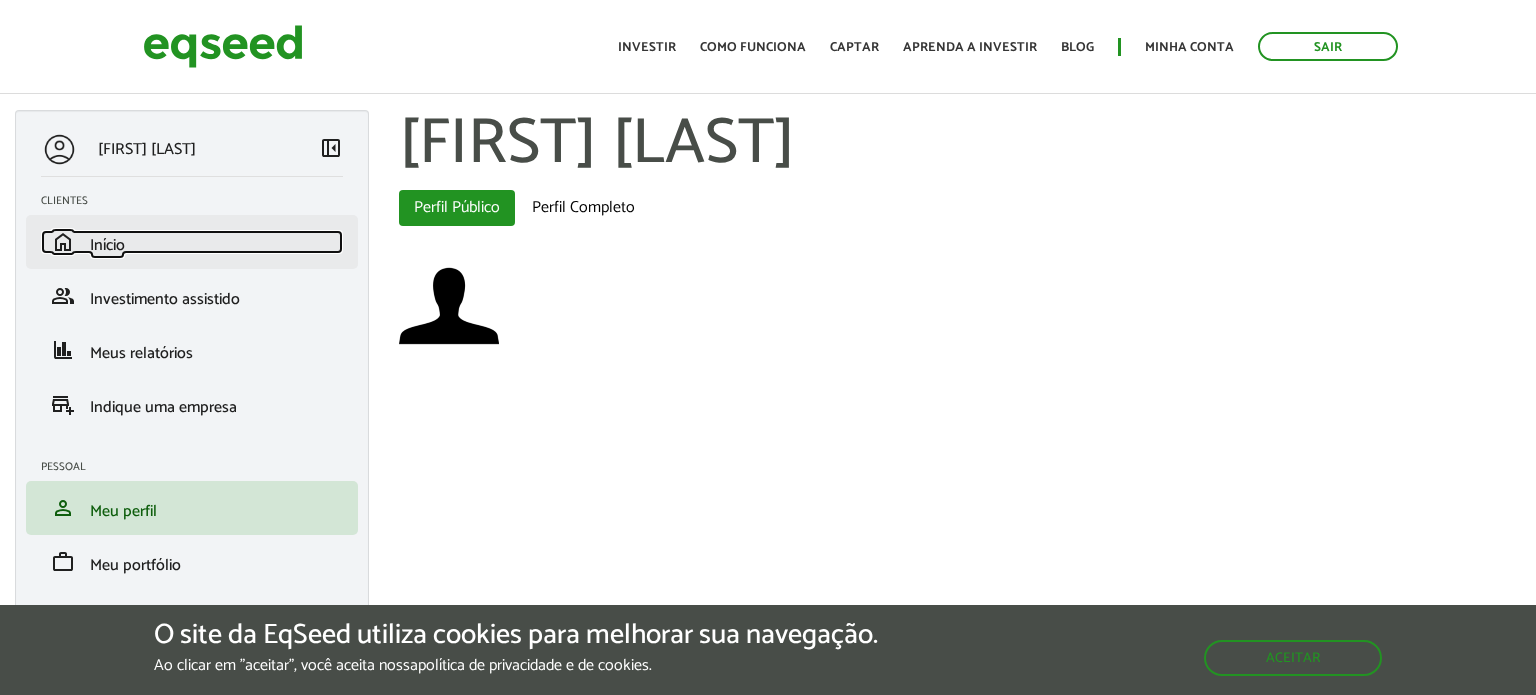 click on "Início" at bounding box center [107, 245] 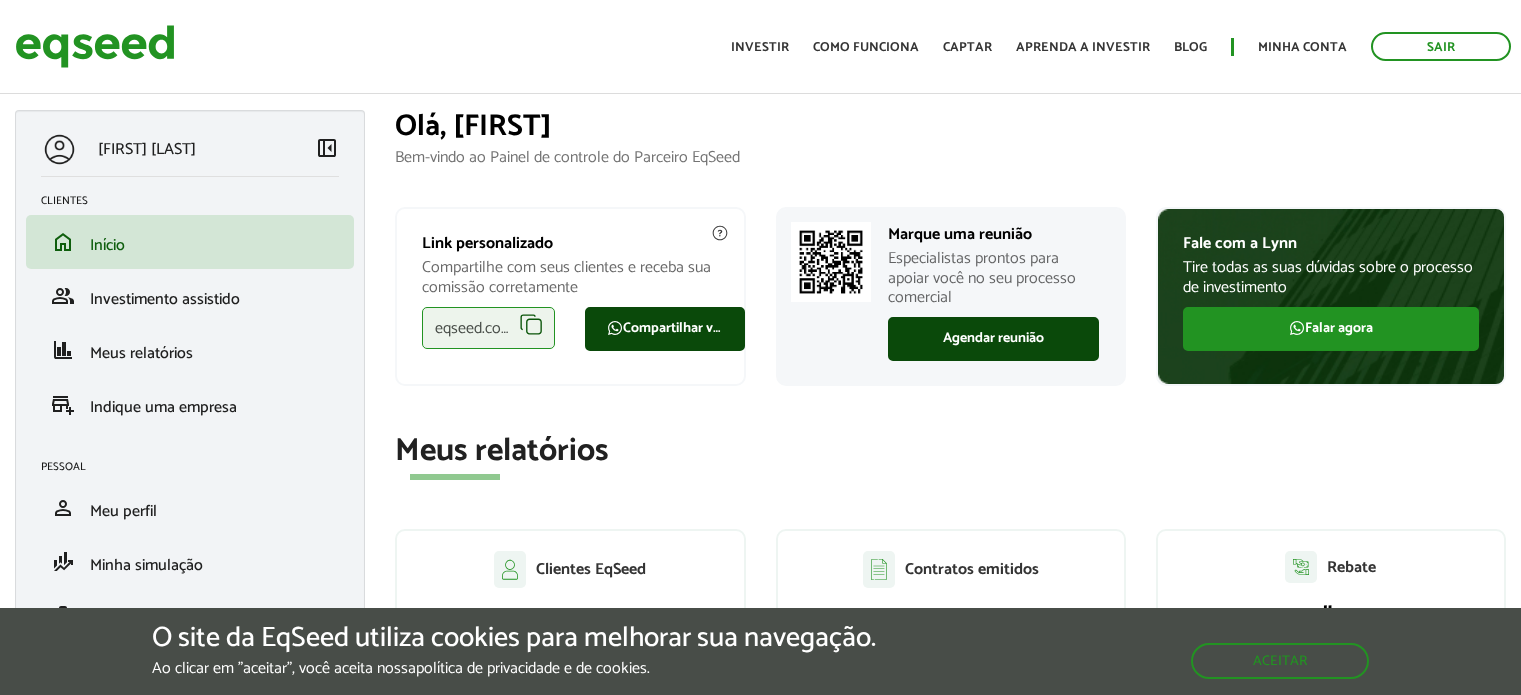 scroll, scrollTop: 0, scrollLeft: 0, axis: both 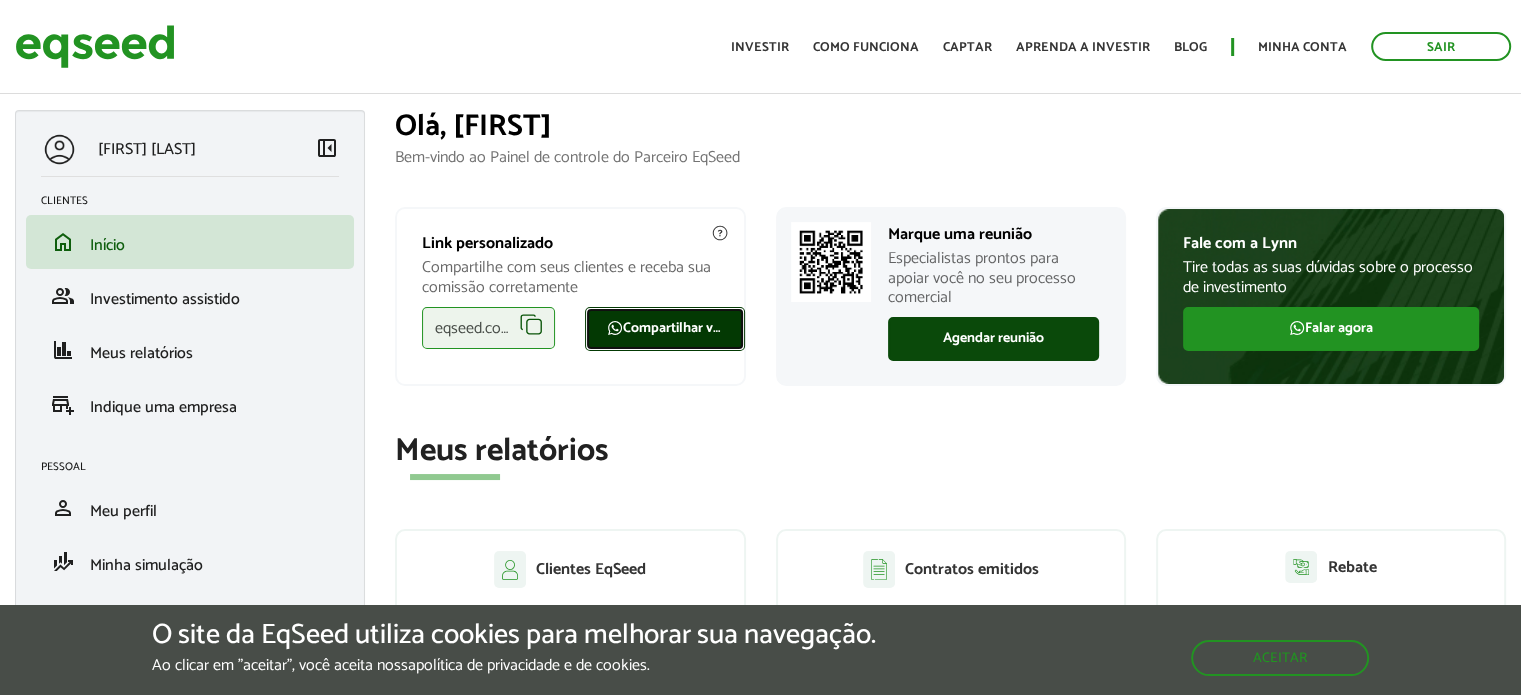 click on "Compartilhar via WhatsApp" at bounding box center (665, 329) 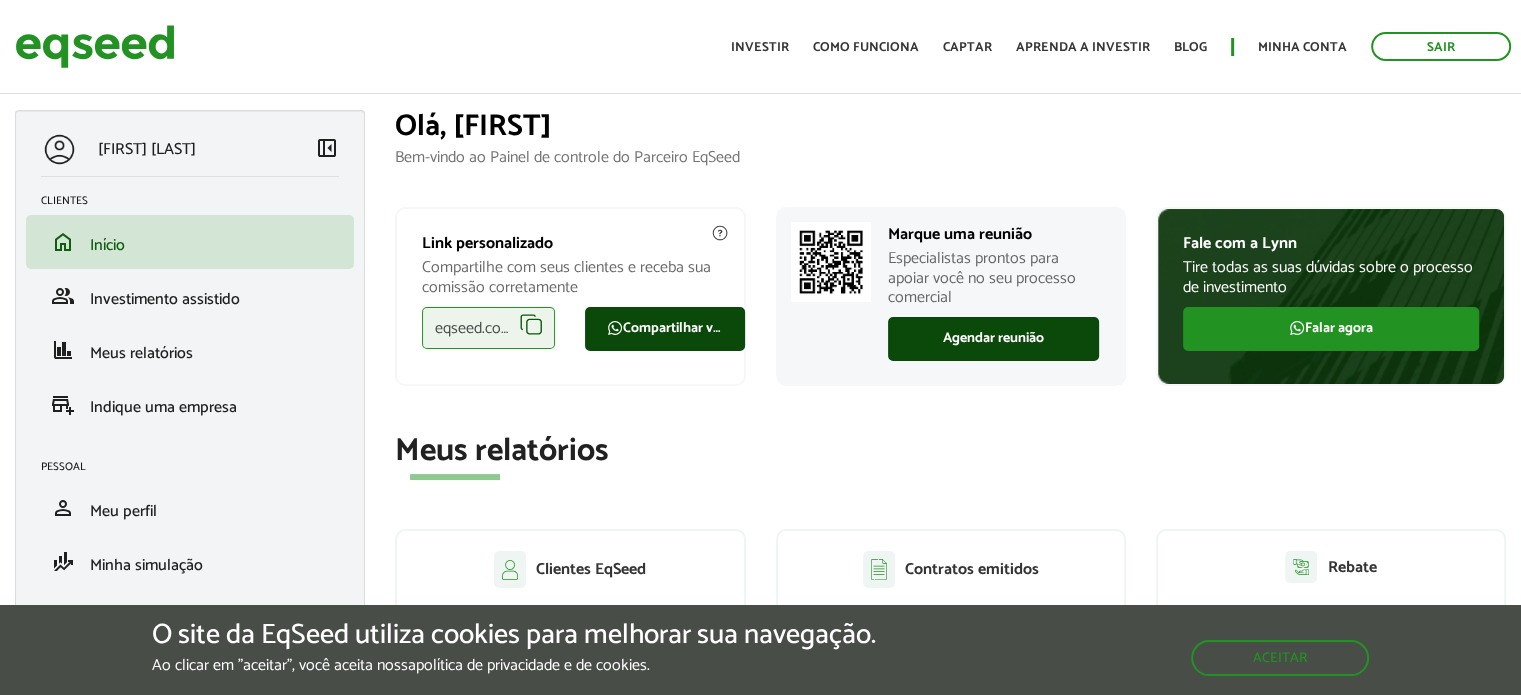 click on "eqseed.com/a/is/aline.morais" at bounding box center (488, 328) 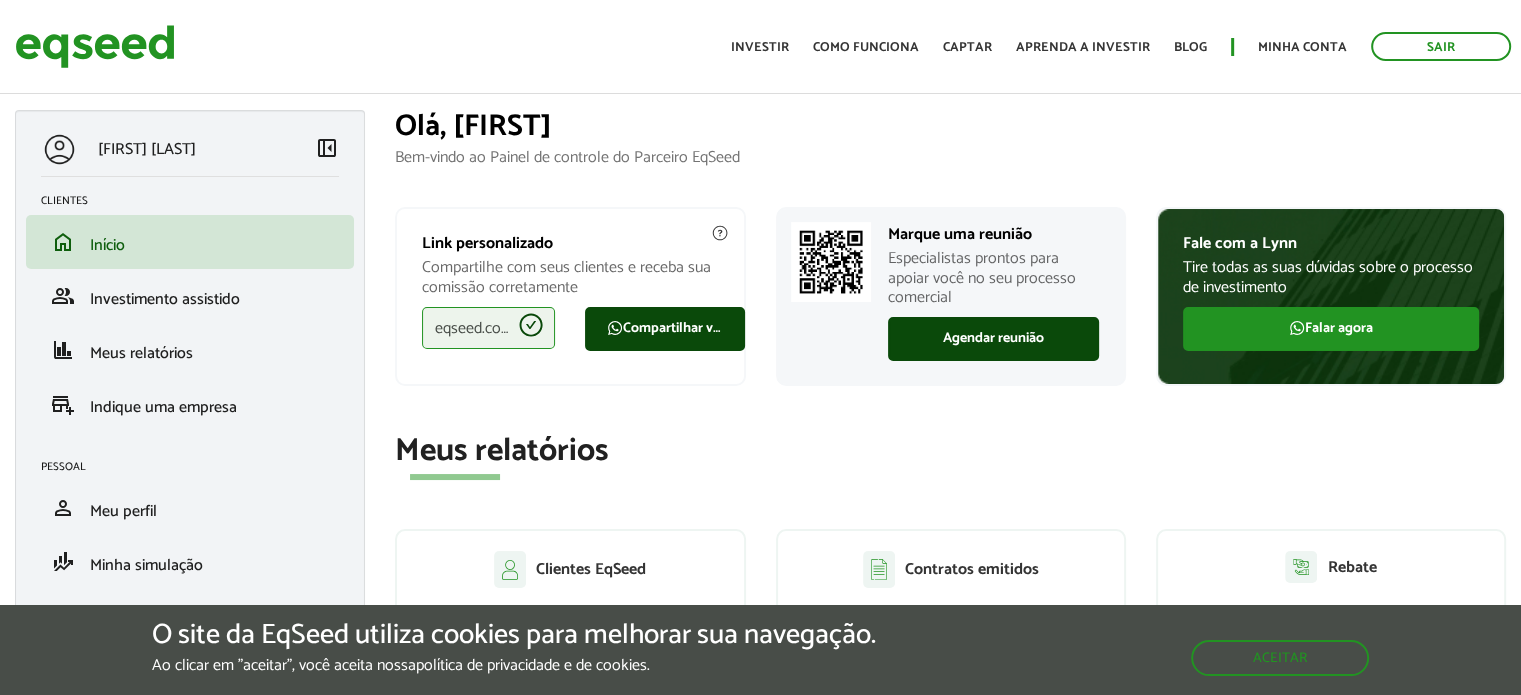 click on "eqseed.com/a/is/aline.morais" at bounding box center (488, 328) 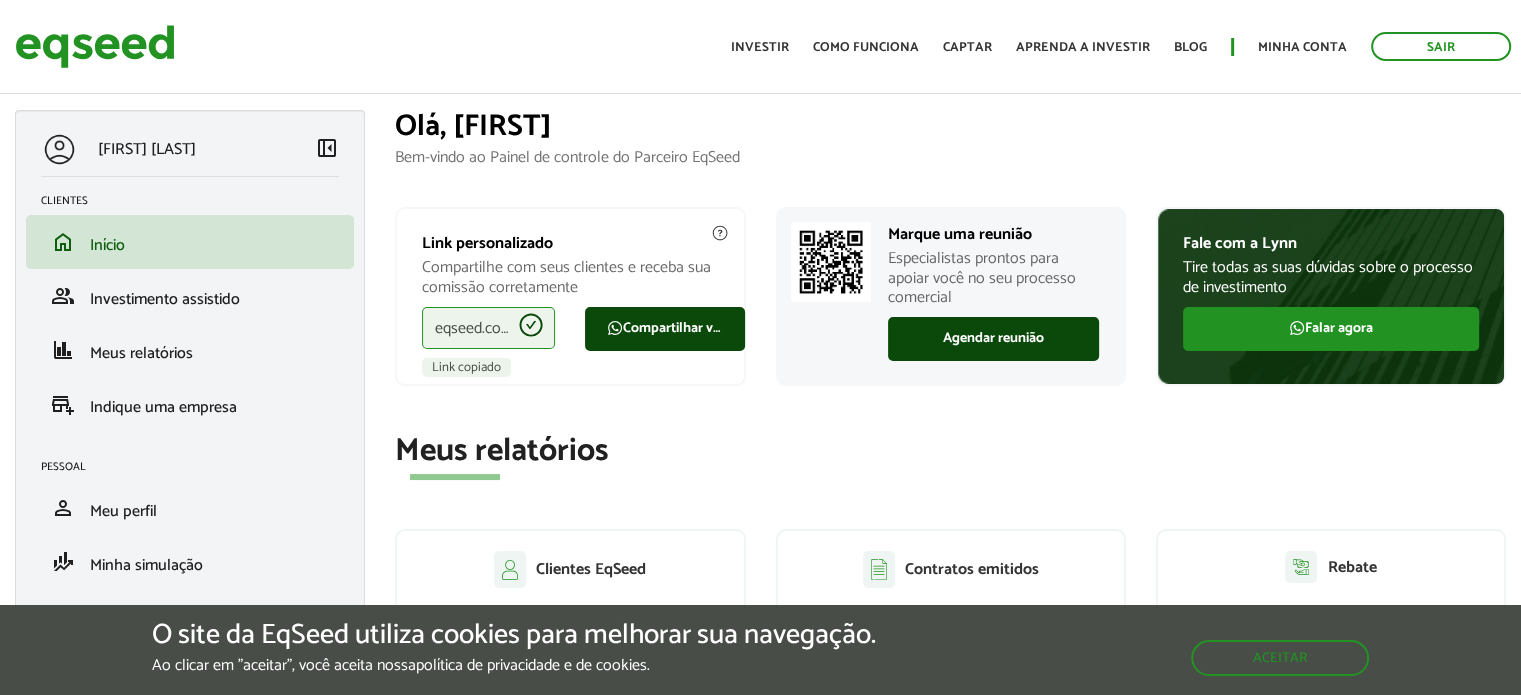click on "Link copiado" at bounding box center [466, 367] 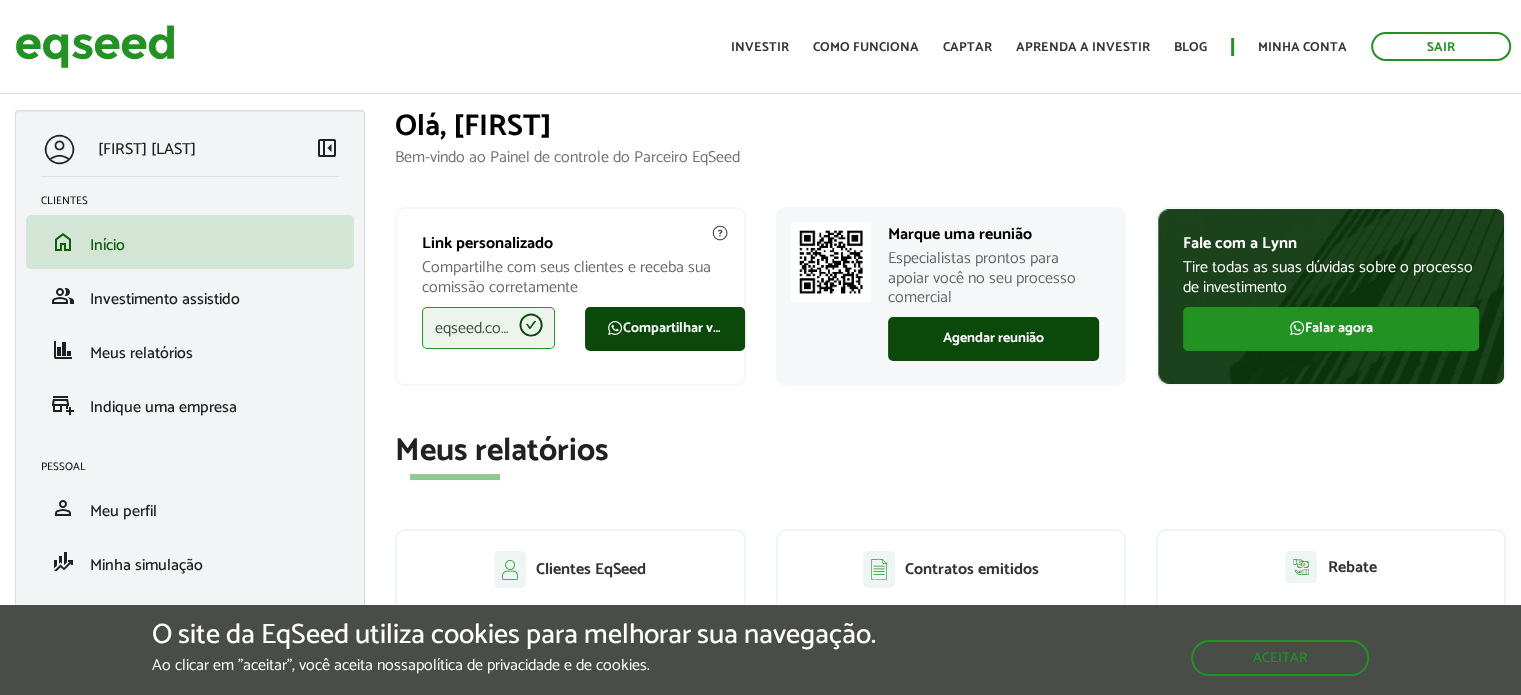 click on "eqseed.com/a/is/aline.morais" at bounding box center [488, 328] 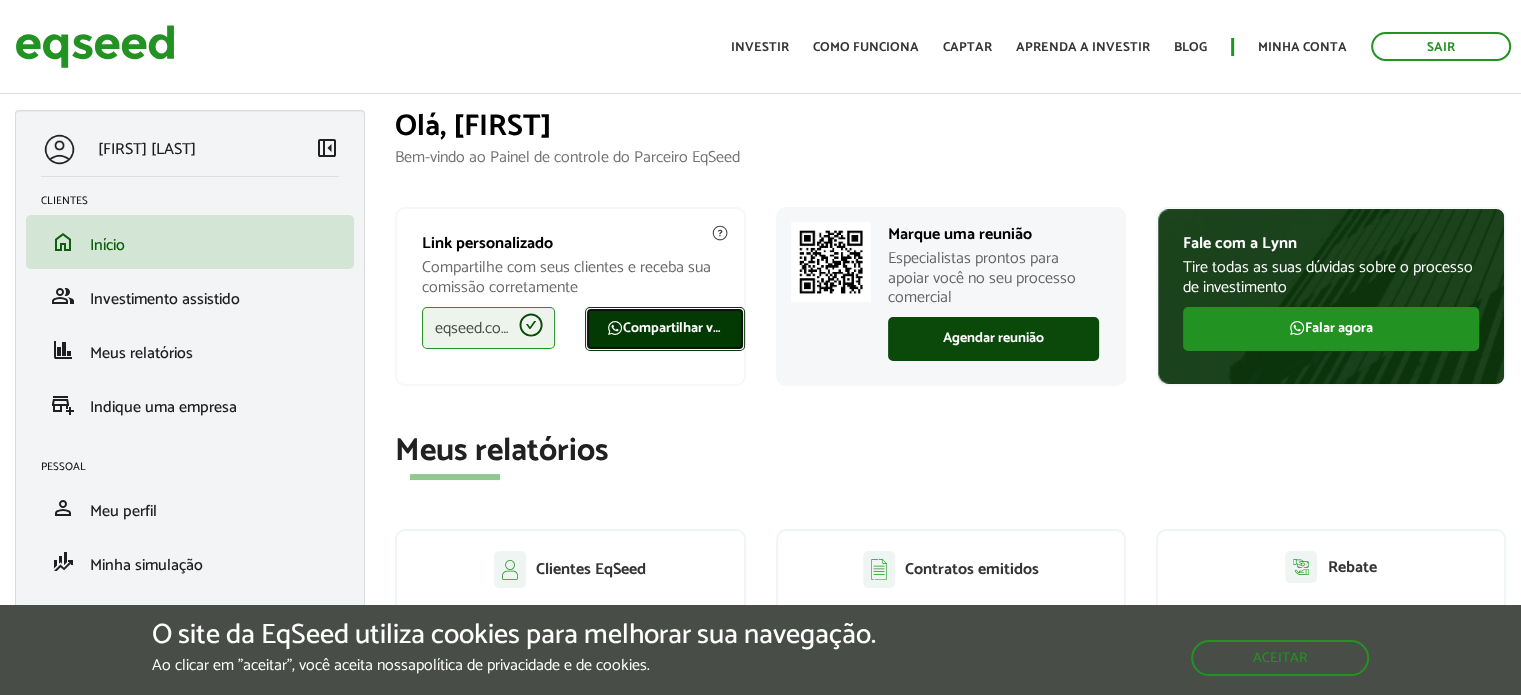 click on "Compartilhar via WhatsApp" at bounding box center (665, 329) 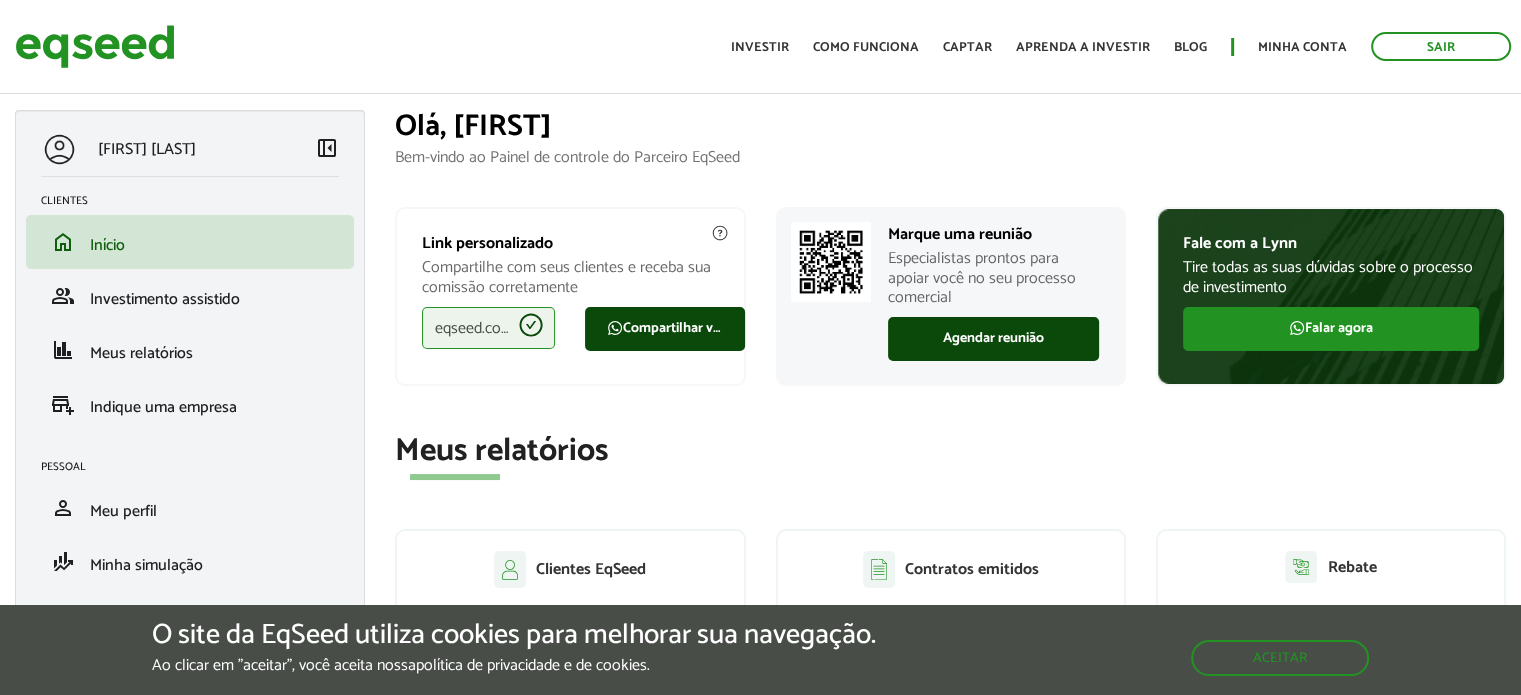 click on "eqseed.com/a/is/aline.morais" at bounding box center (488, 328) 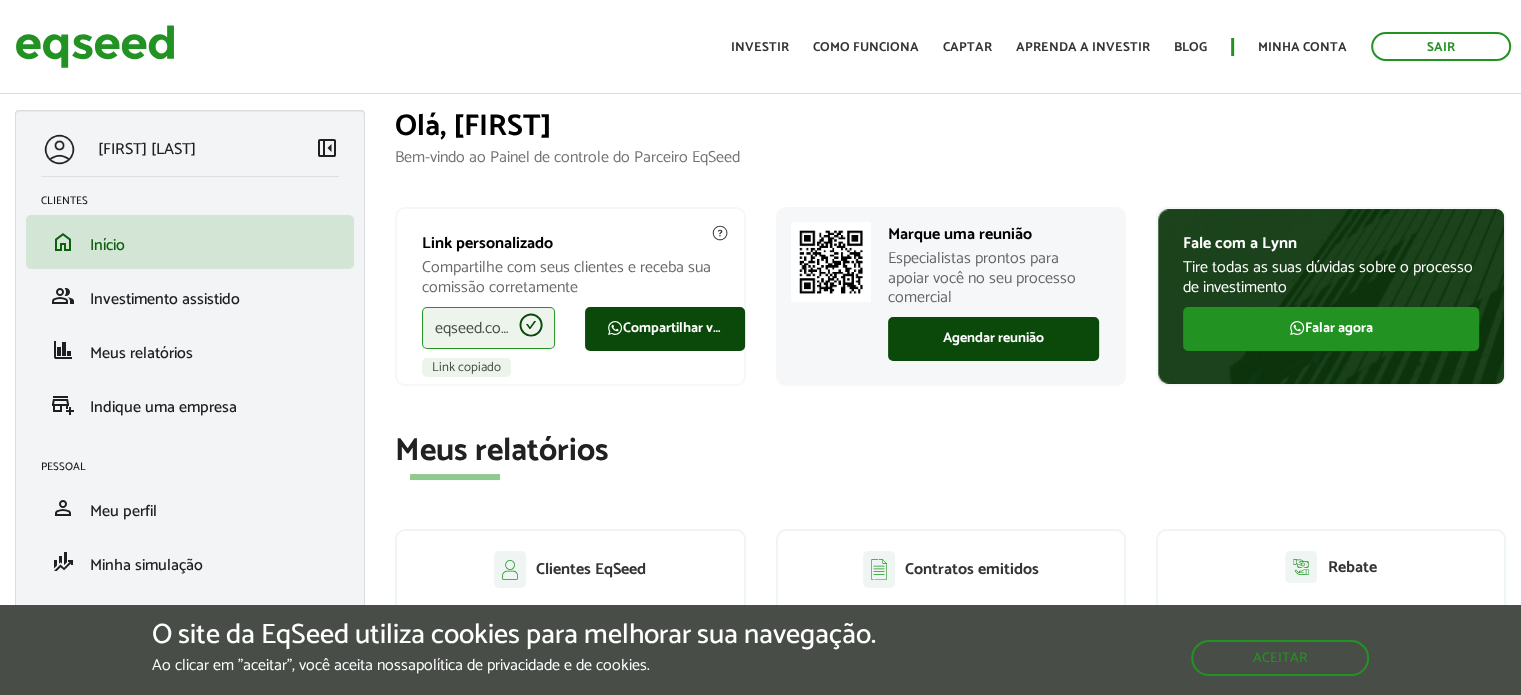 drag, startPoint x: 525, startPoint y: 324, endPoint x: 650, endPoint y: 458, distance: 183.25119 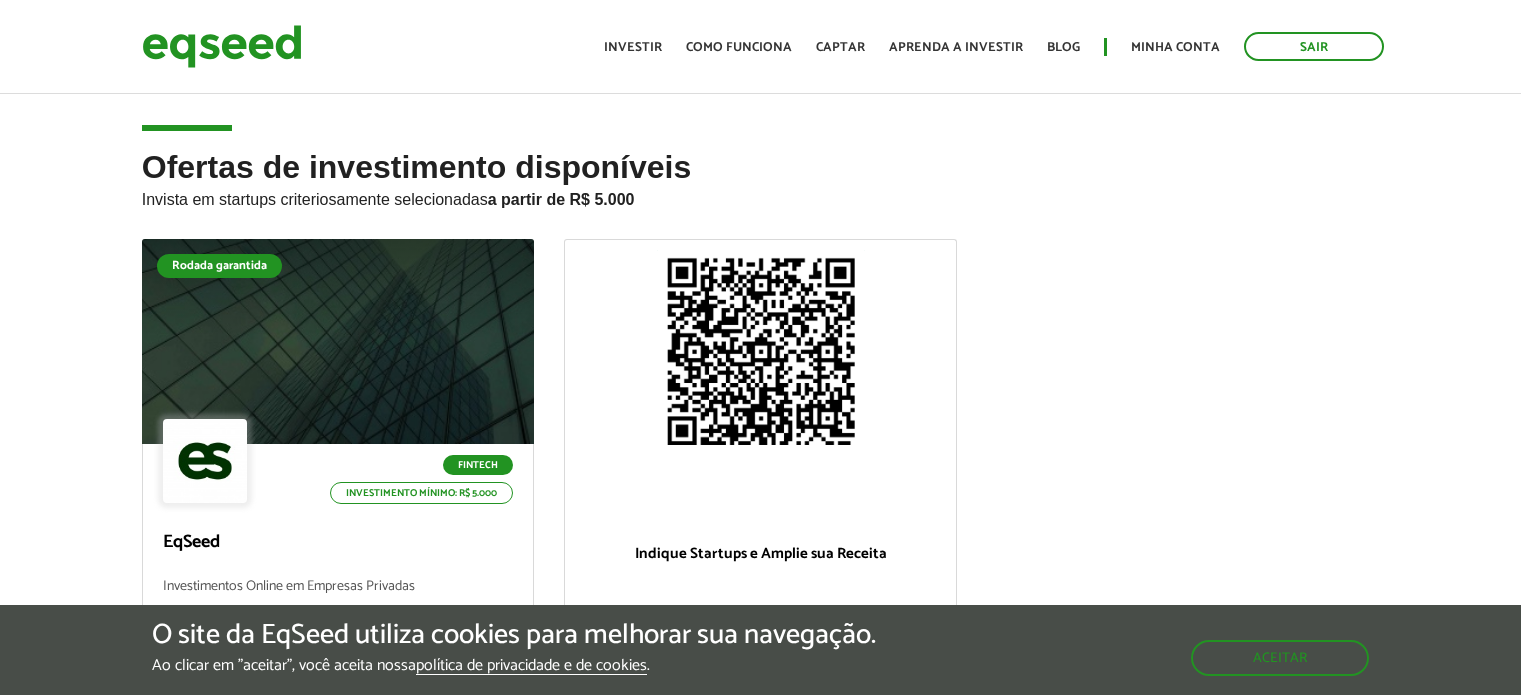 scroll, scrollTop: 0, scrollLeft: 0, axis: both 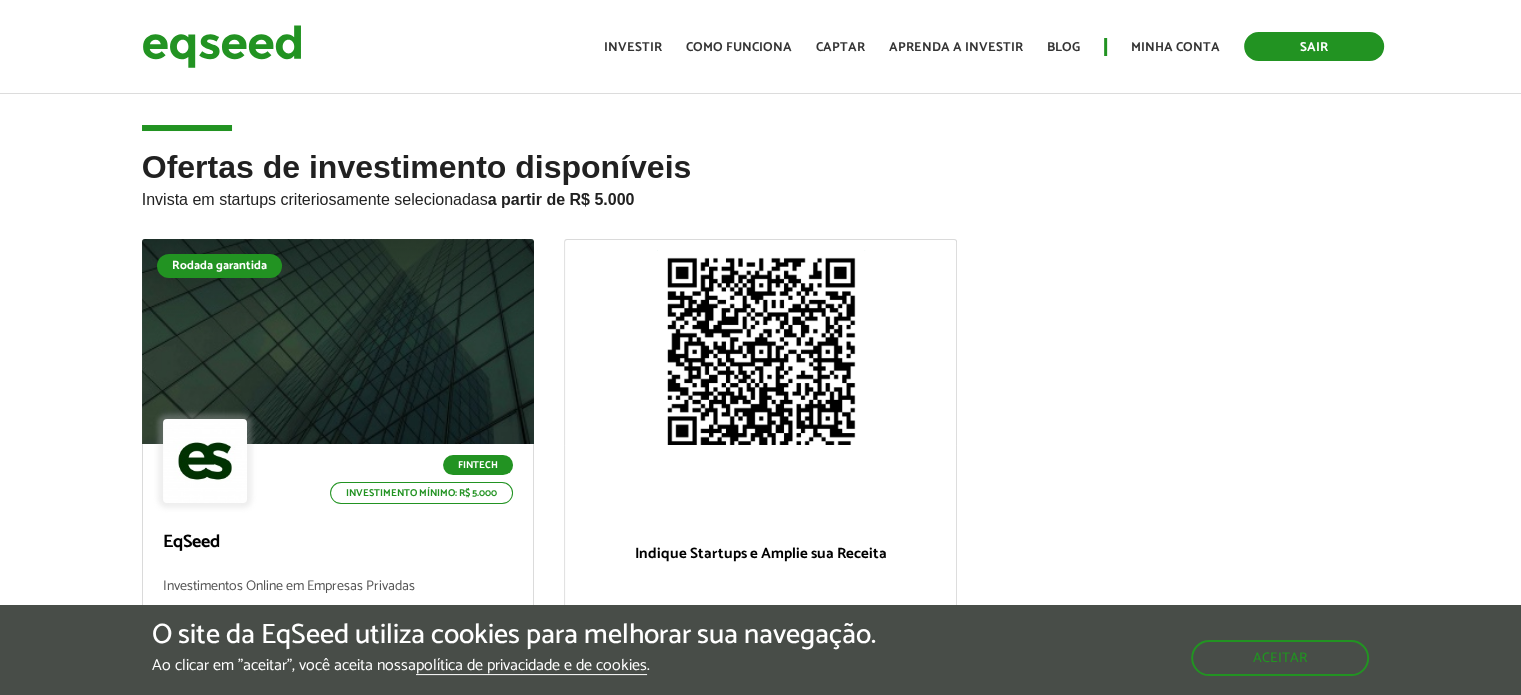 click on "Sair" at bounding box center [1314, 46] 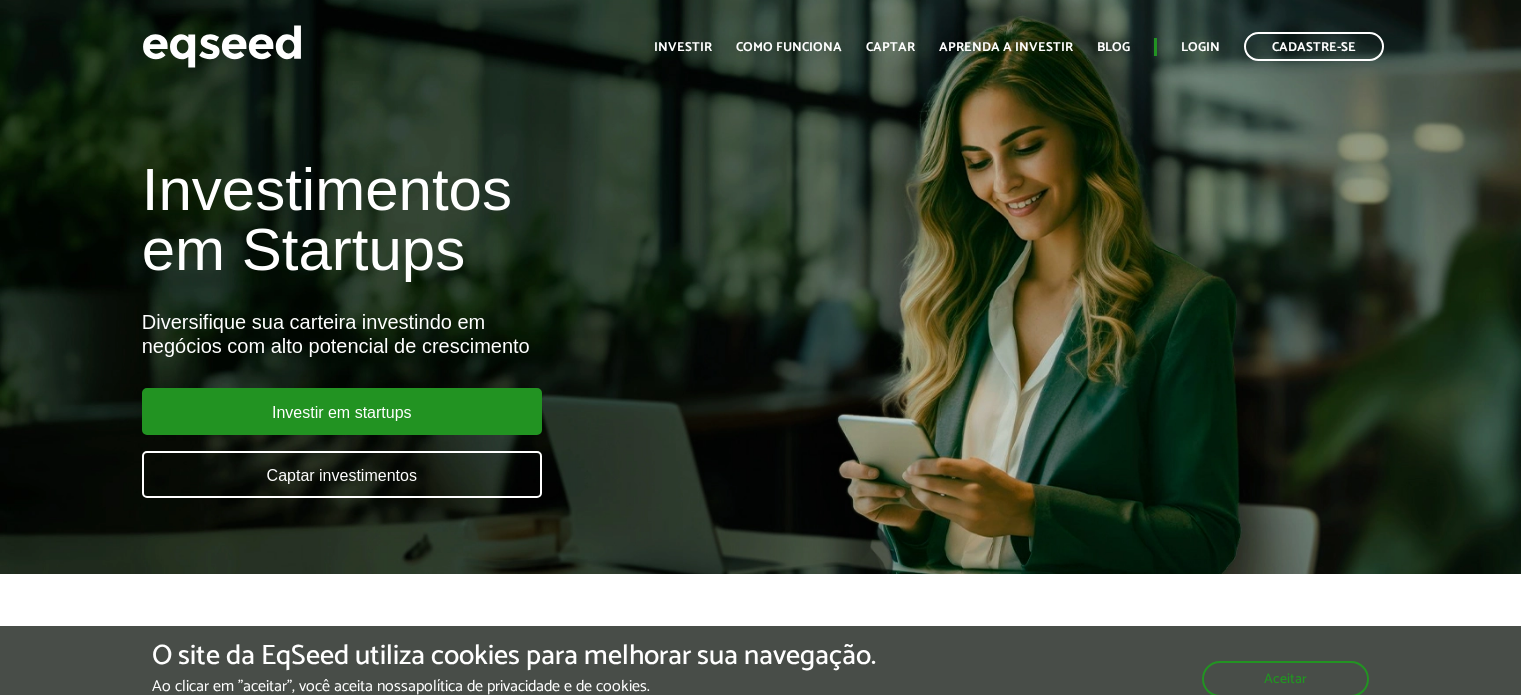 scroll, scrollTop: 0, scrollLeft: 0, axis: both 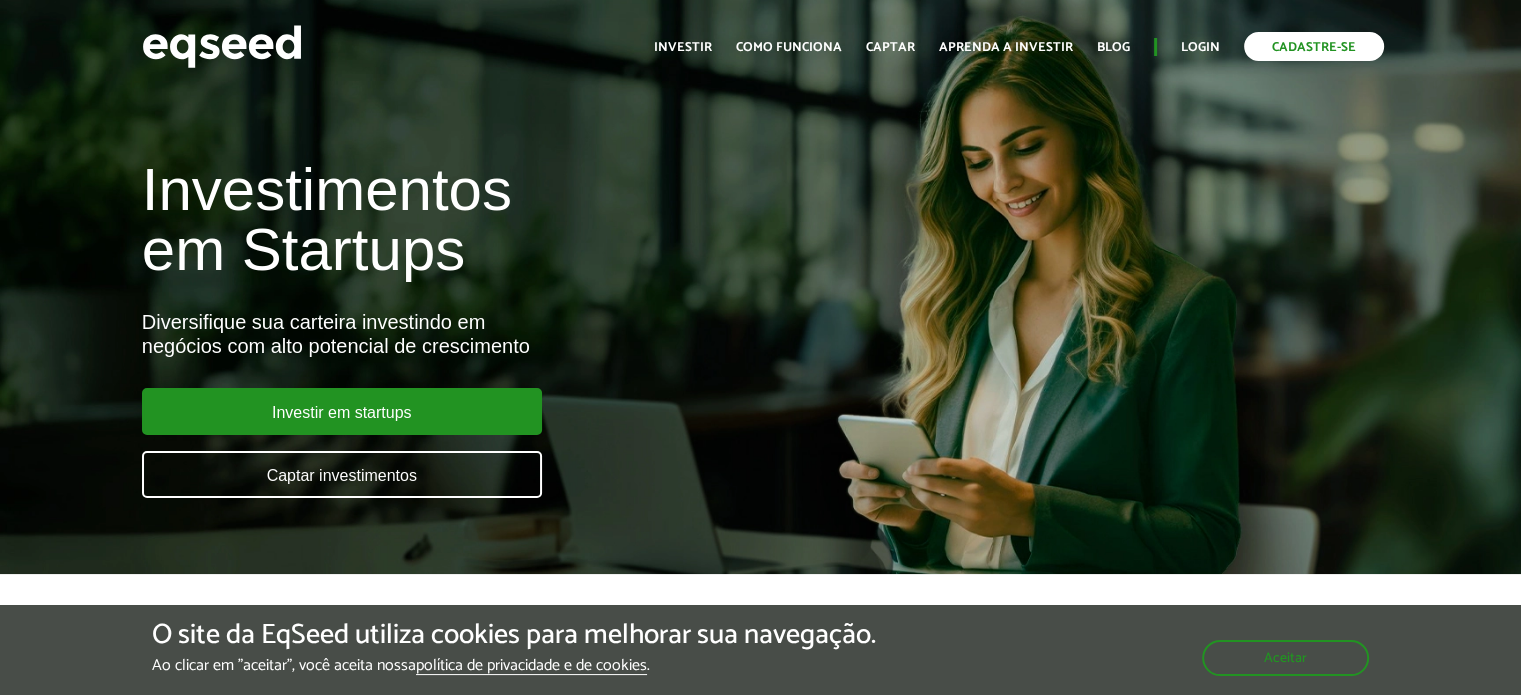 click on "Cadastre-se" at bounding box center (1314, 46) 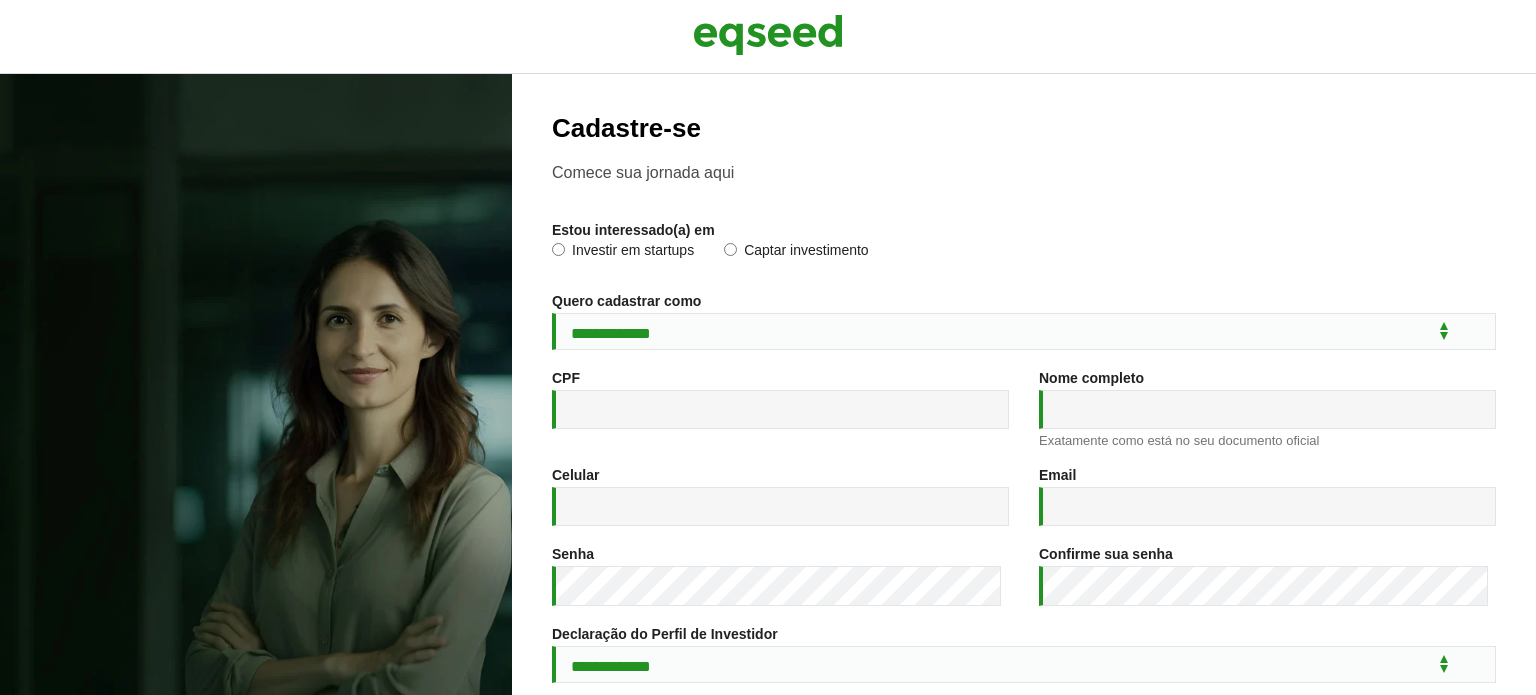 scroll, scrollTop: 0, scrollLeft: 0, axis: both 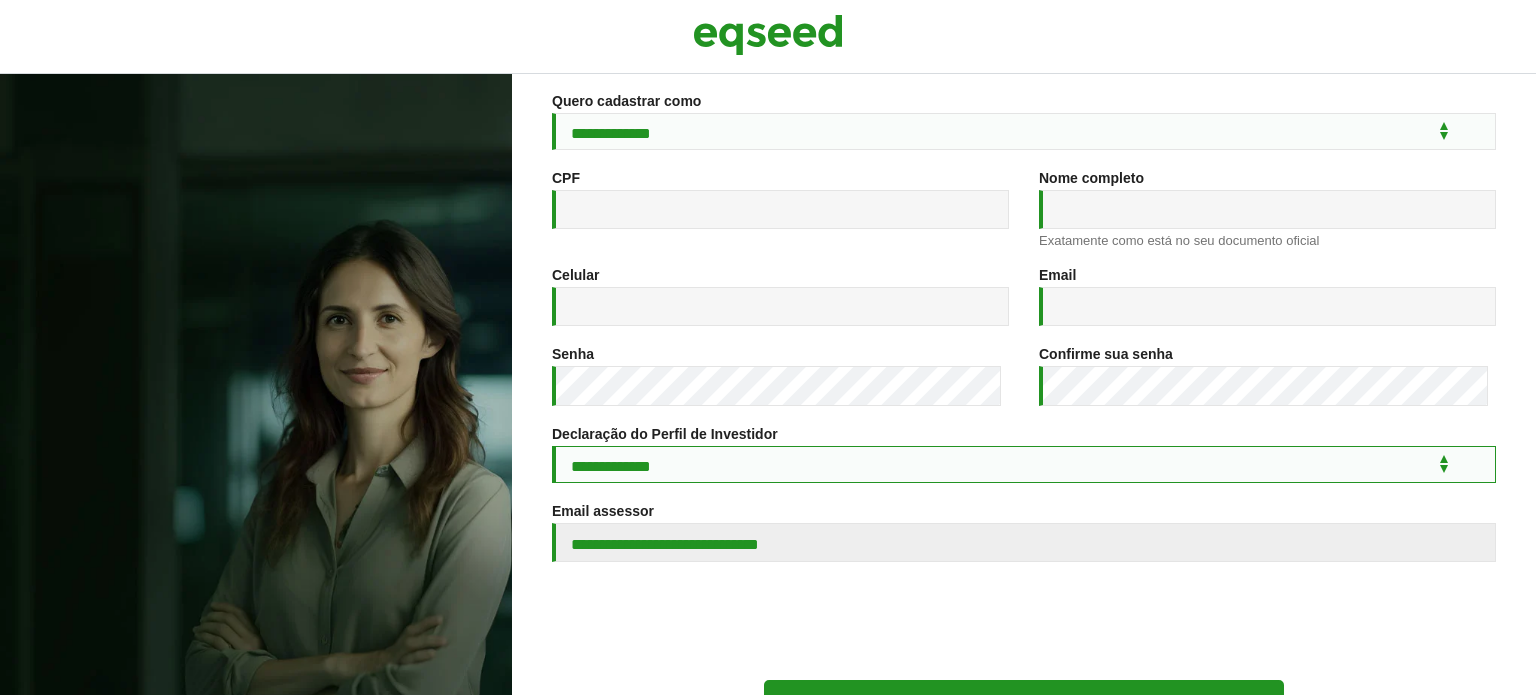 click on "**********" at bounding box center (1024, 464) 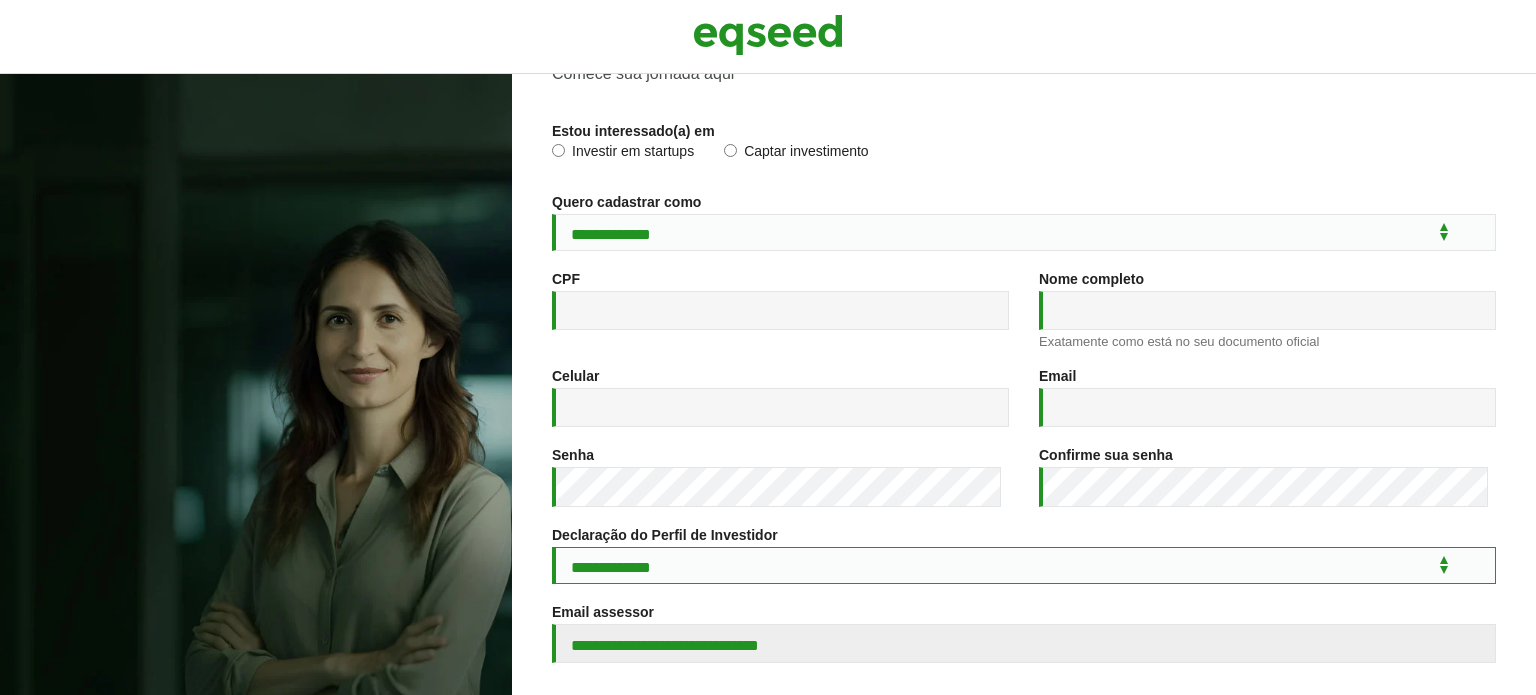 scroll, scrollTop: 0, scrollLeft: 0, axis: both 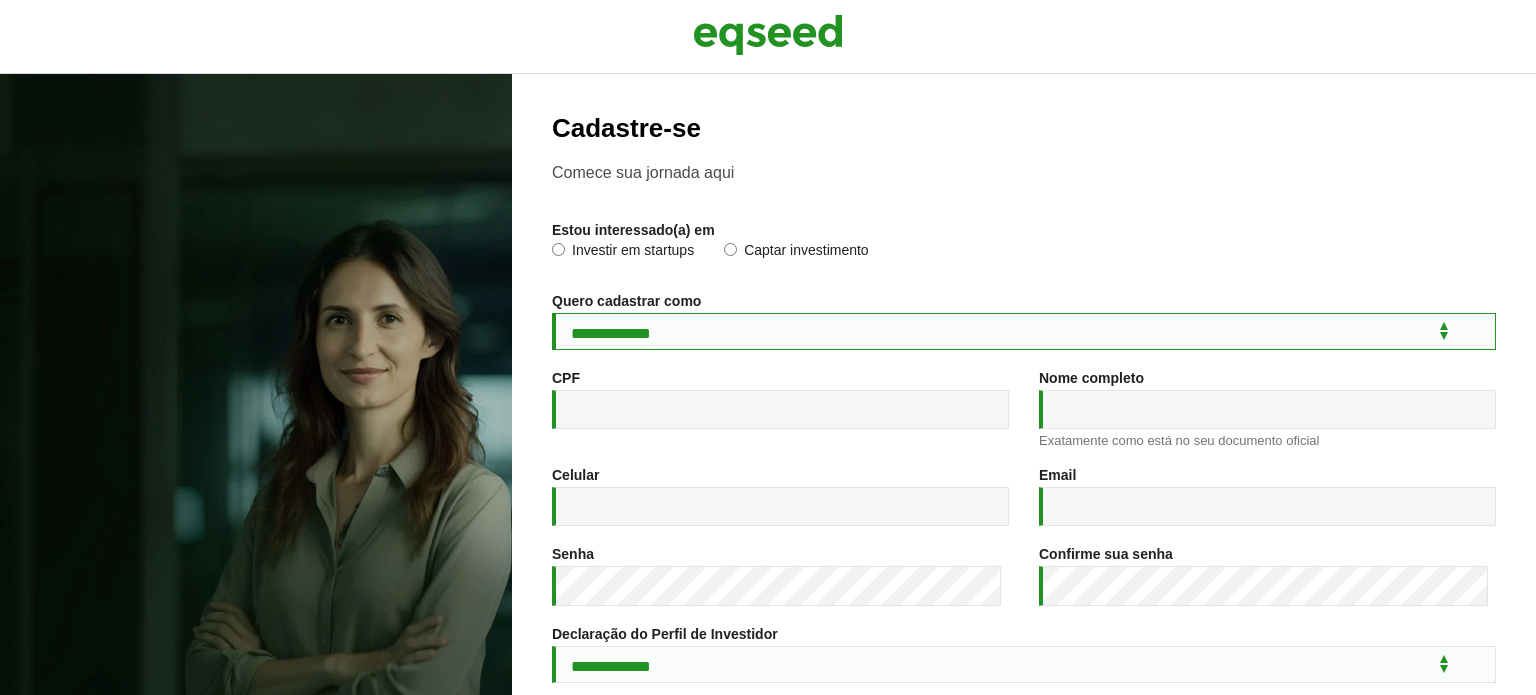 click on "**********" at bounding box center [1024, 331] 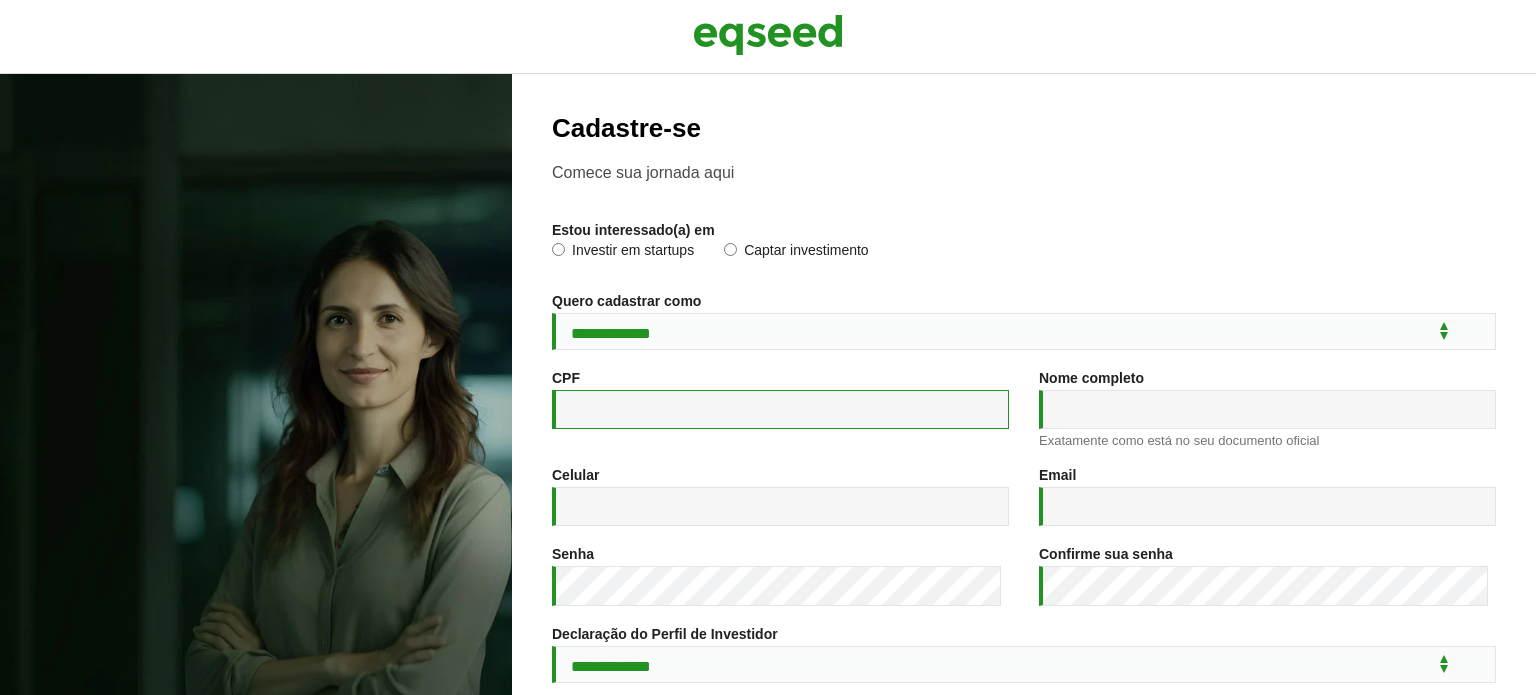 click on "CPF  *" at bounding box center (780, 409) 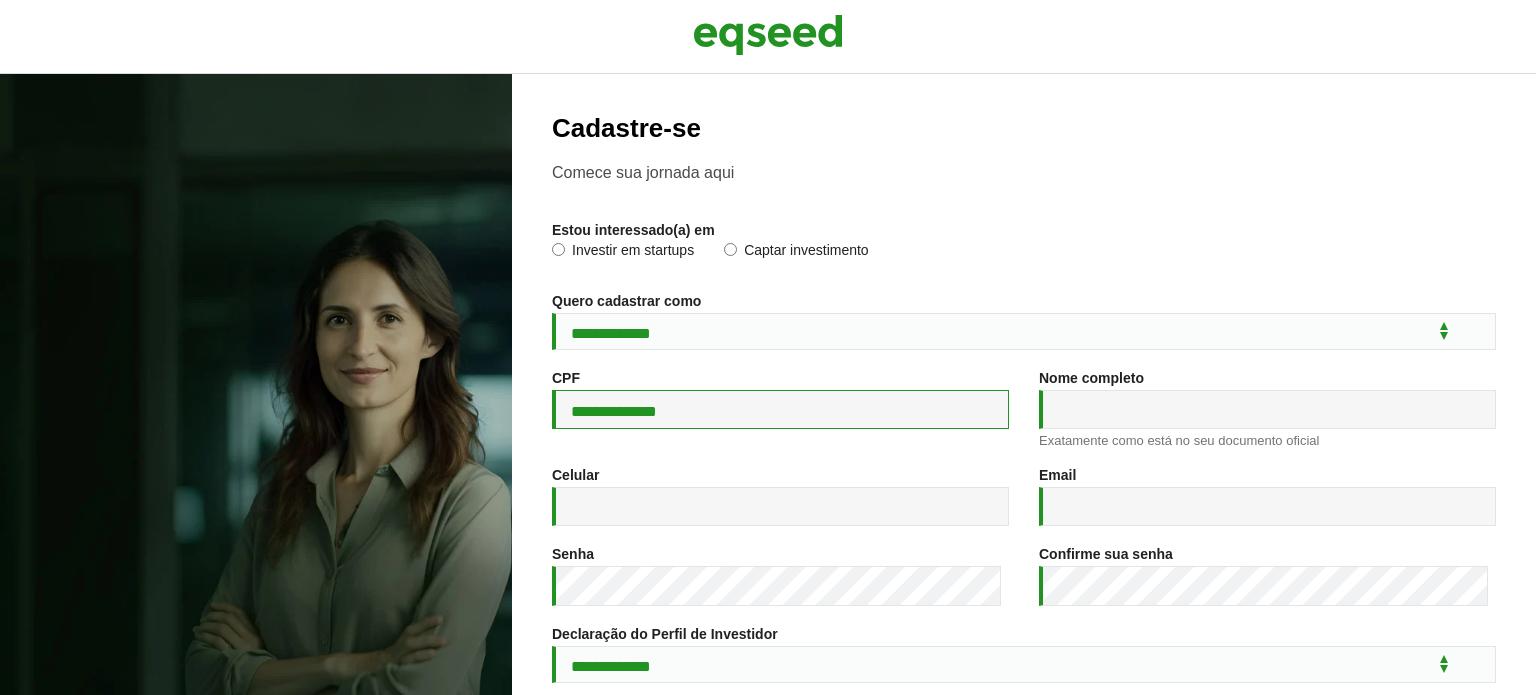 type on "**********" 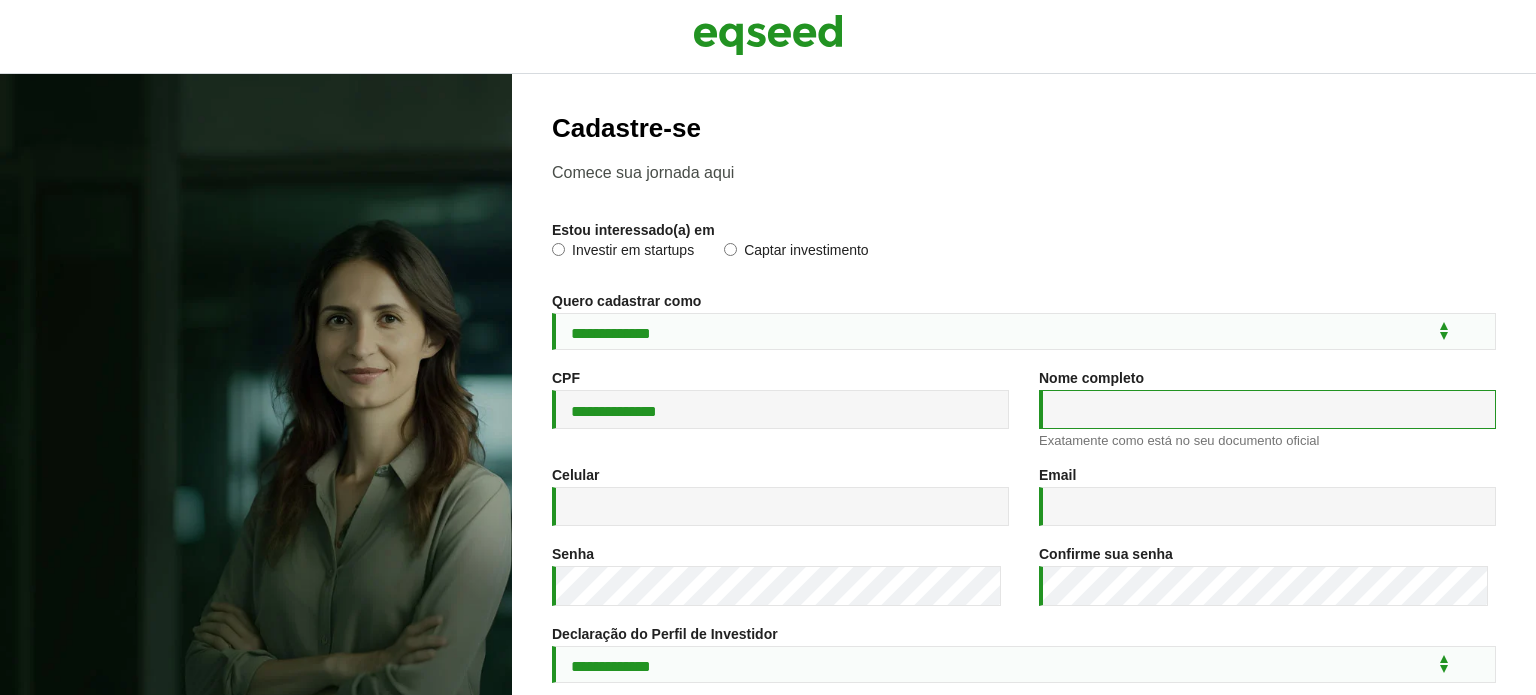 click on "Nome completo  *" at bounding box center (1267, 409) 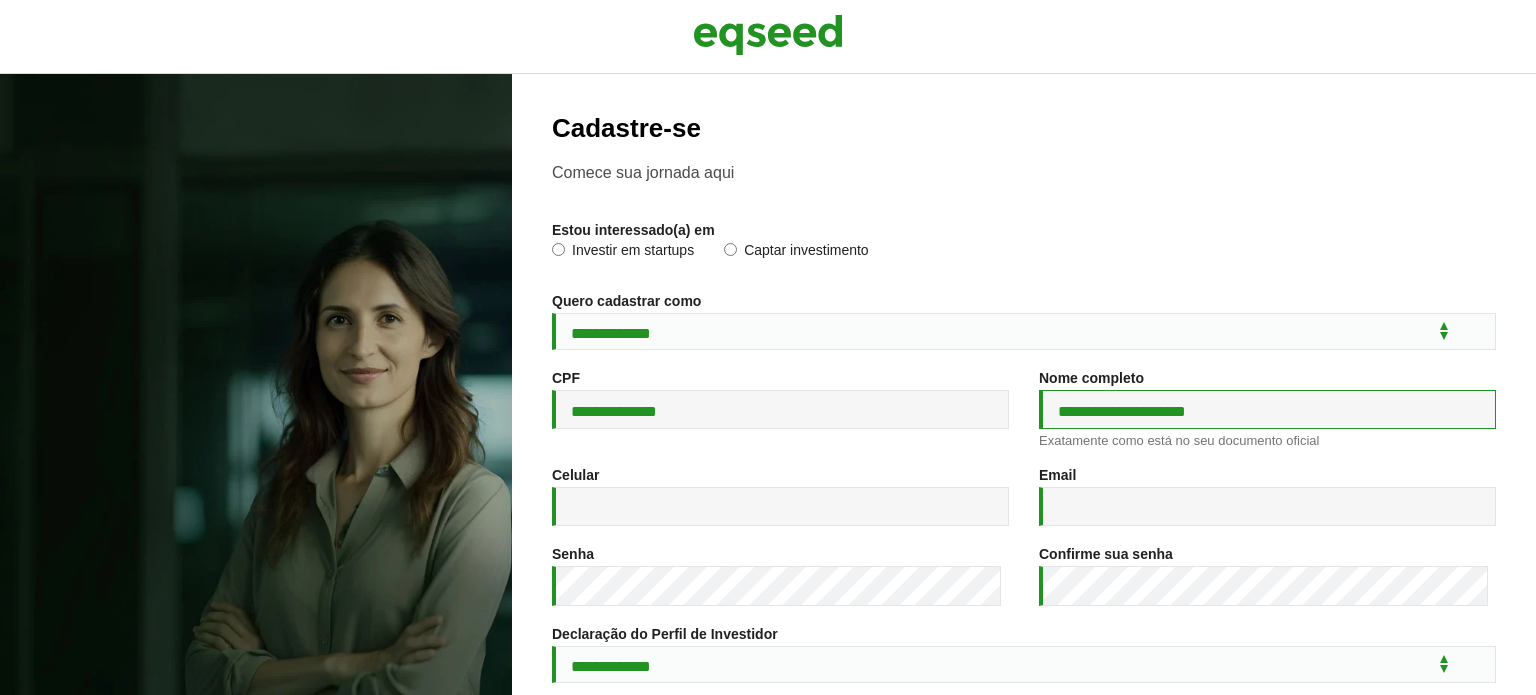 type on "**********" 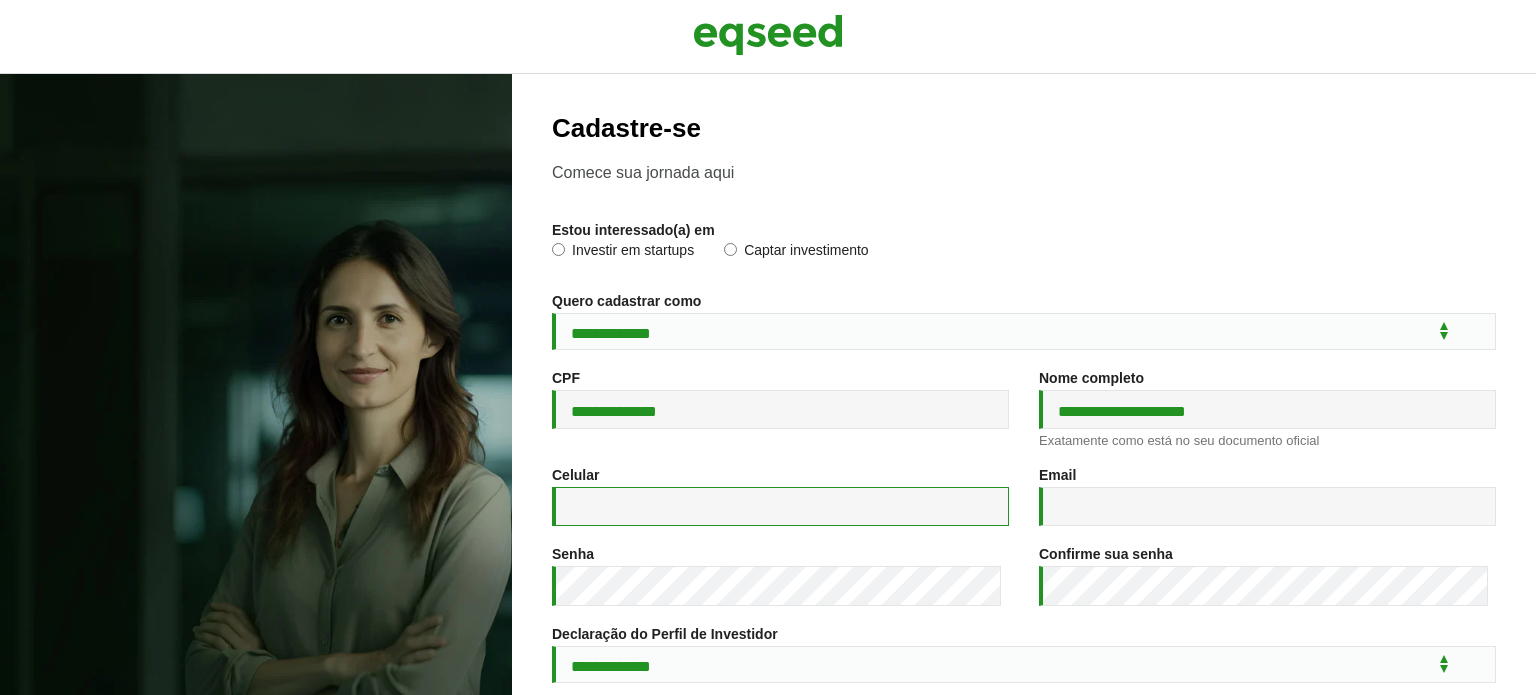 click on "Celular  *" at bounding box center (780, 506) 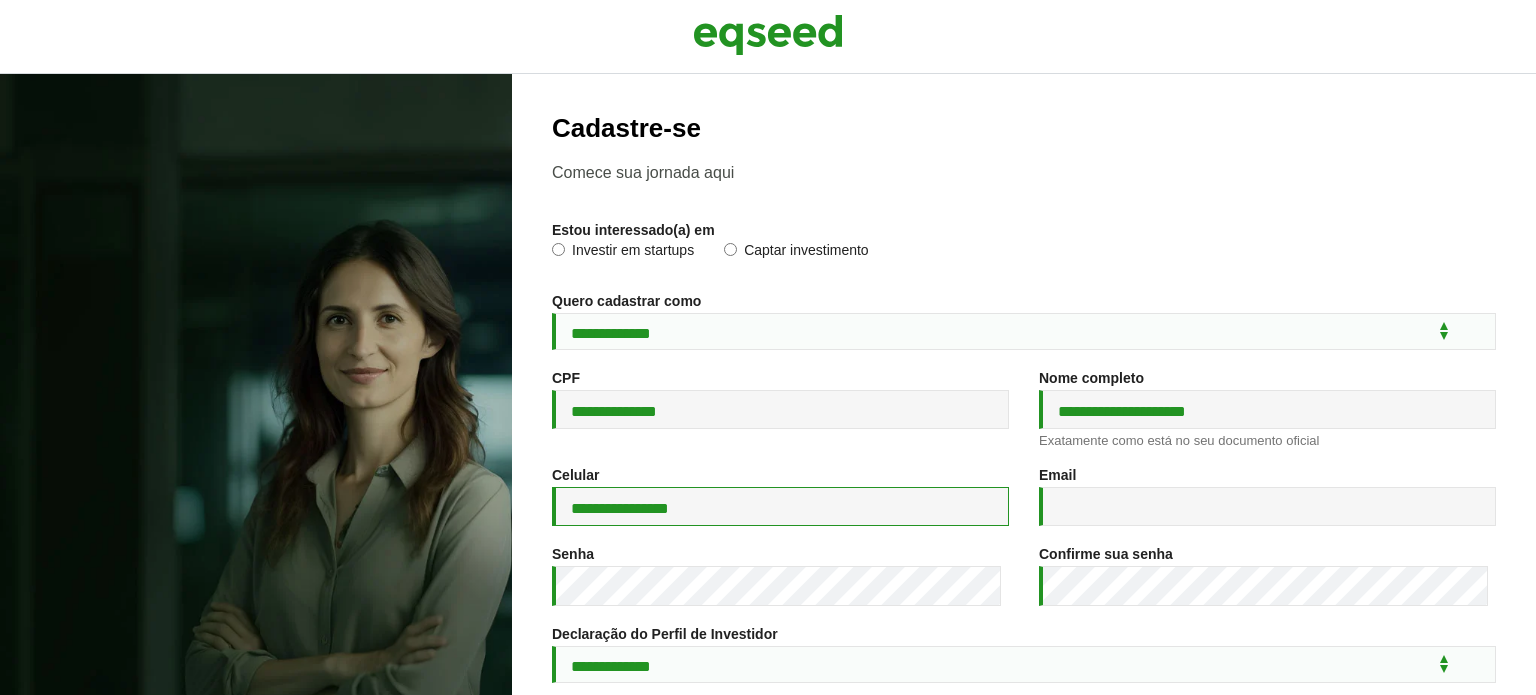 type on "**********" 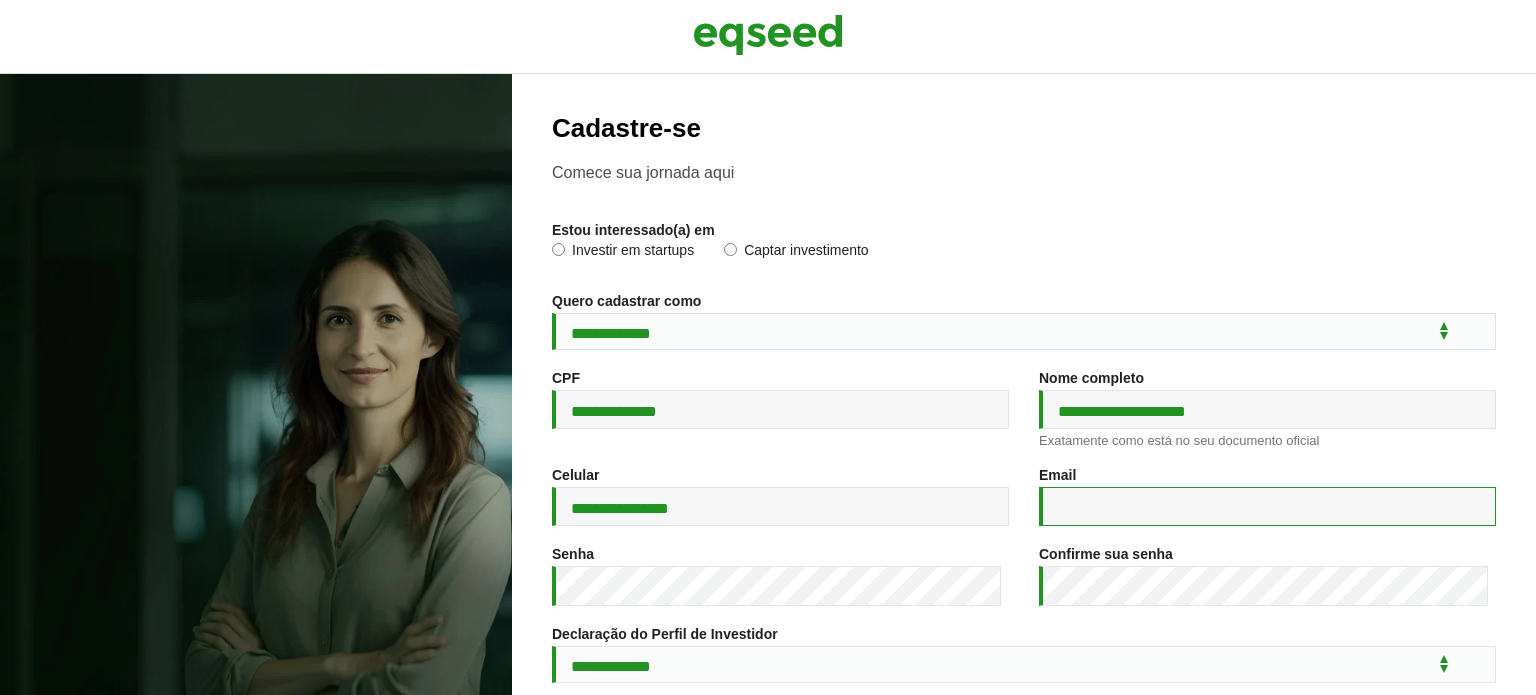 click on "Email  *" at bounding box center (1267, 506) 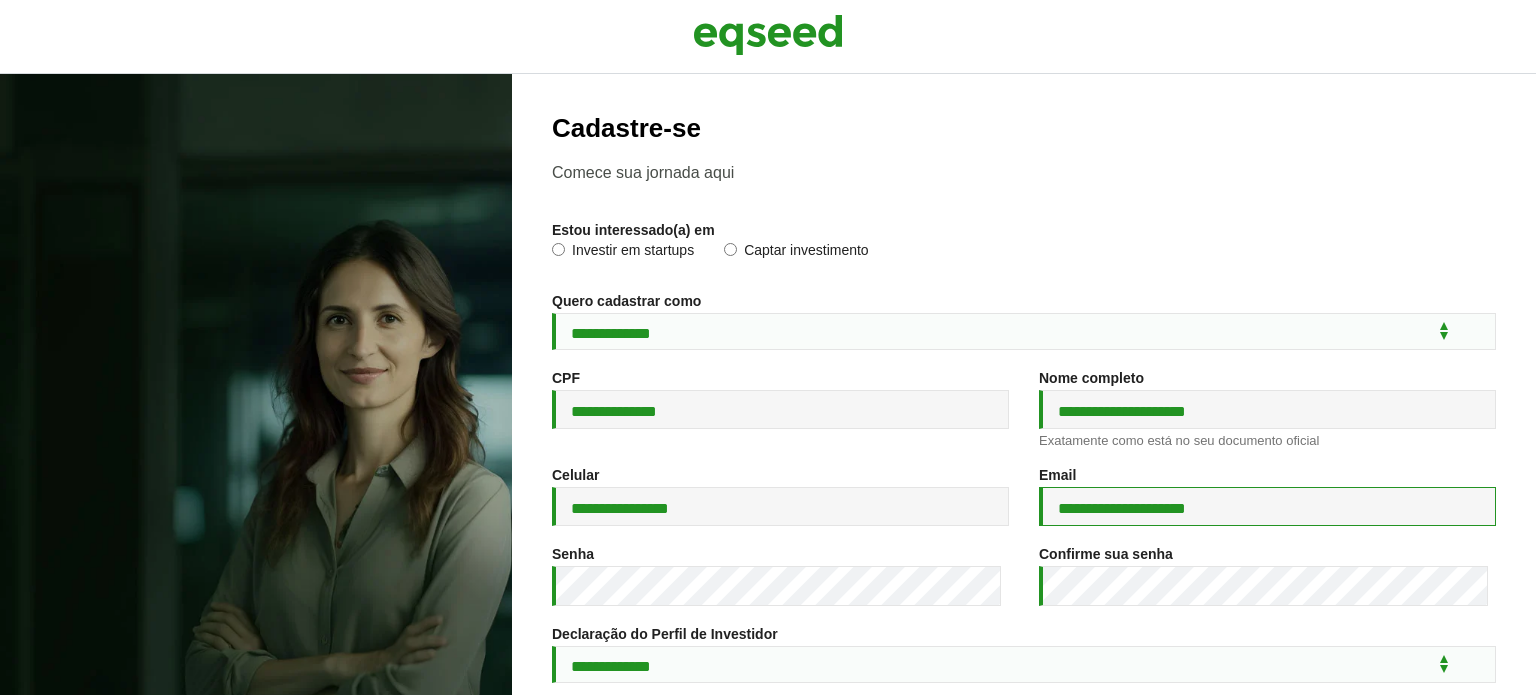 scroll, scrollTop: 200, scrollLeft: 0, axis: vertical 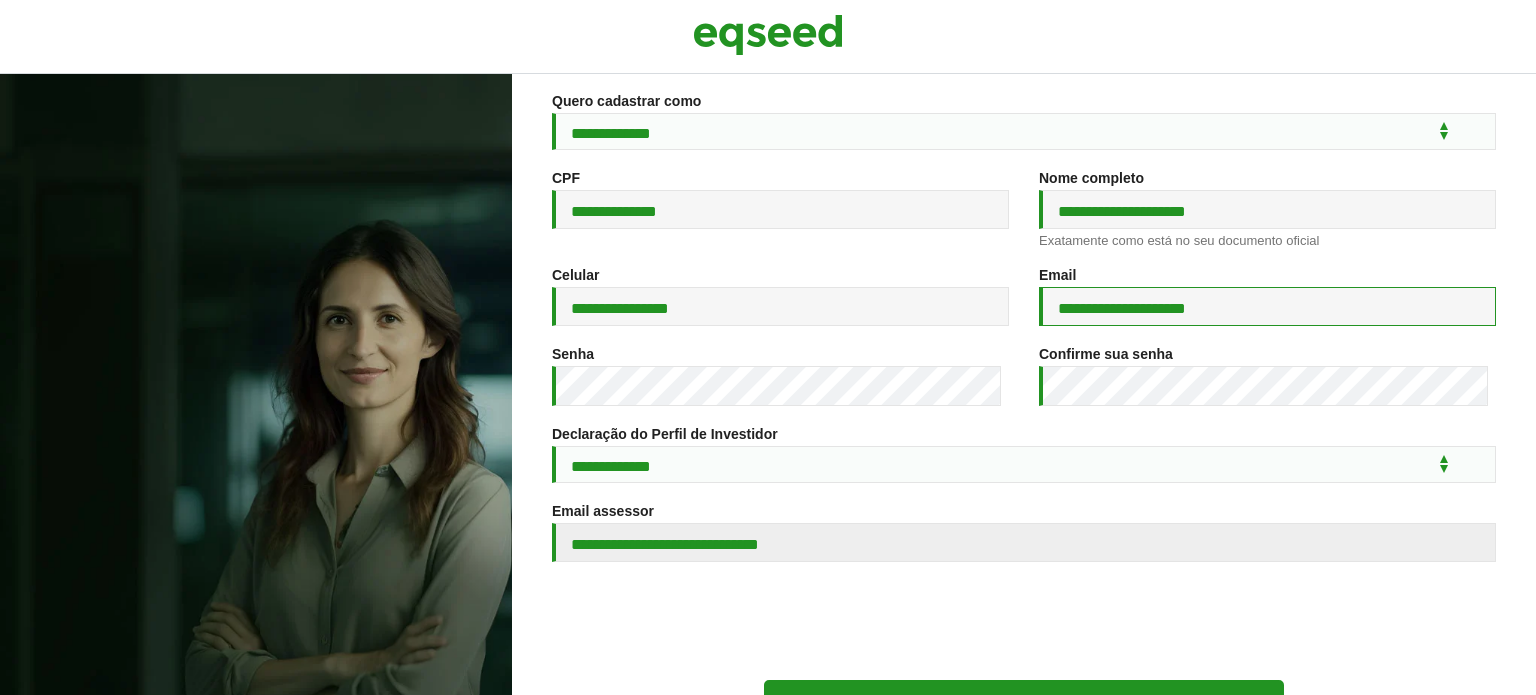 type on "**********" 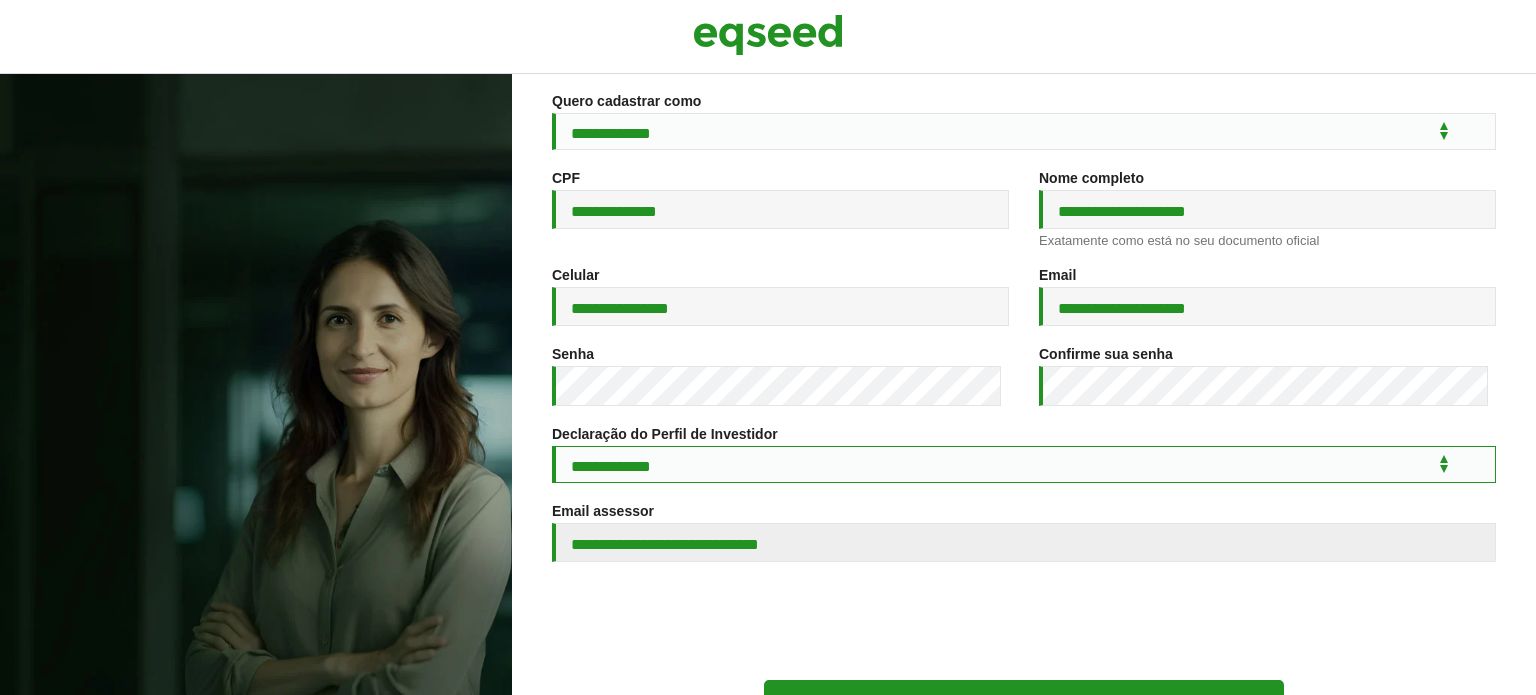 click on "**********" at bounding box center (1024, 464) 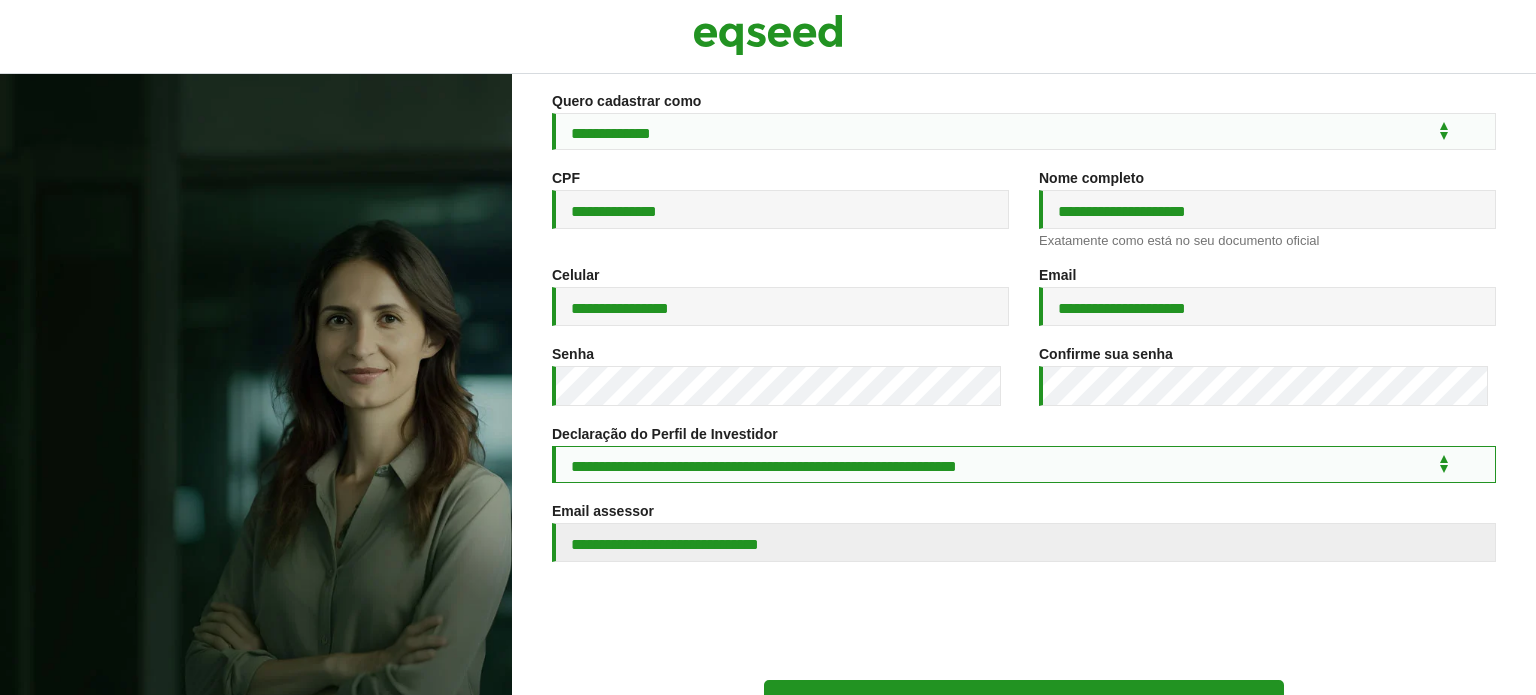 click on "**********" at bounding box center (1024, 464) 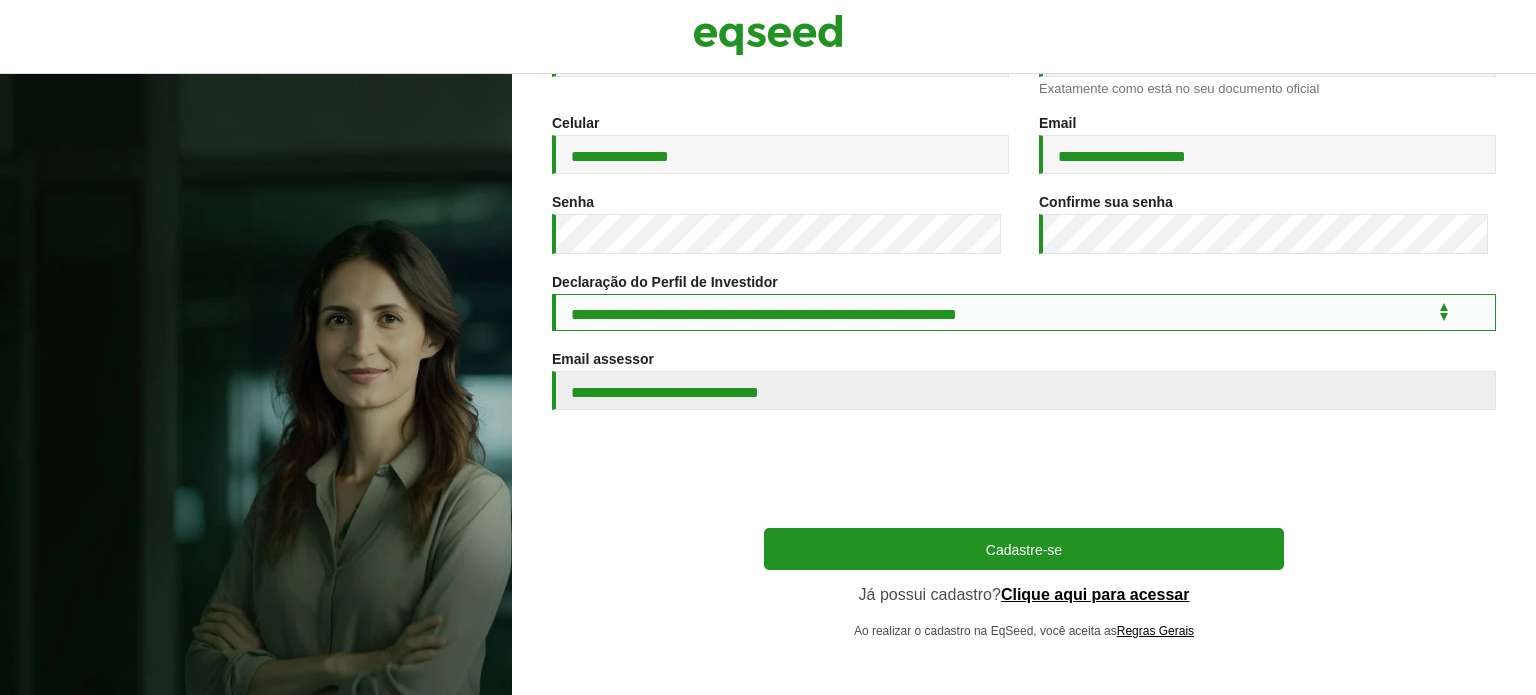 scroll, scrollTop: 372, scrollLeft: 0, axis: vertical 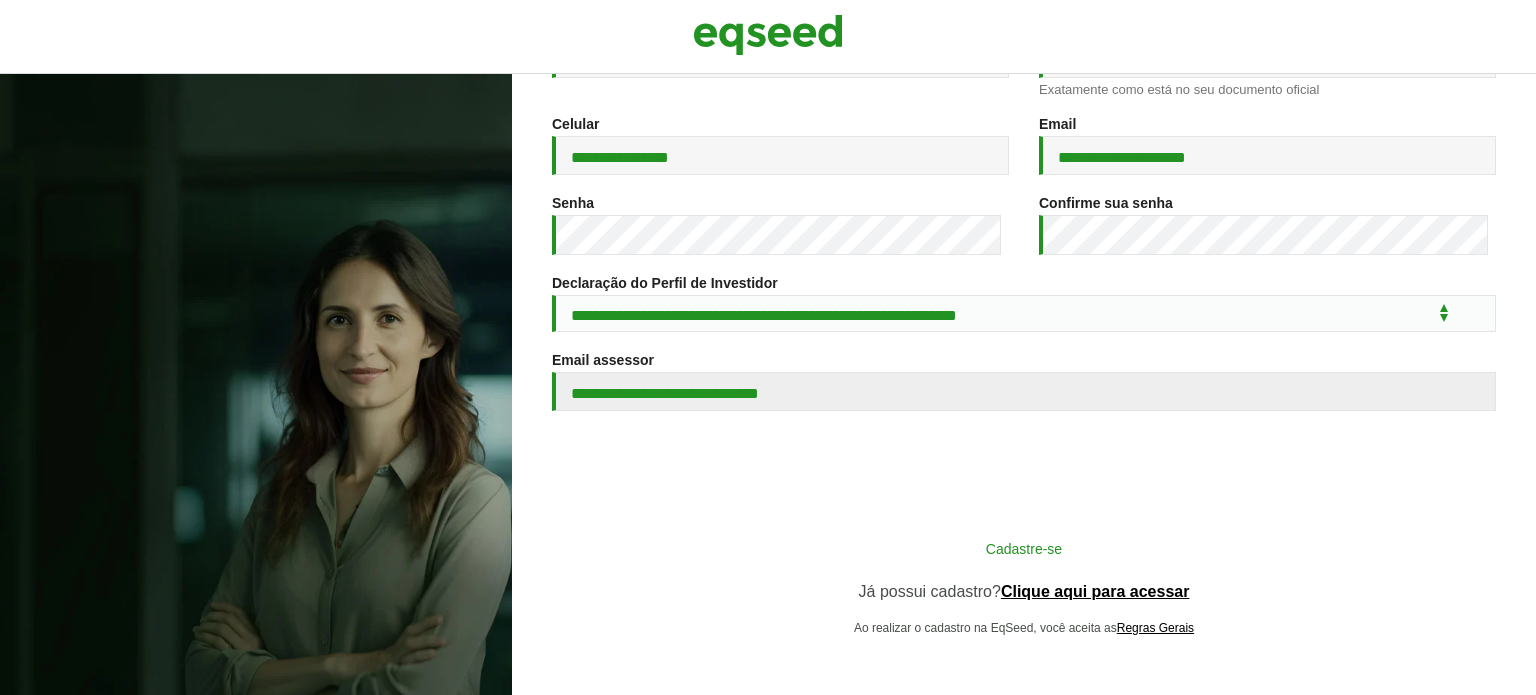 click on "Cadastre-se" at bounding box center (1024, 548) 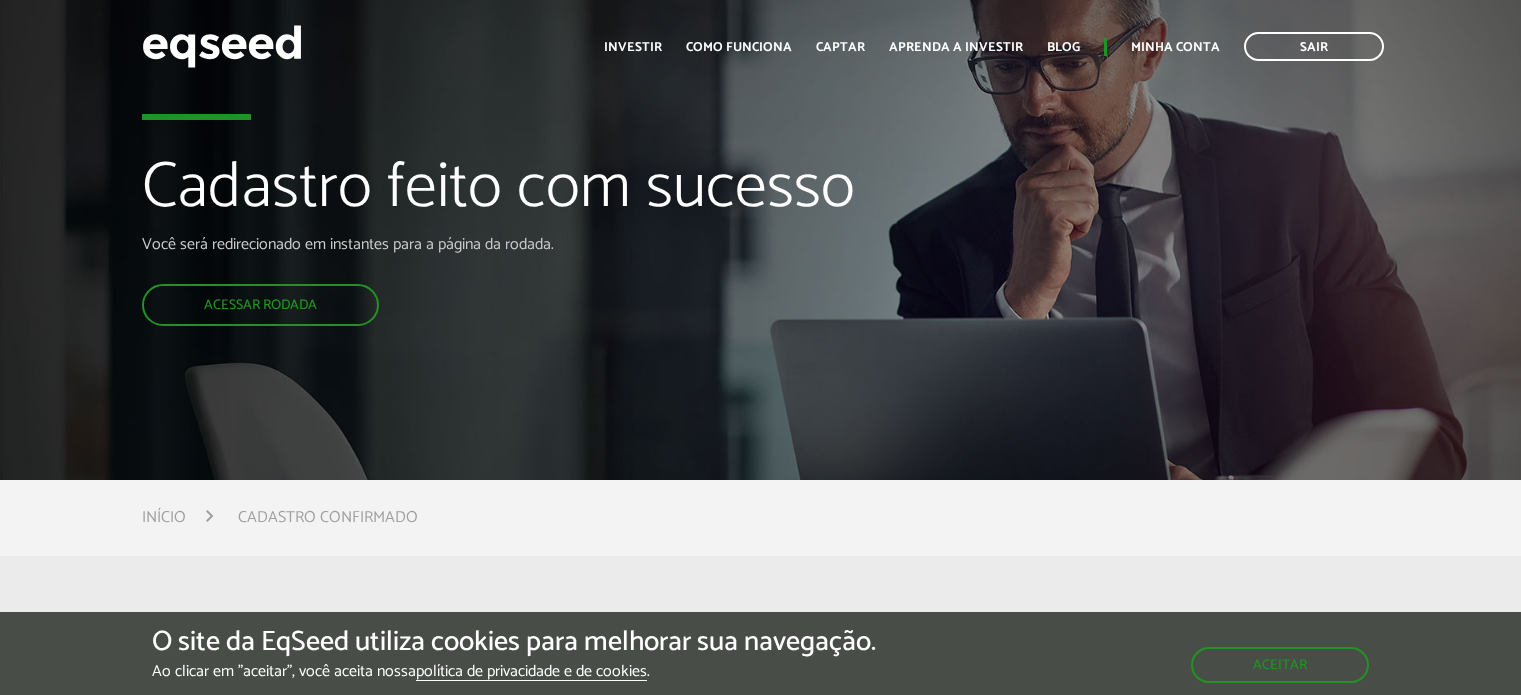 scroll, scrollTop: 0, scrollLeft: 0, axis: both 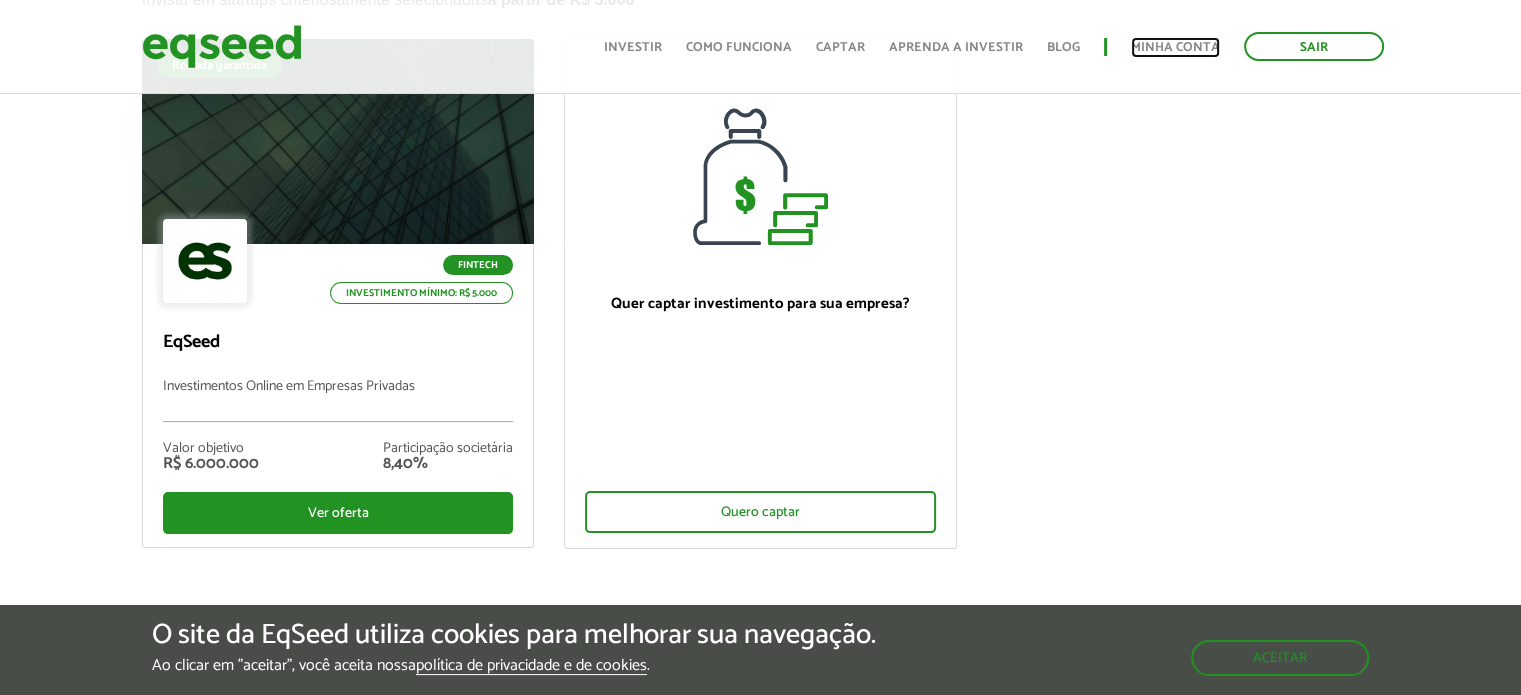 click on "Minha conta" at bounding box center (1175, 47) 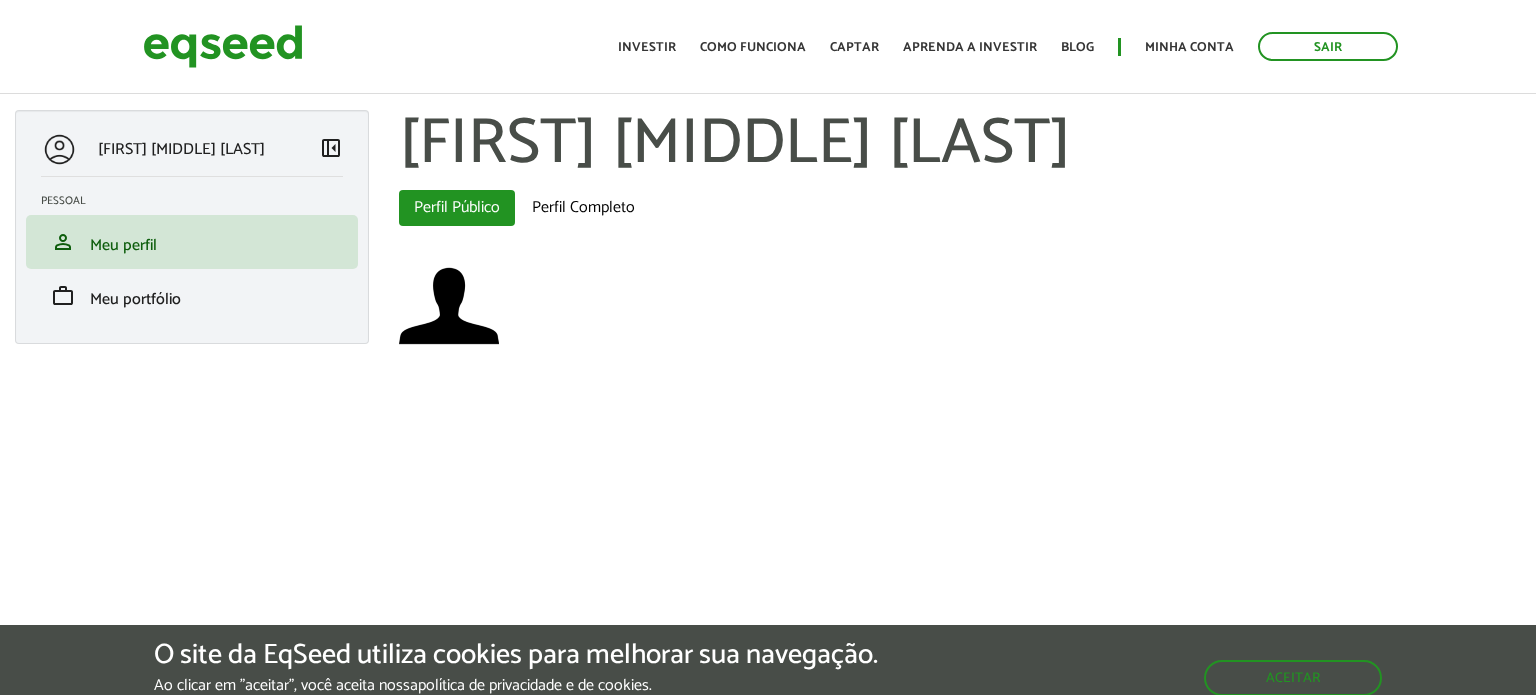 scroll, scrollTop: 0, scrollLeft: 0, axis: both 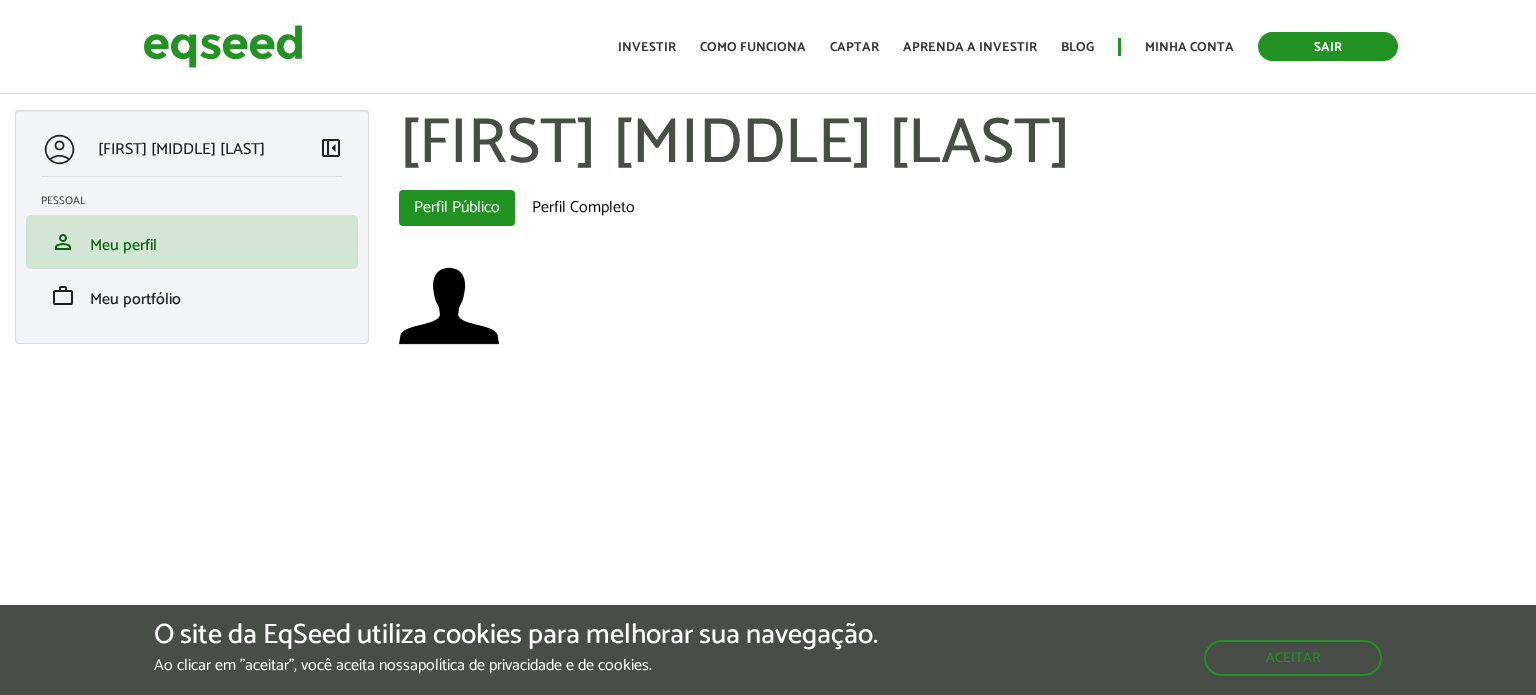 click on "Sair" at bounding box center (1328, 46) 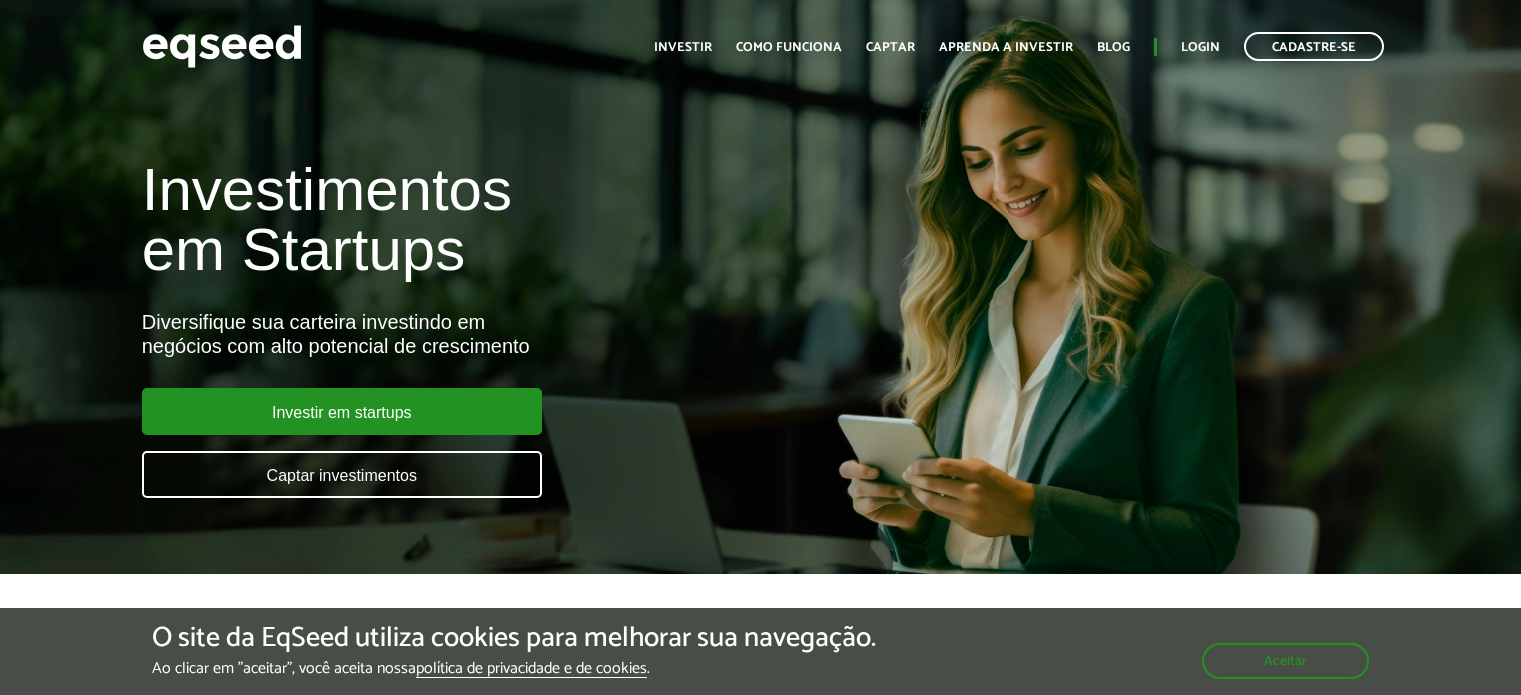 scroll, scrollTop: 0, scrollLeft: 0, axis: both 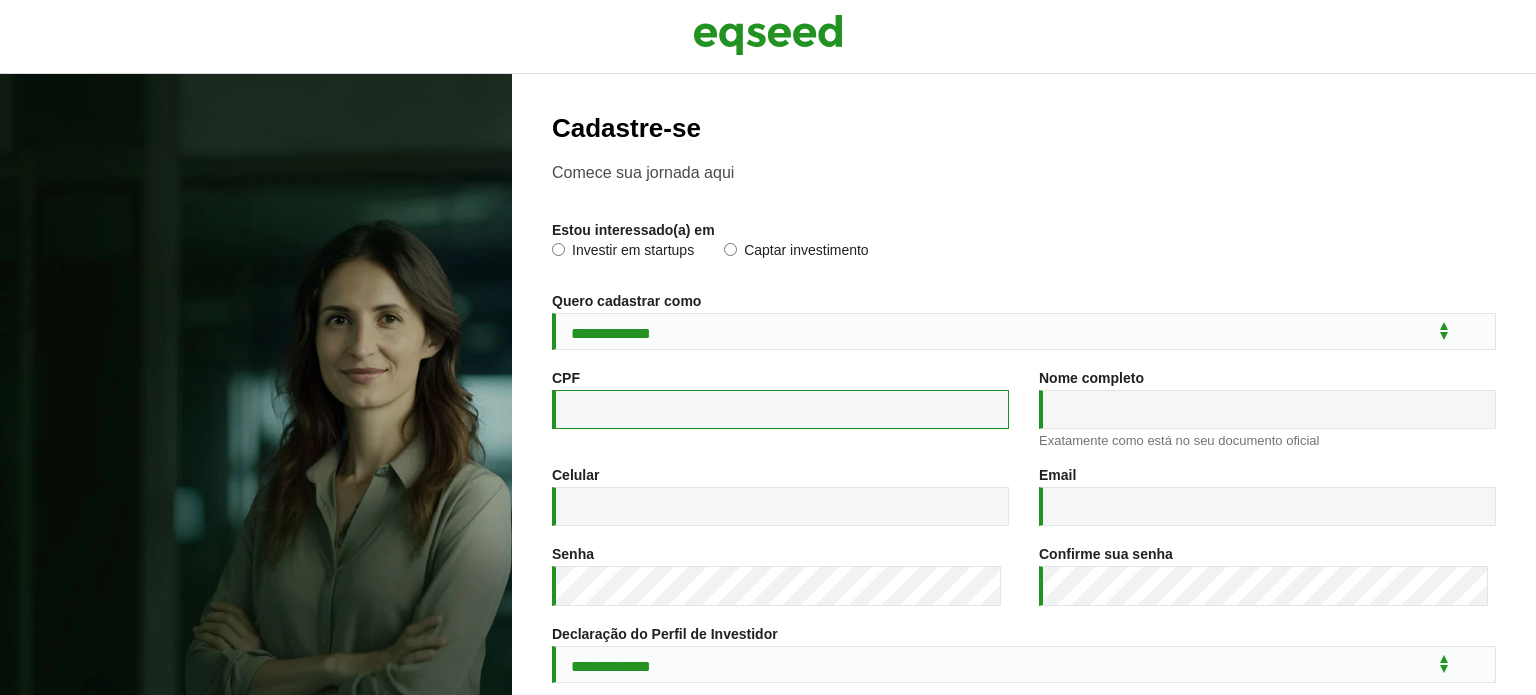 click on "CPF  *" at bounding box center [780, 409] 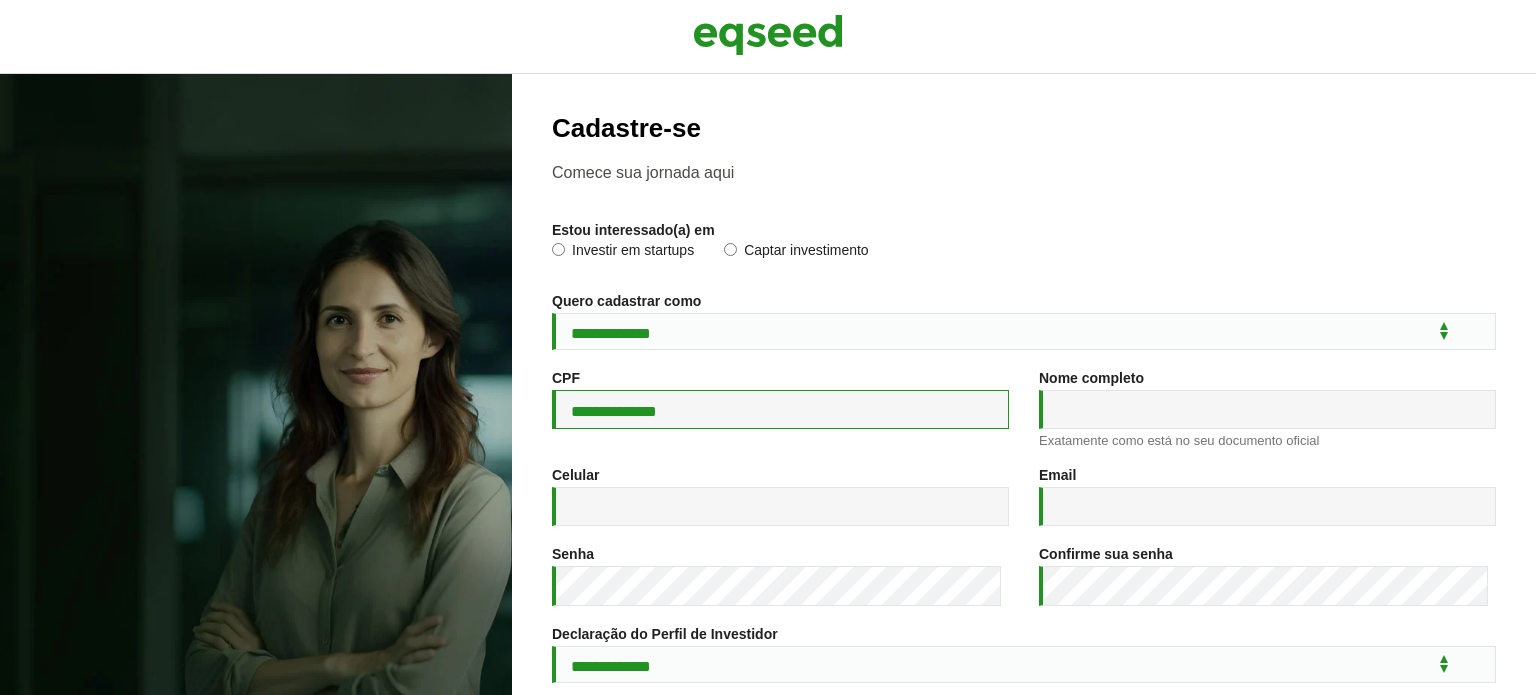 type on "**********" 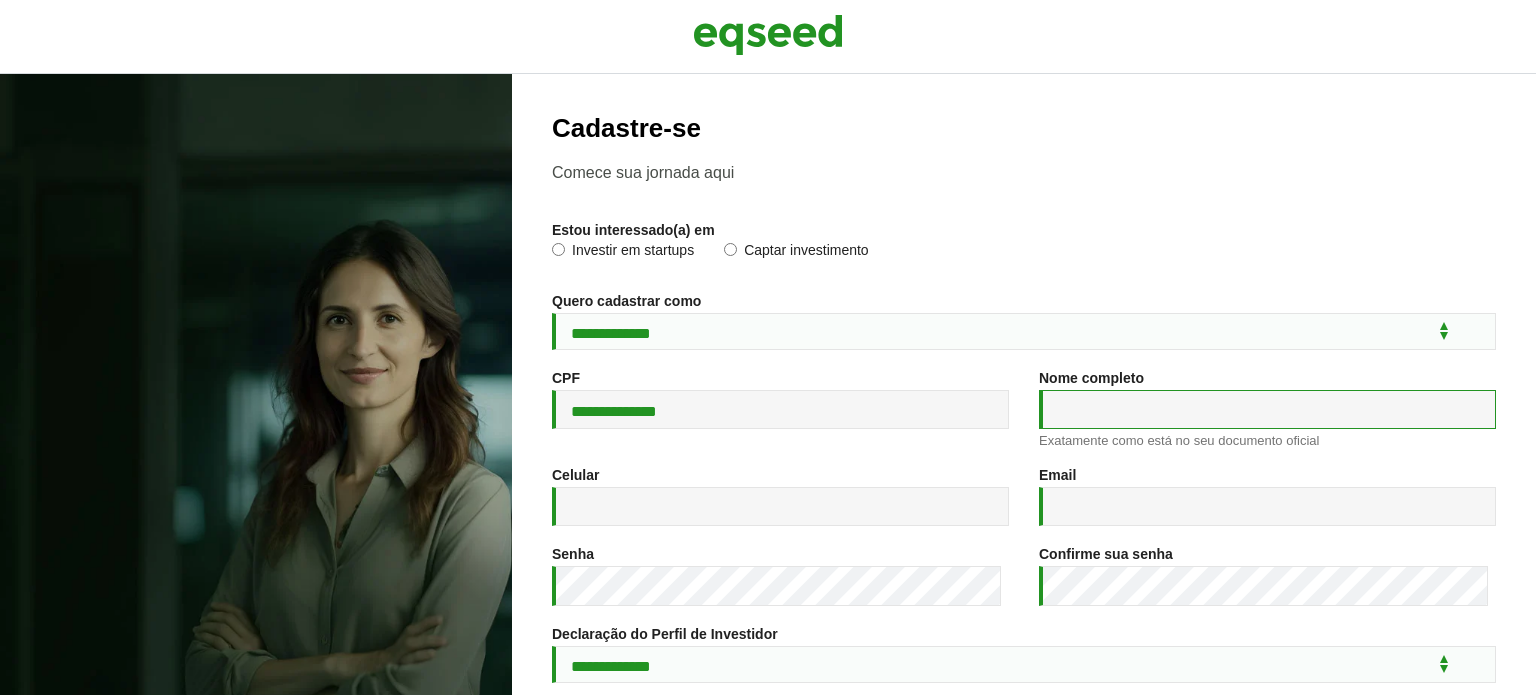 click on "Nome completo  *" at bounding box center (1267, 409) 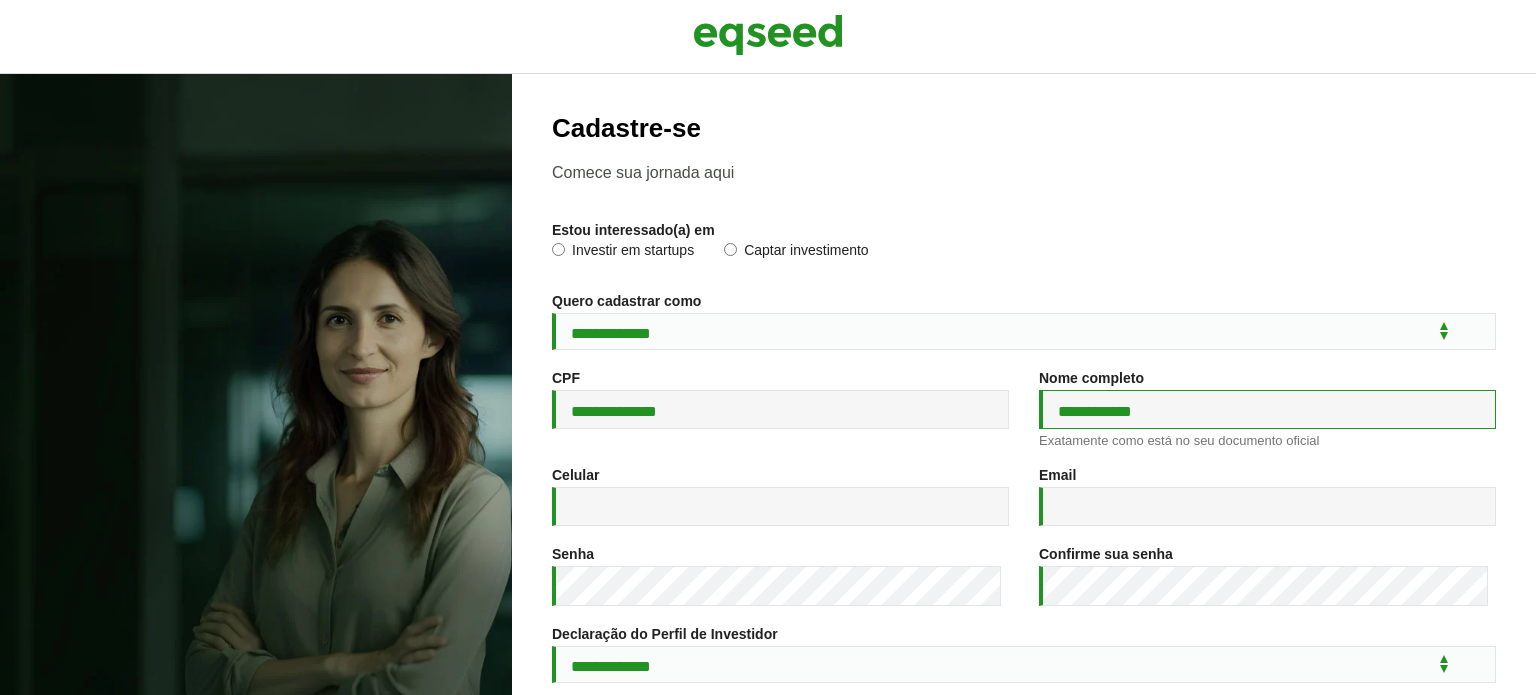 type on "**********" 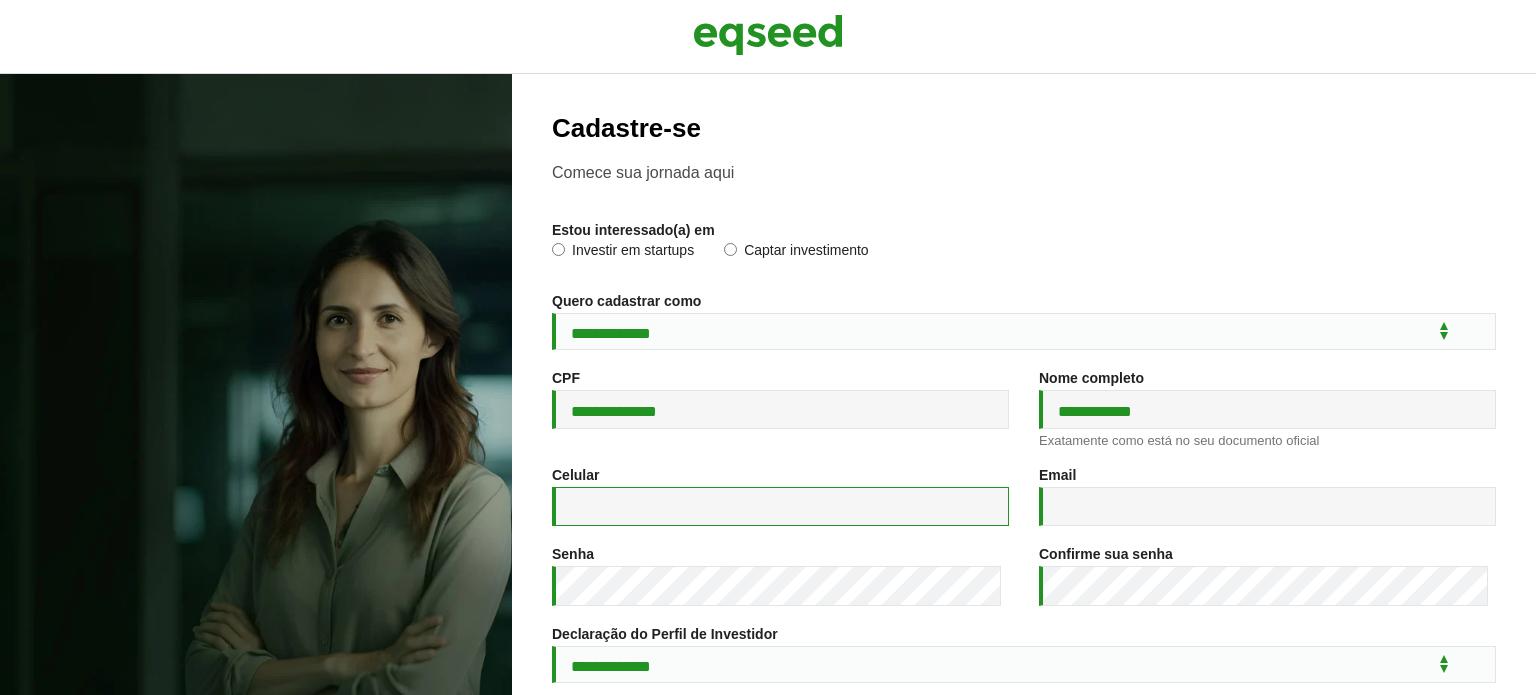 click on "Celular  *" at bounding box center [780, 506] 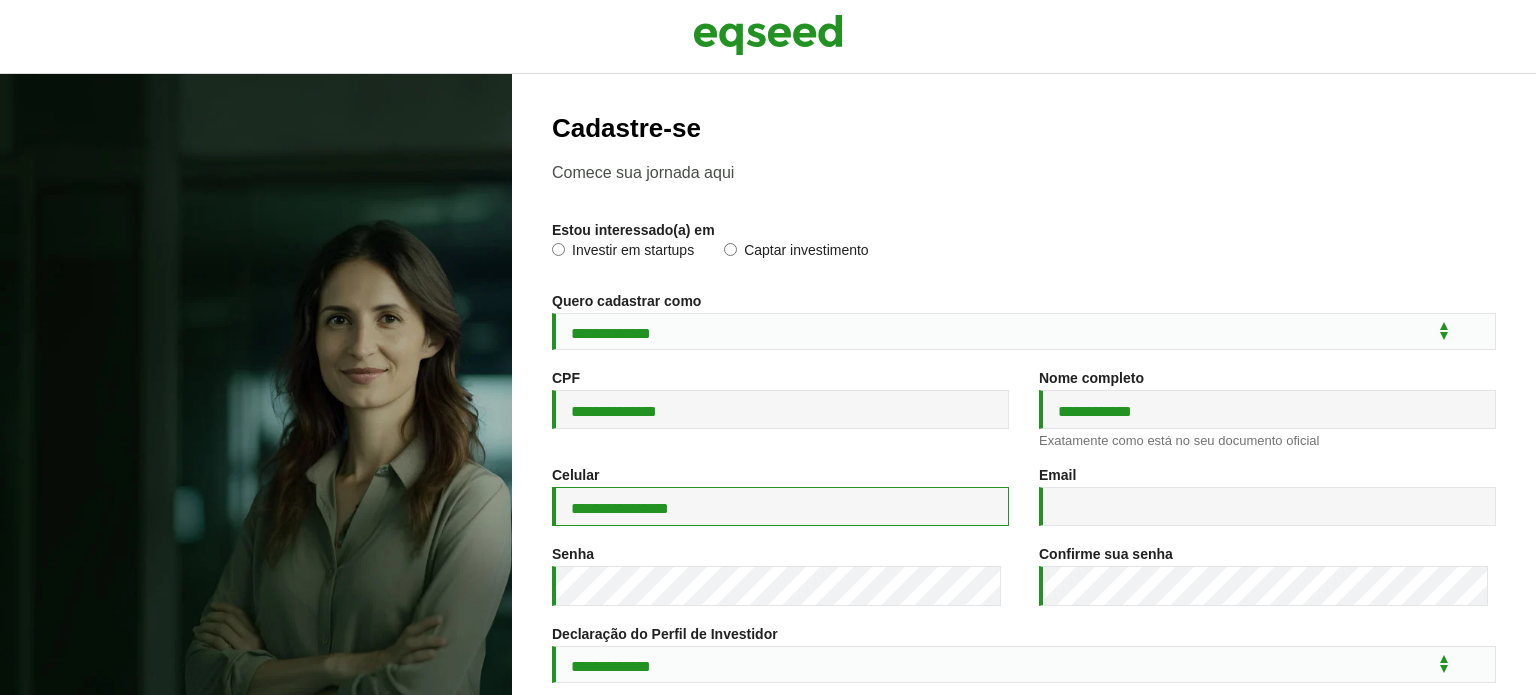 type on "**********" 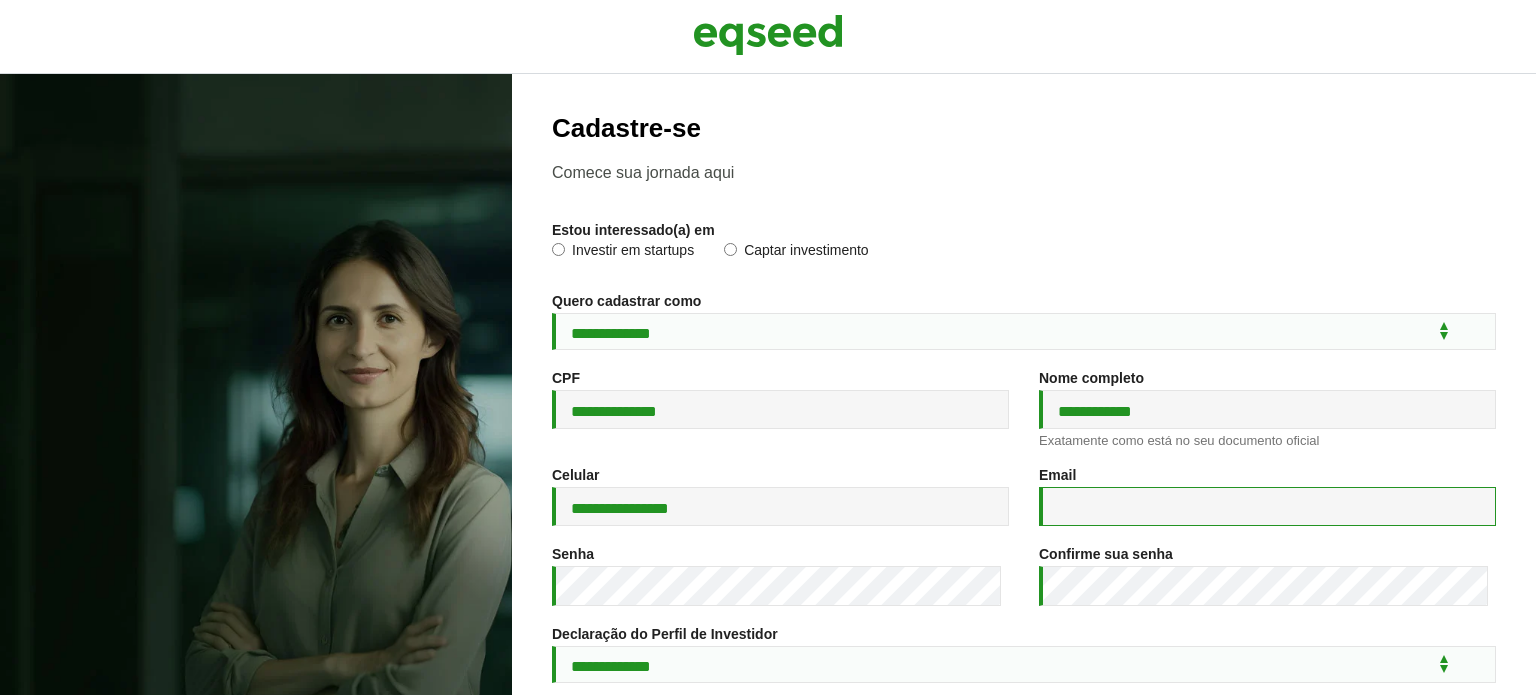 click on "Email  *" at bounding box center [1267, 506] 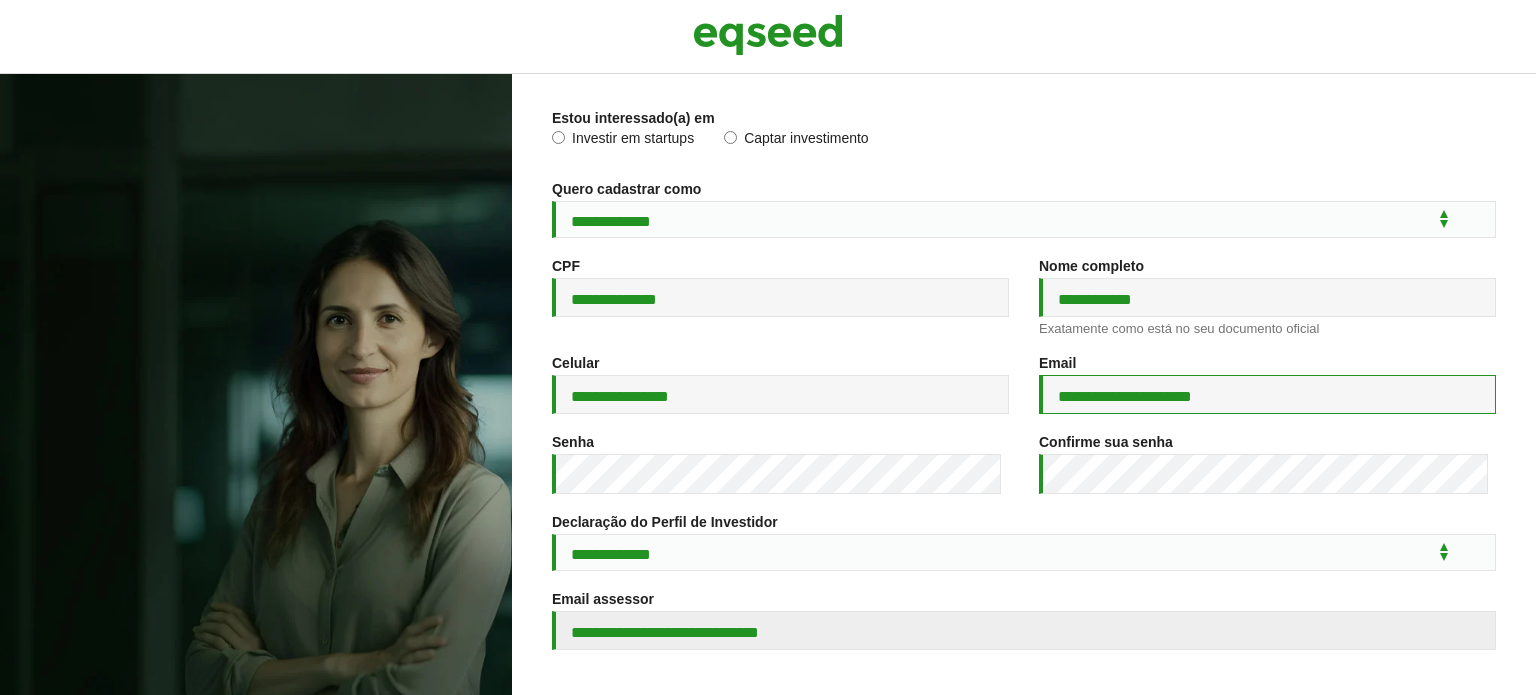scroll, scrollTop: 300, scrollLeft: 0, axis: vertical 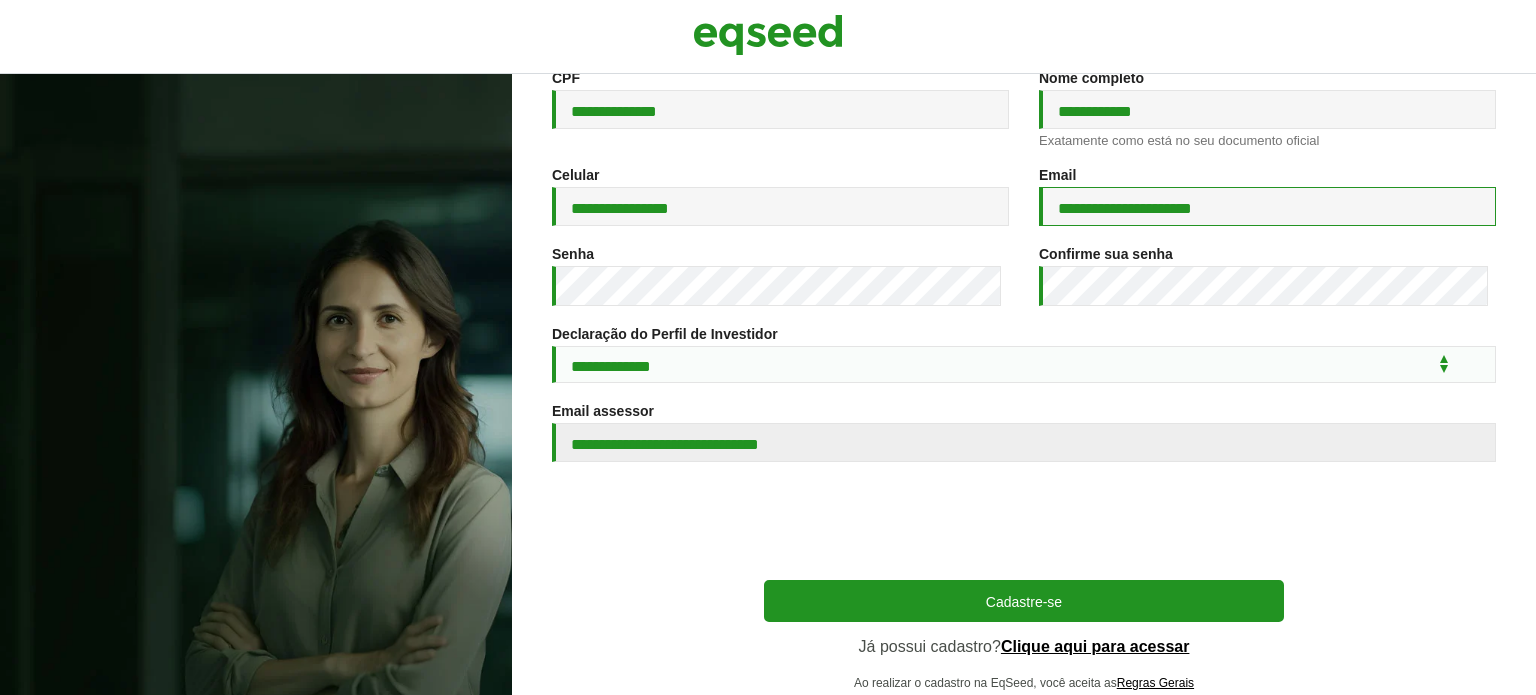 type on "**********" 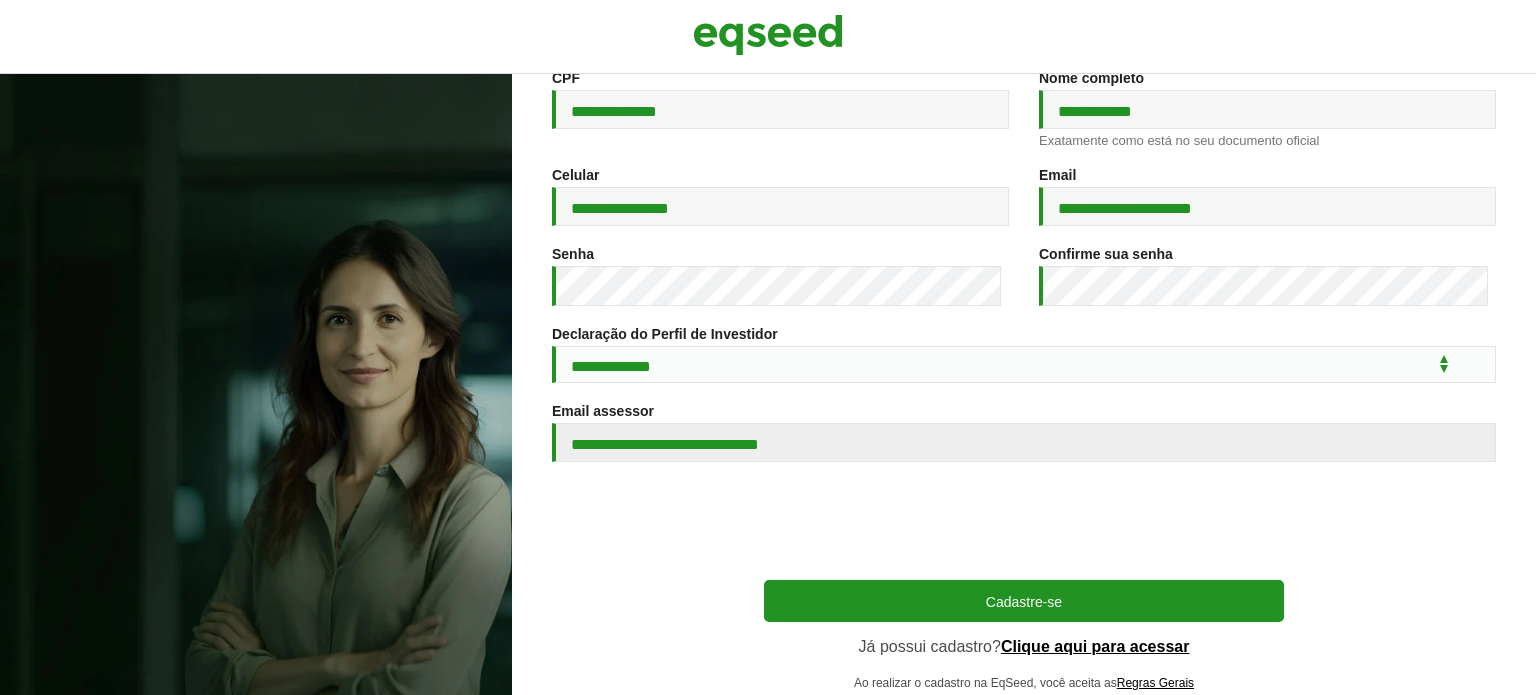 drag, startPoint x: 1220, startPoint y: 264, endPoint x: 1214, endPoint y: 275, distance: 12.529964 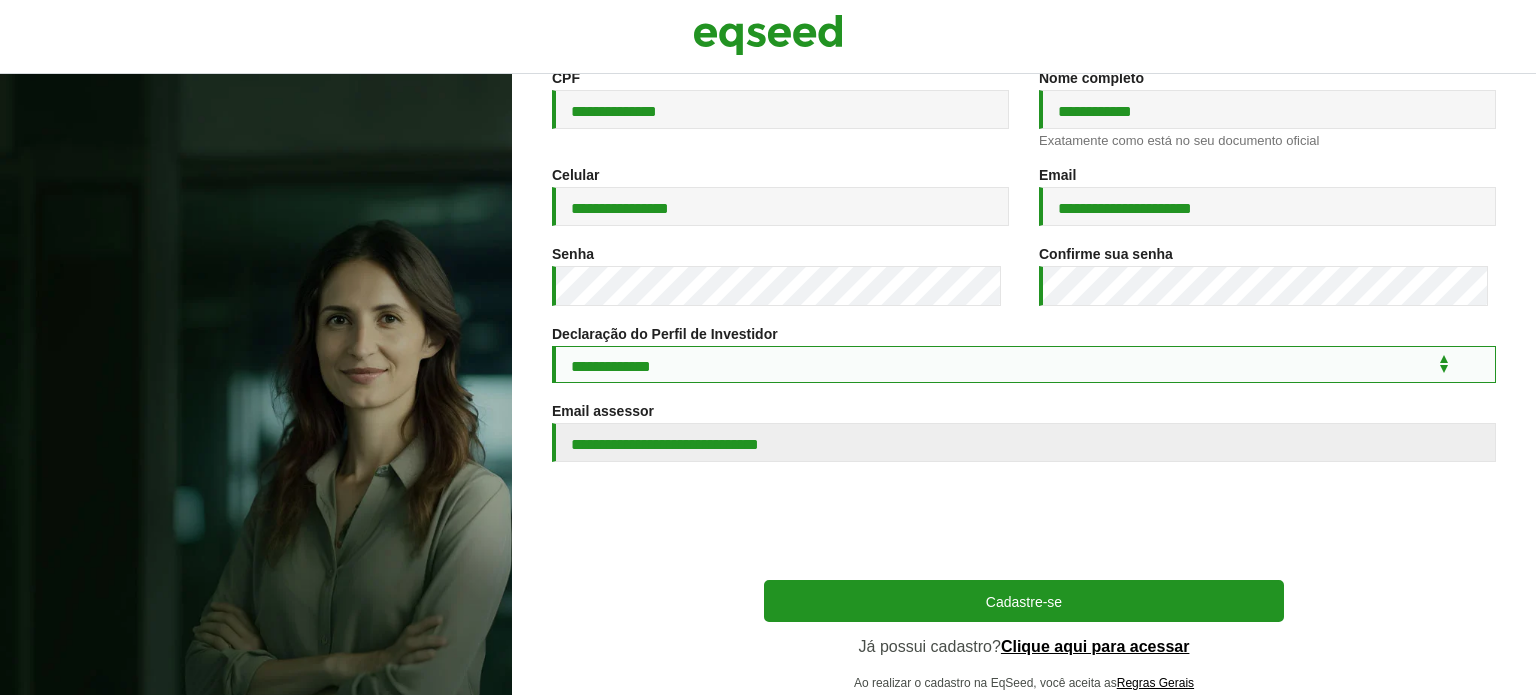 click on "**********" at bounding box center [1024, 364] 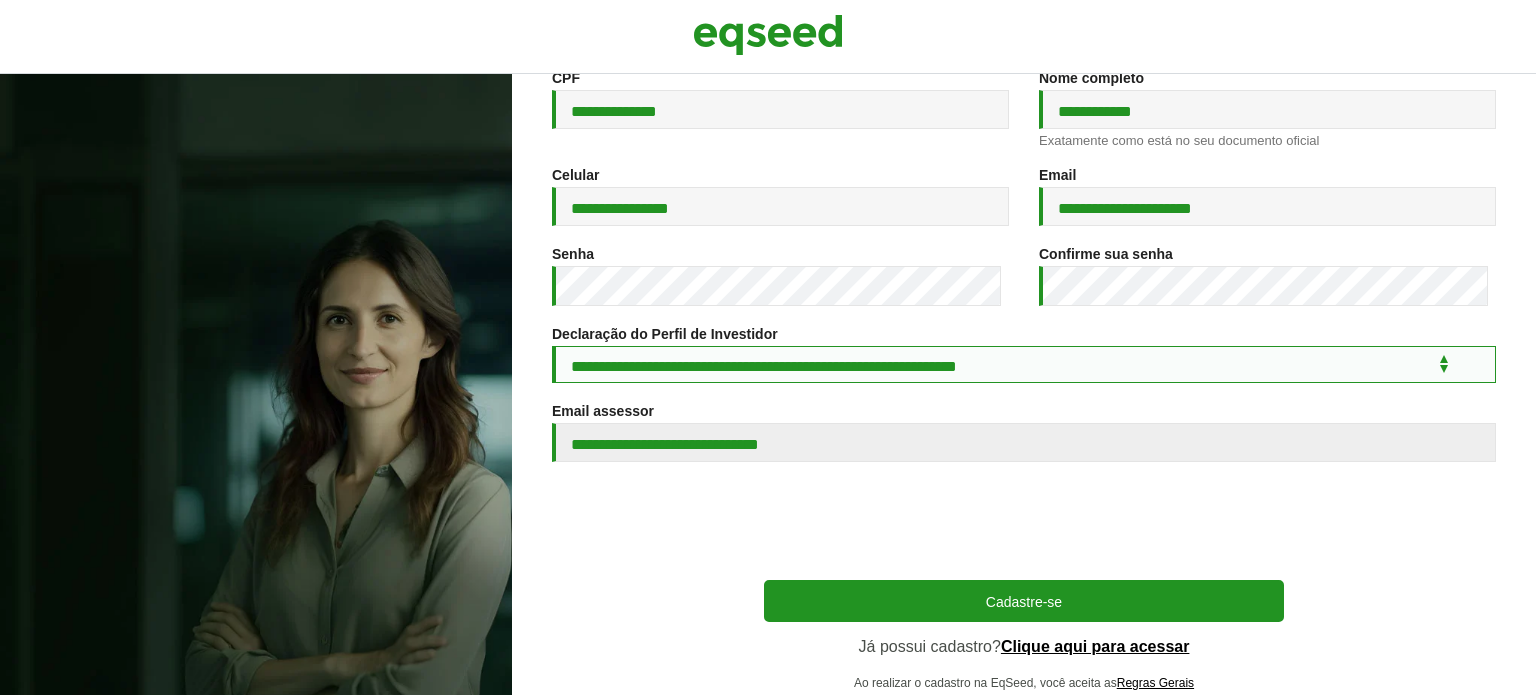 click on "**********" at bounding box center (1024, 364) 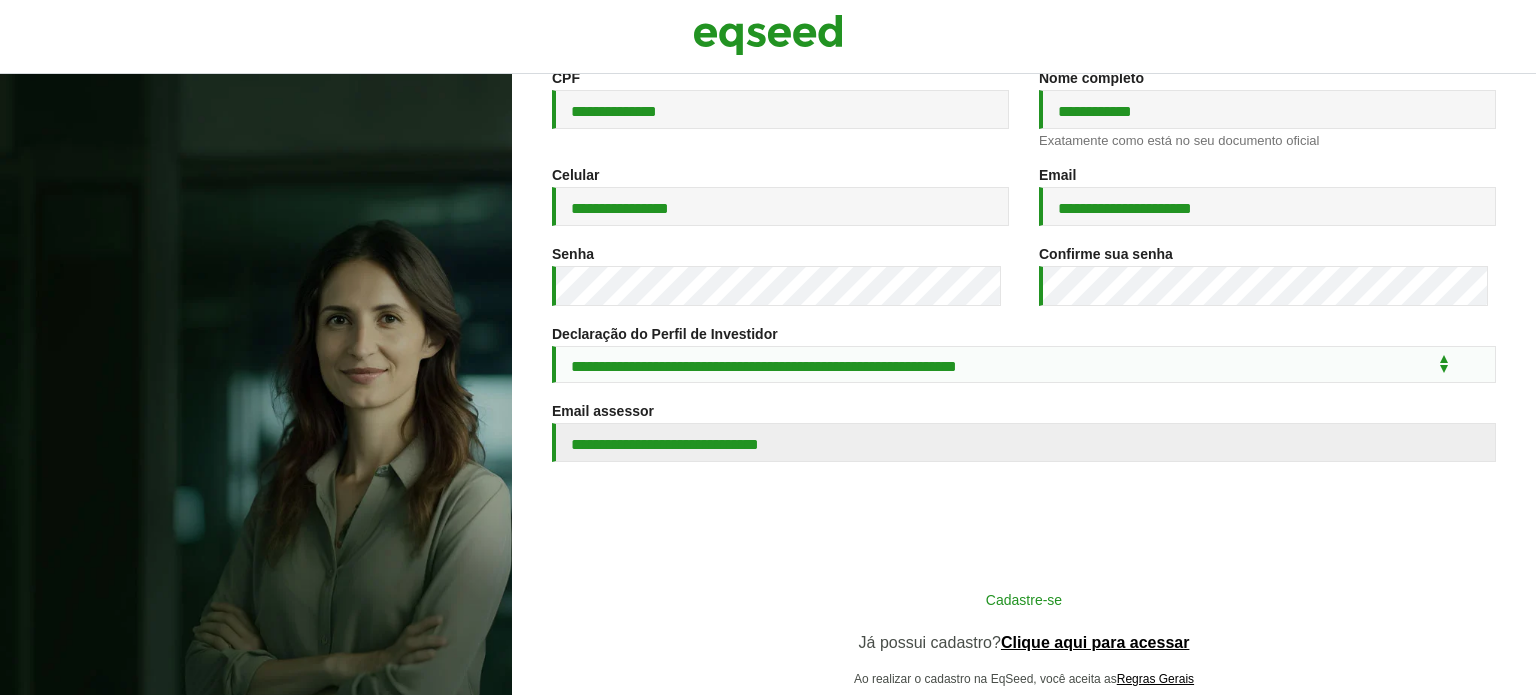 click on "Cadastre-se" at bounding box center (1024, 599) 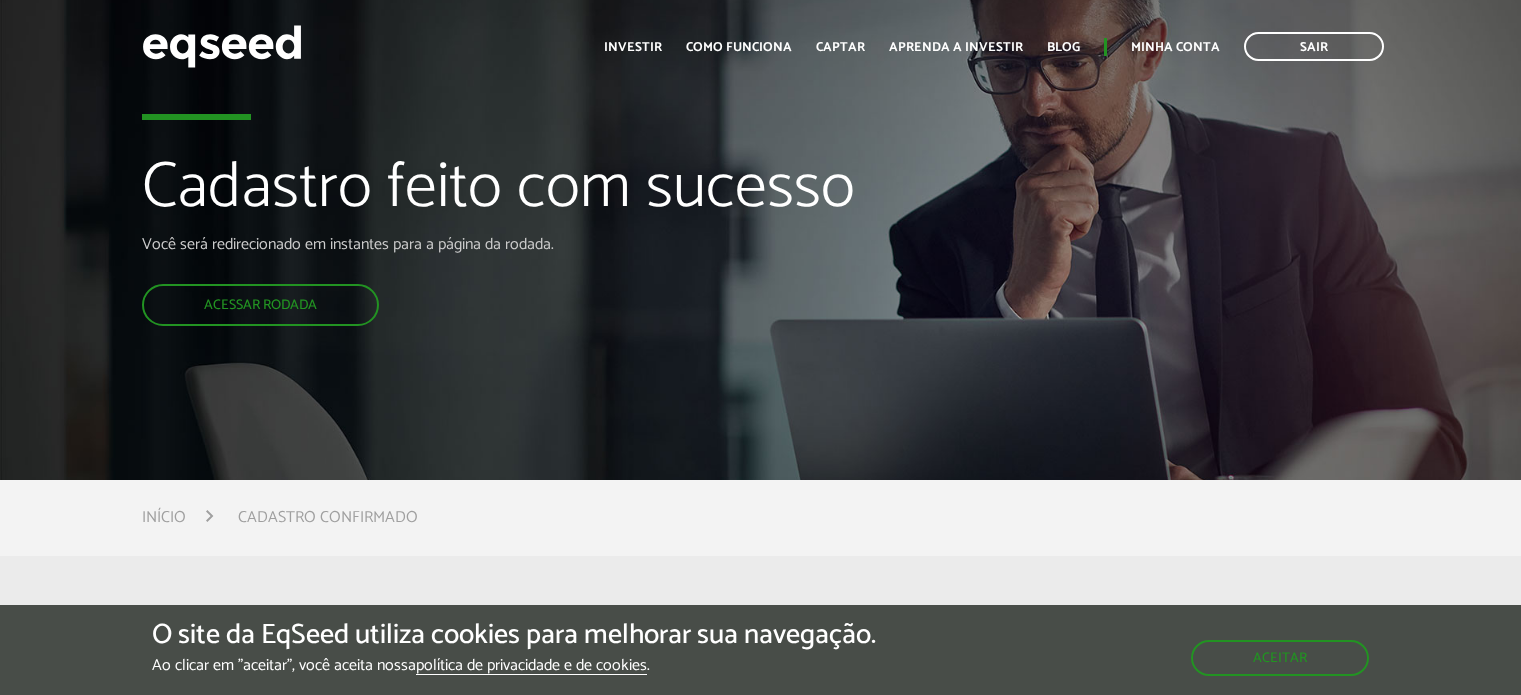 scroll, scrollTop: 0, scrollLeft: 0, axis: both 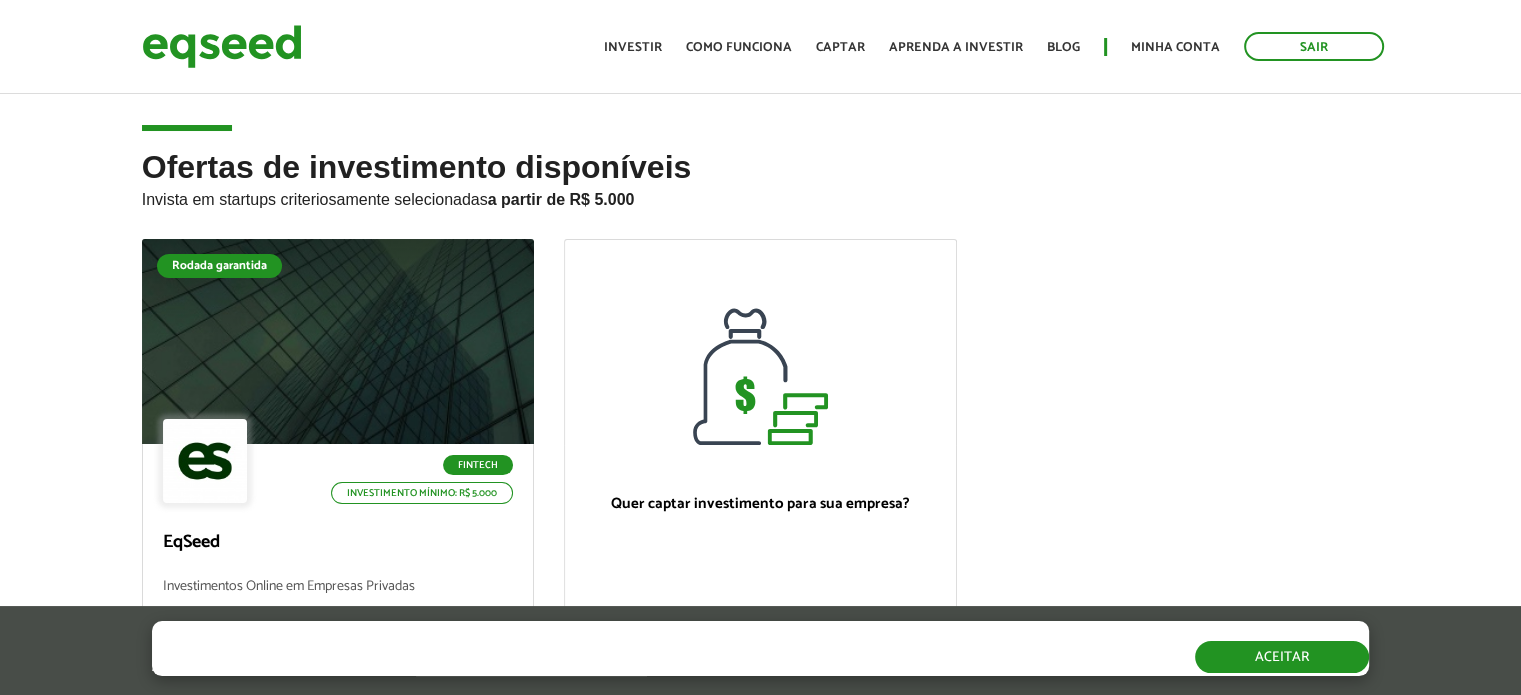 click on "Aceitar" at bounding box center [1282, 657] 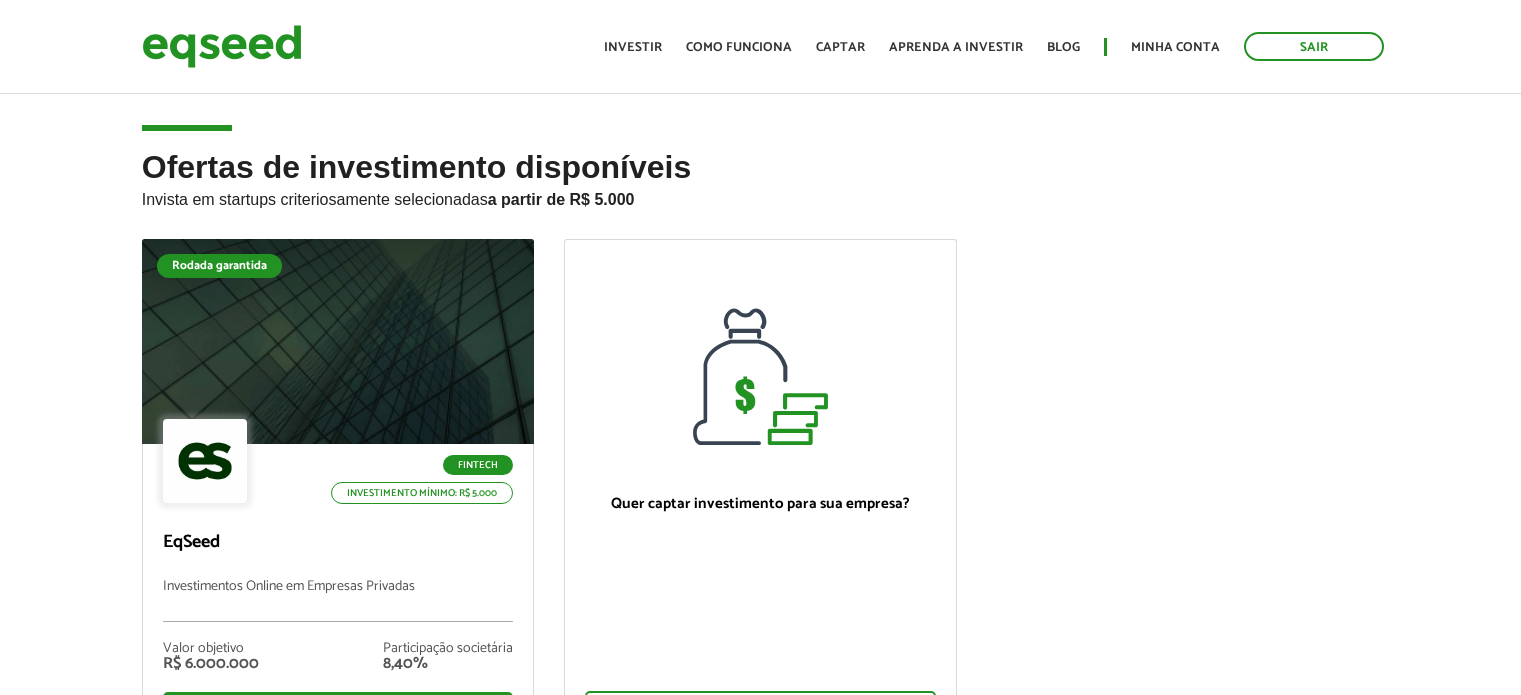 scroll, scrollTop: 0, scrollLeft: 0, axis: both 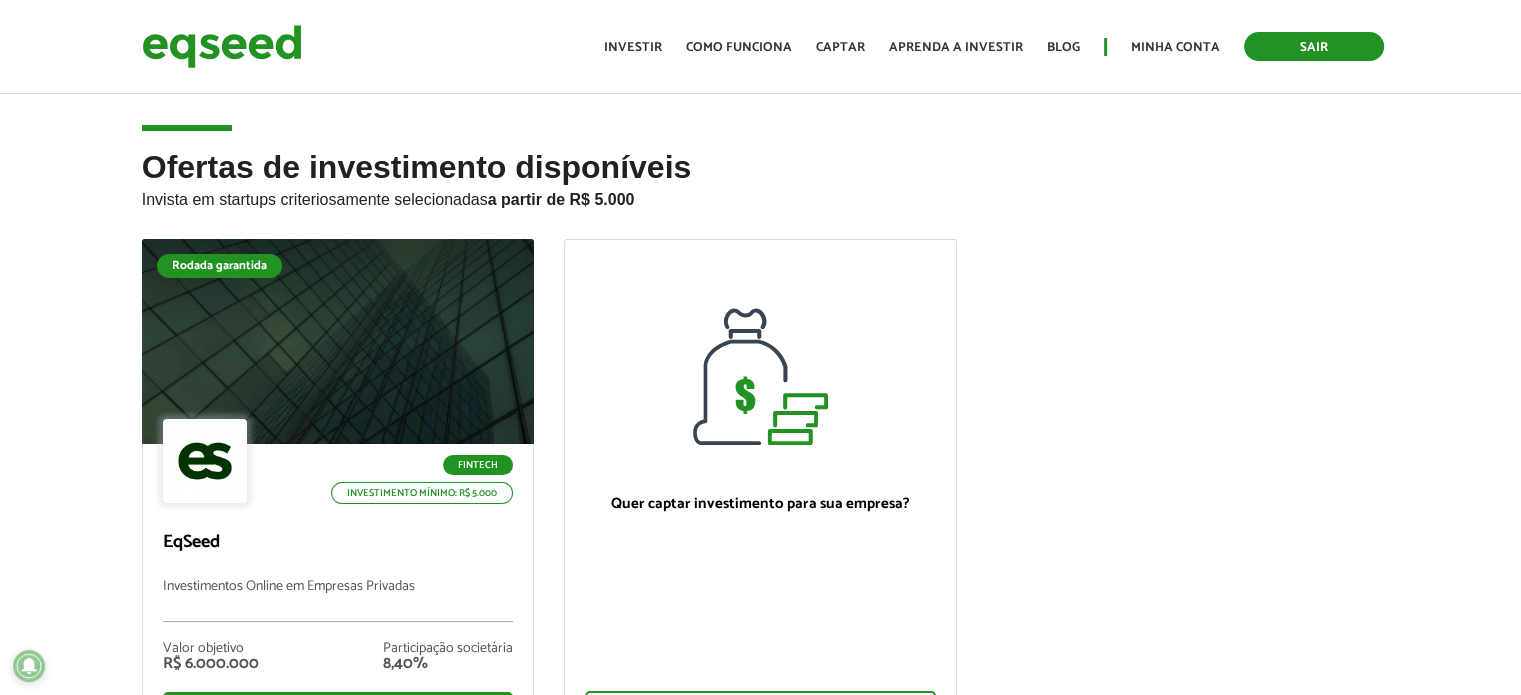 click on "Sair" at bounding box center (1314, 46) 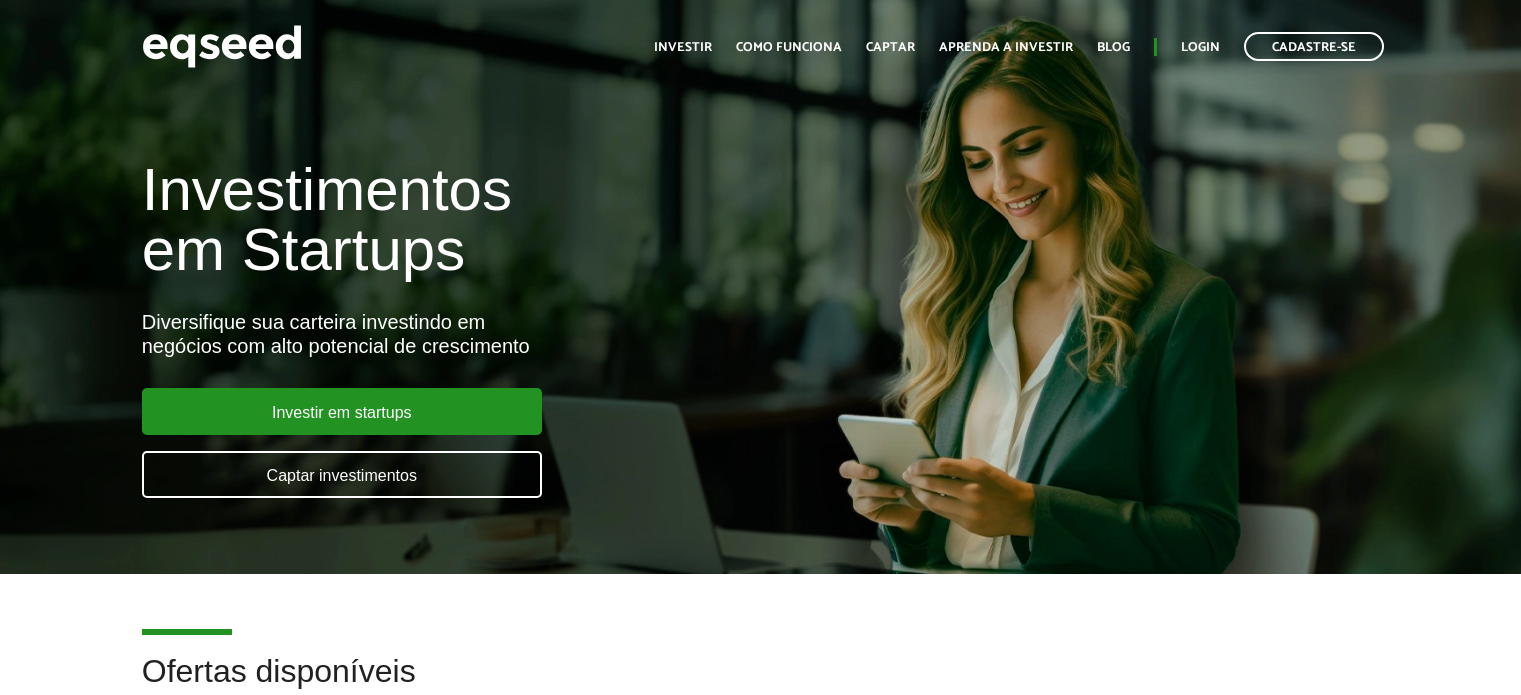 scroll, scrollTop: 0, scrollLeft: 0, axis: both 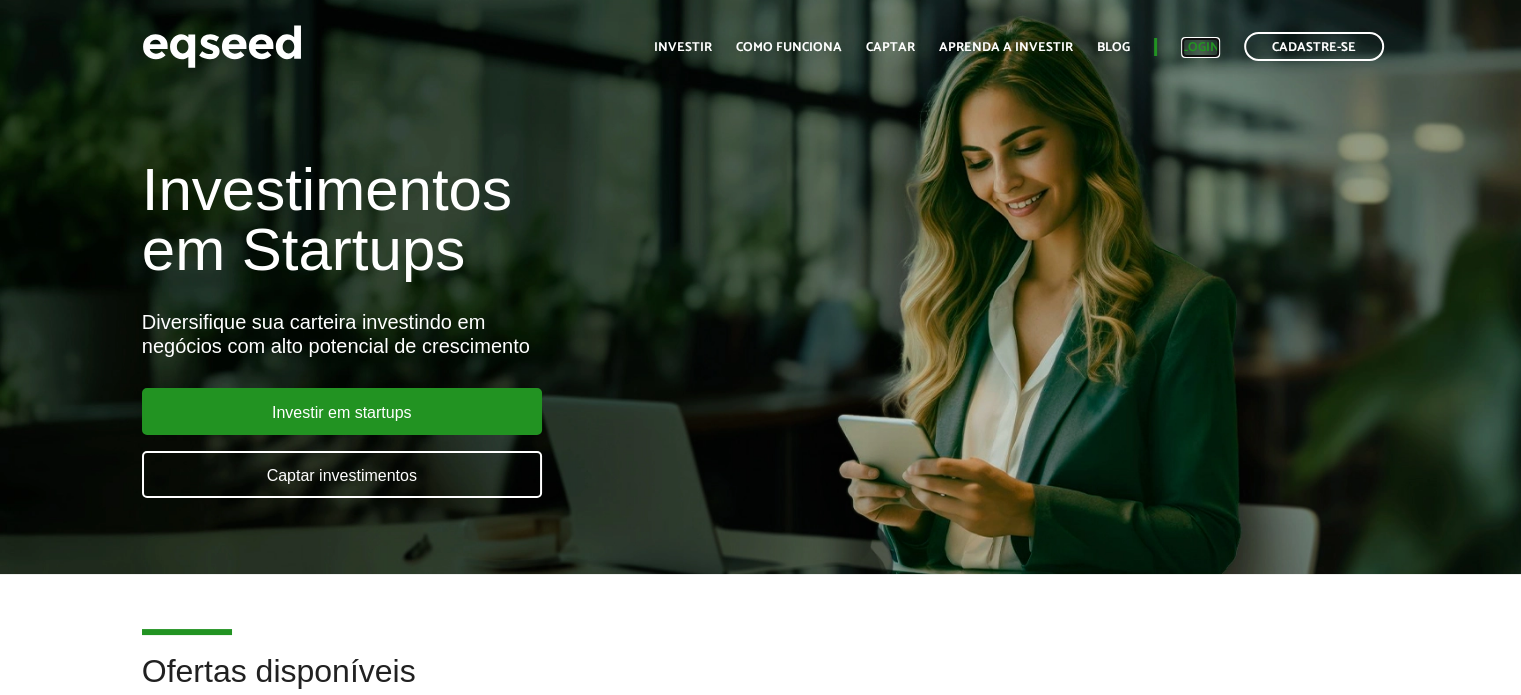click on "Login" at bounding box center [1200, 47] 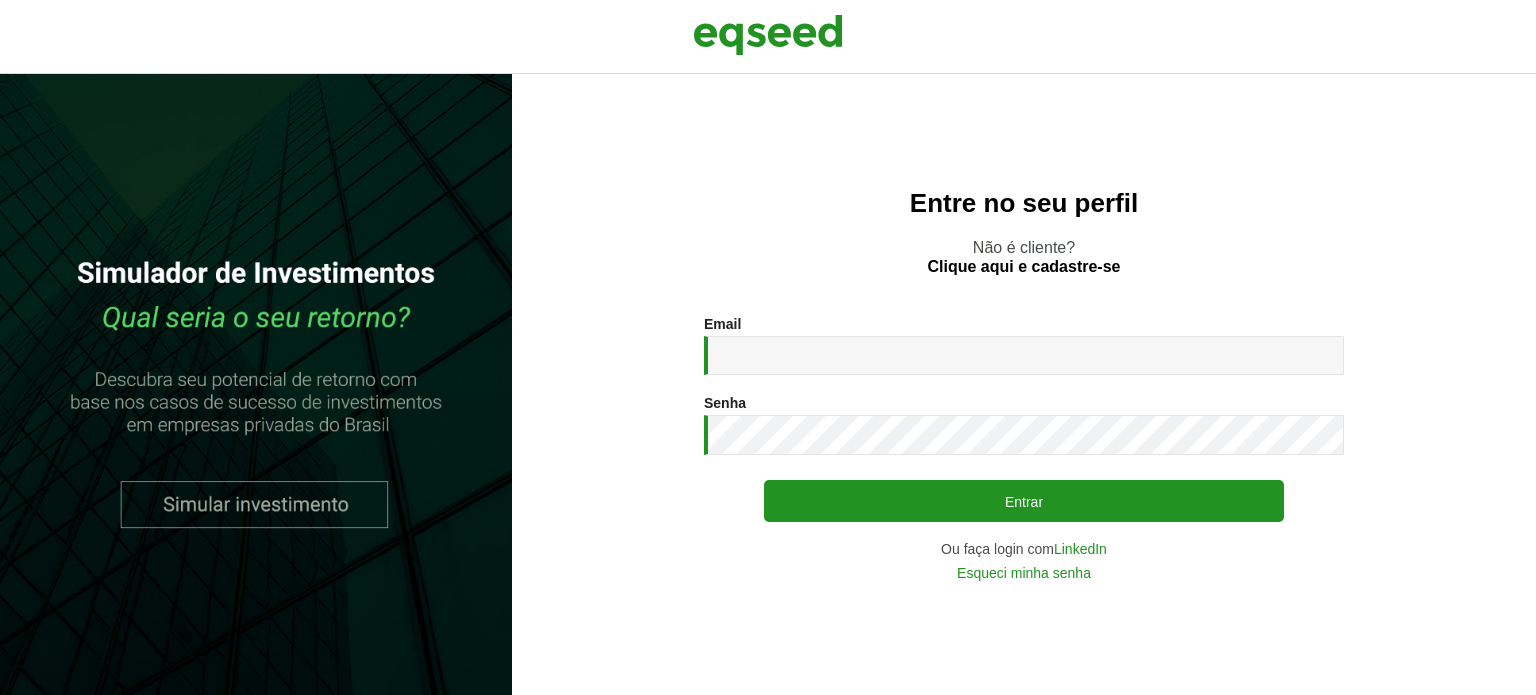scroll, scrollTop: 0, scrollLeft: 0, axis: both 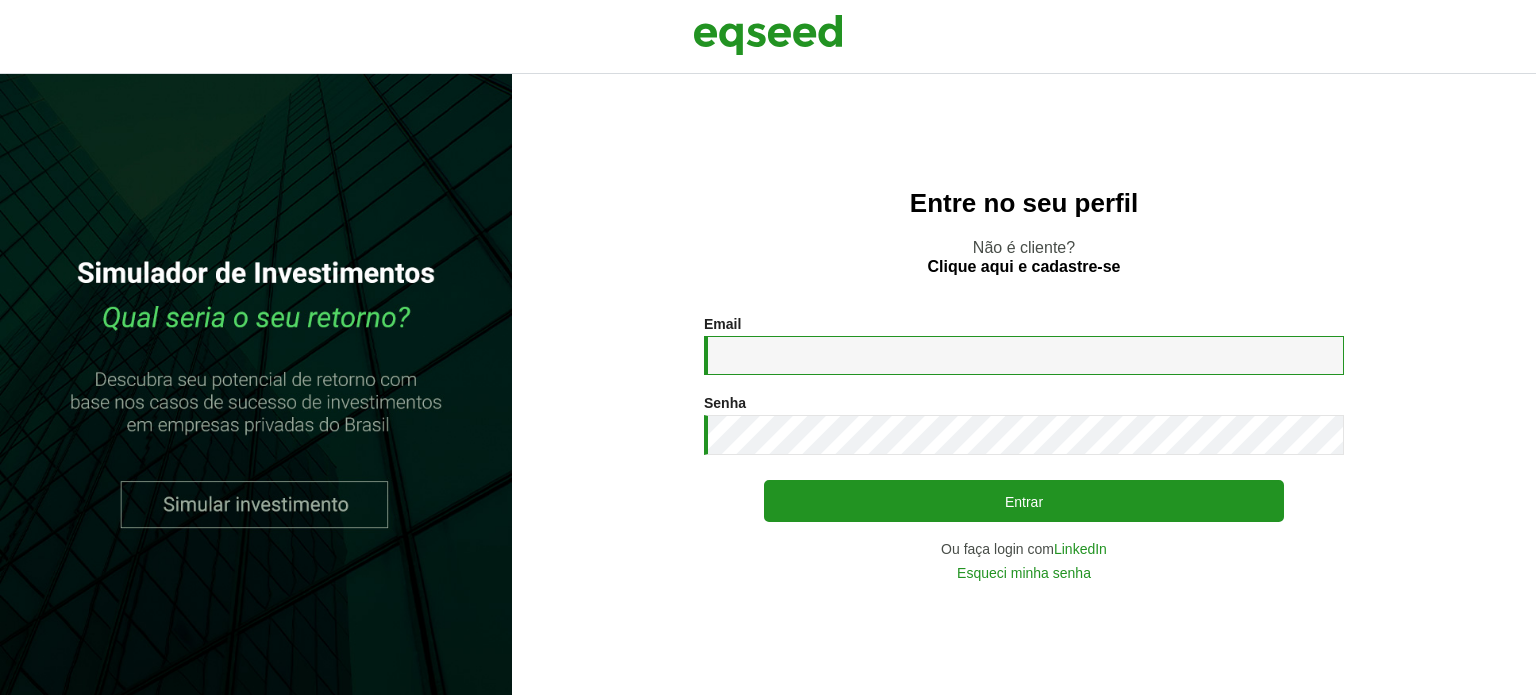 click on "Email  *" at bounding box center (1024, 355) 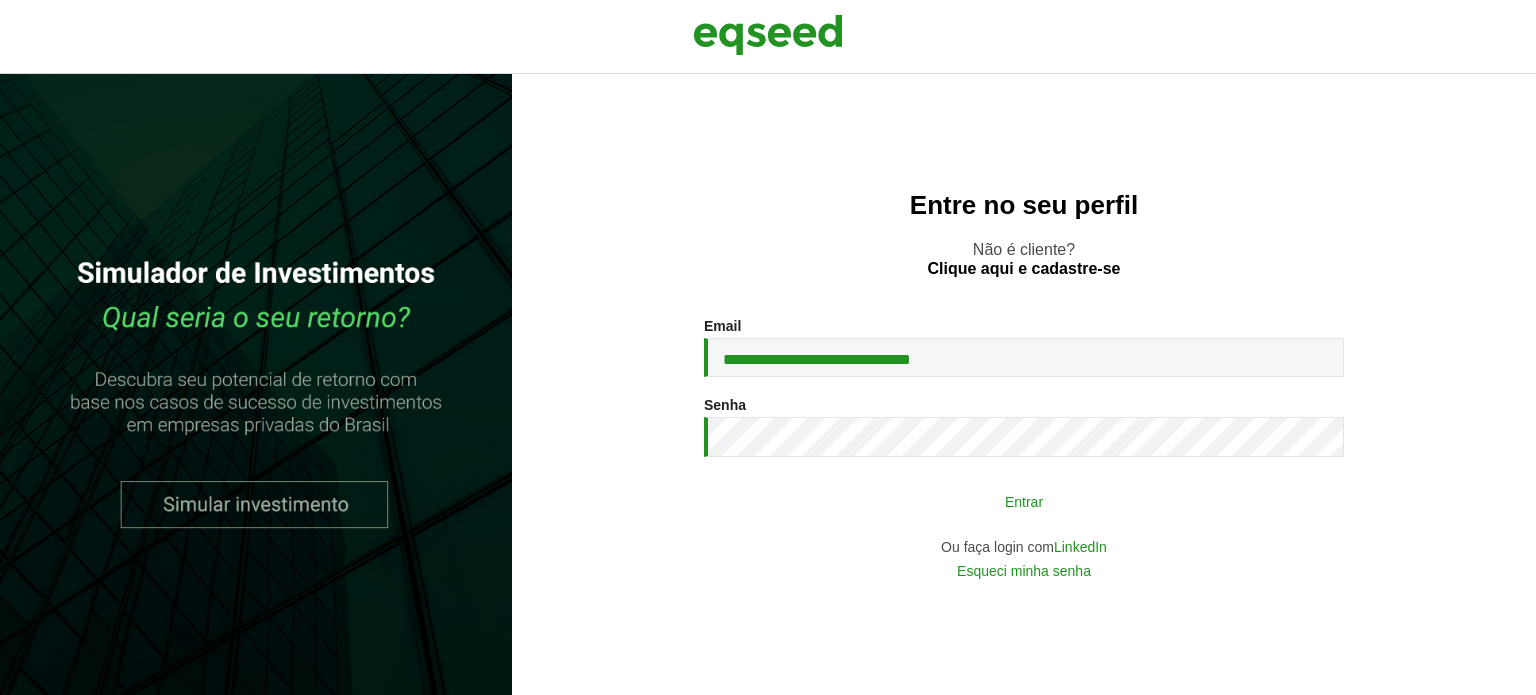 click on "Entrar" at bounding box center (1024, 501) 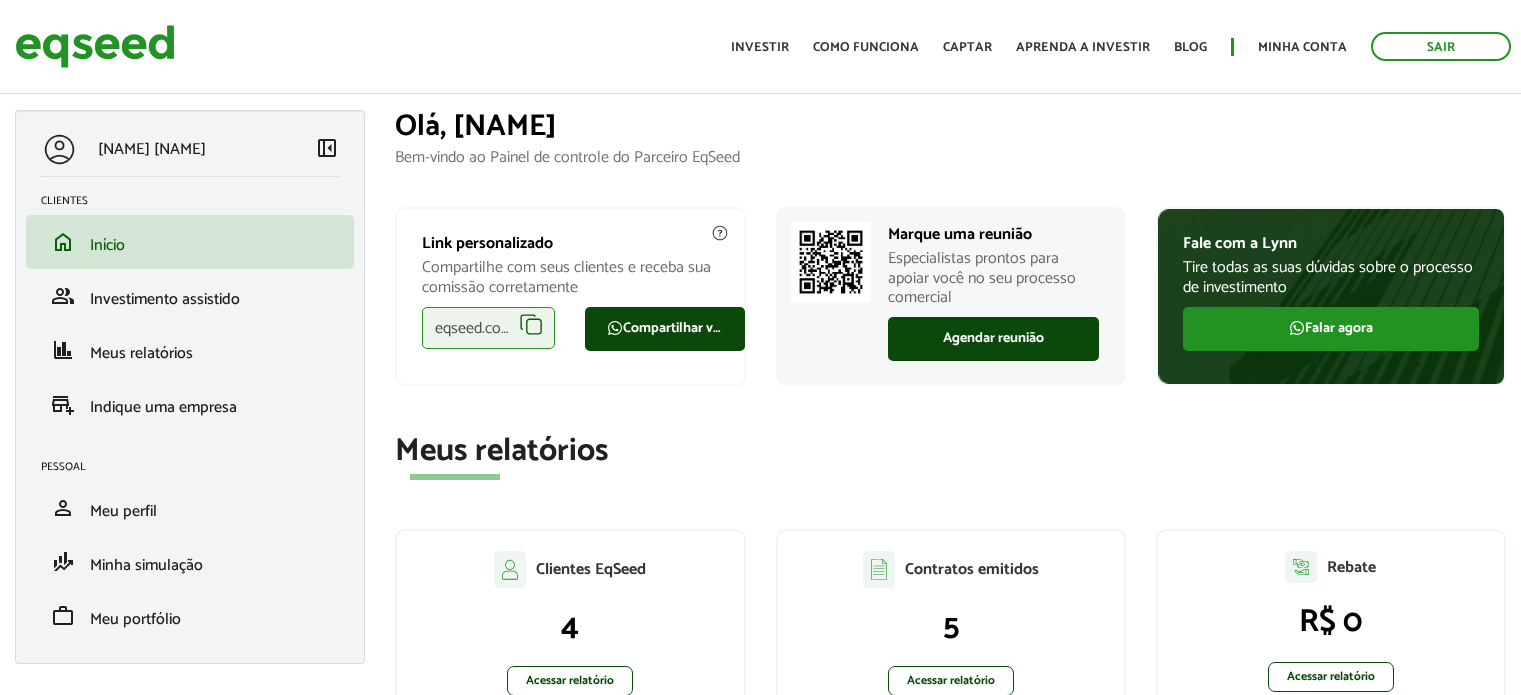 scroll, scrollTop: 0, scrollLeft: 0, axis: both 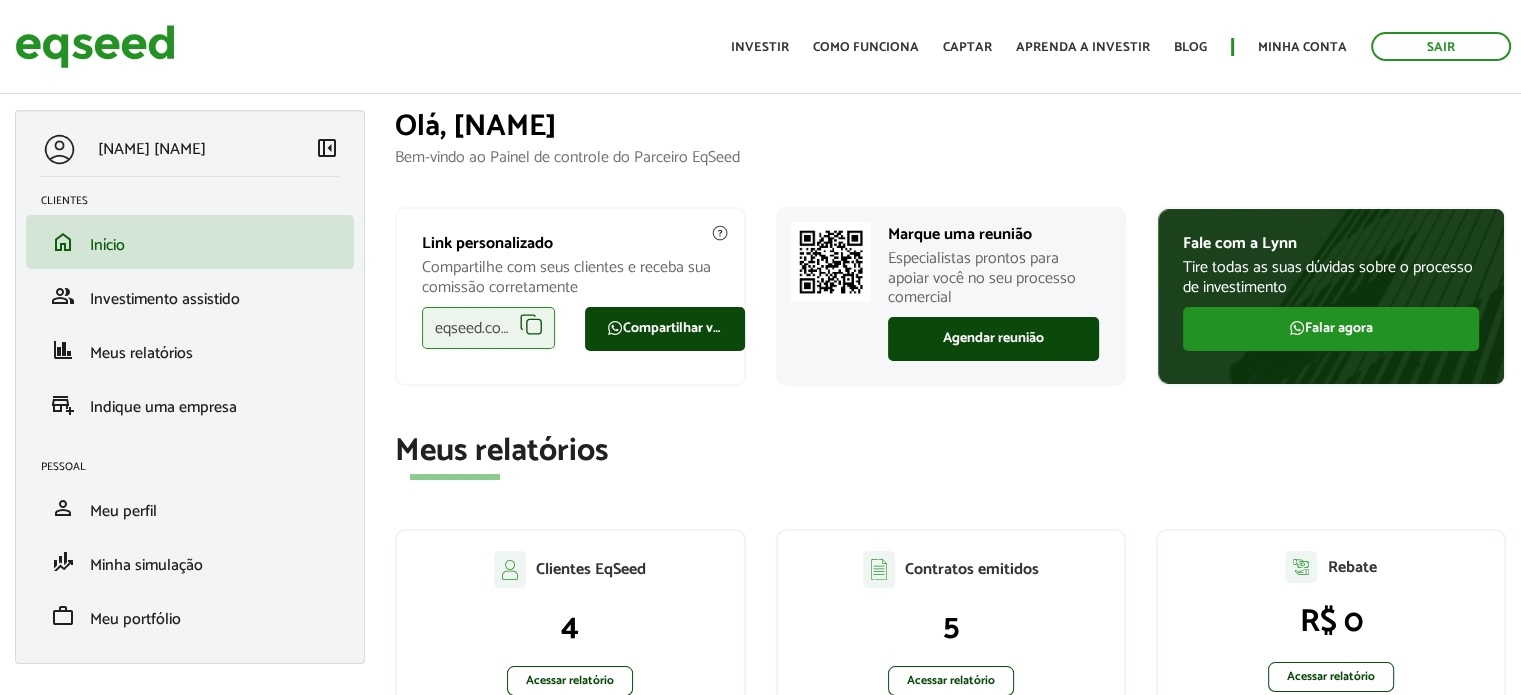 click on "eqseed.com/a/is/[EMAIL]" at bounding box center [488, 328] 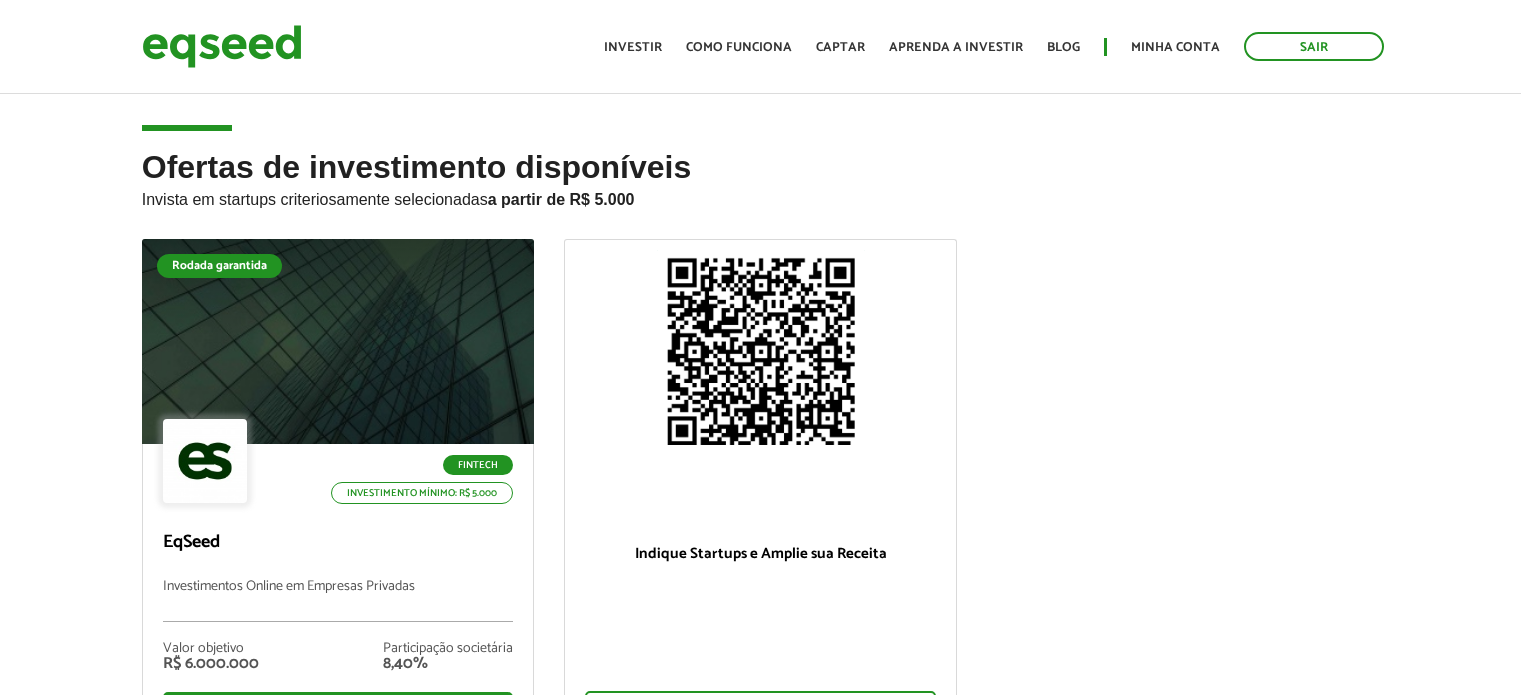 scroll, scrollTop: 0, scrollLeft: 0, axis: both 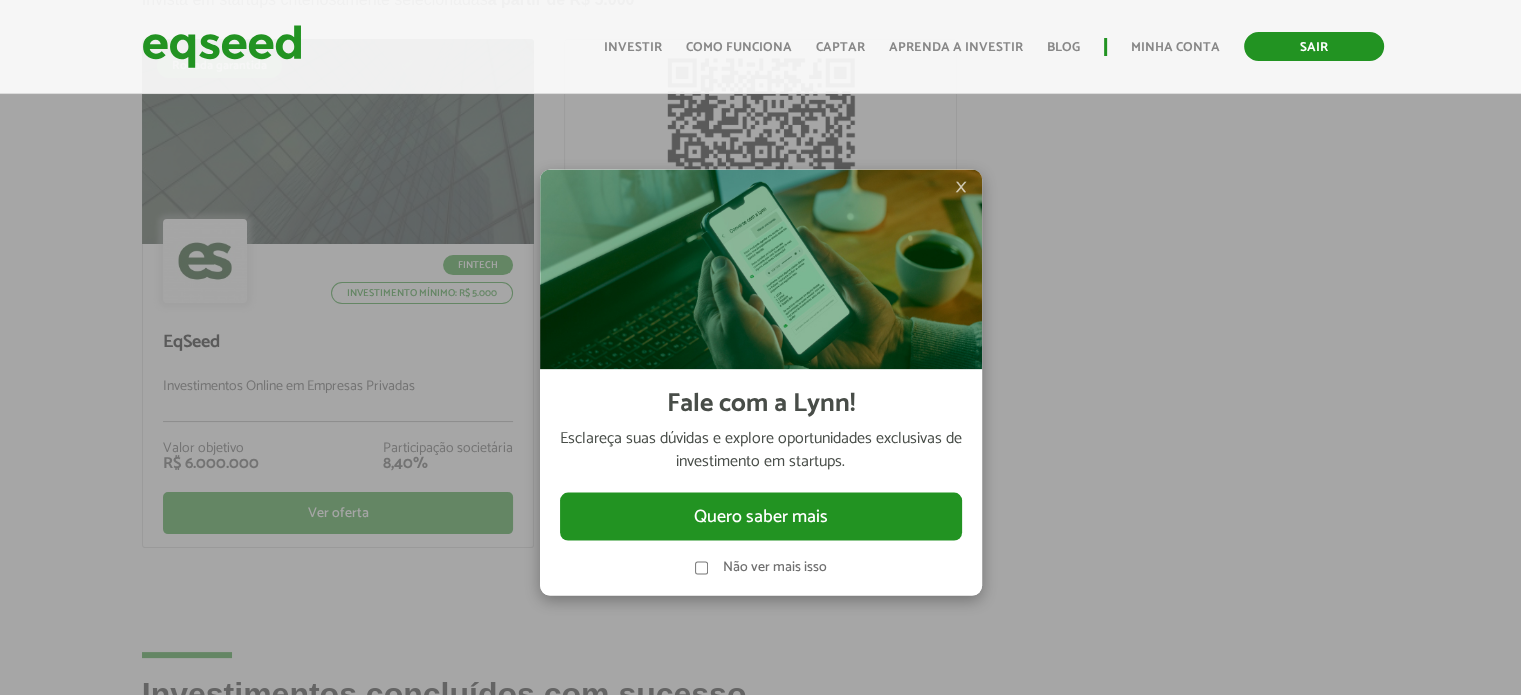 click on "Sair" at bounding box center [1314, 46] 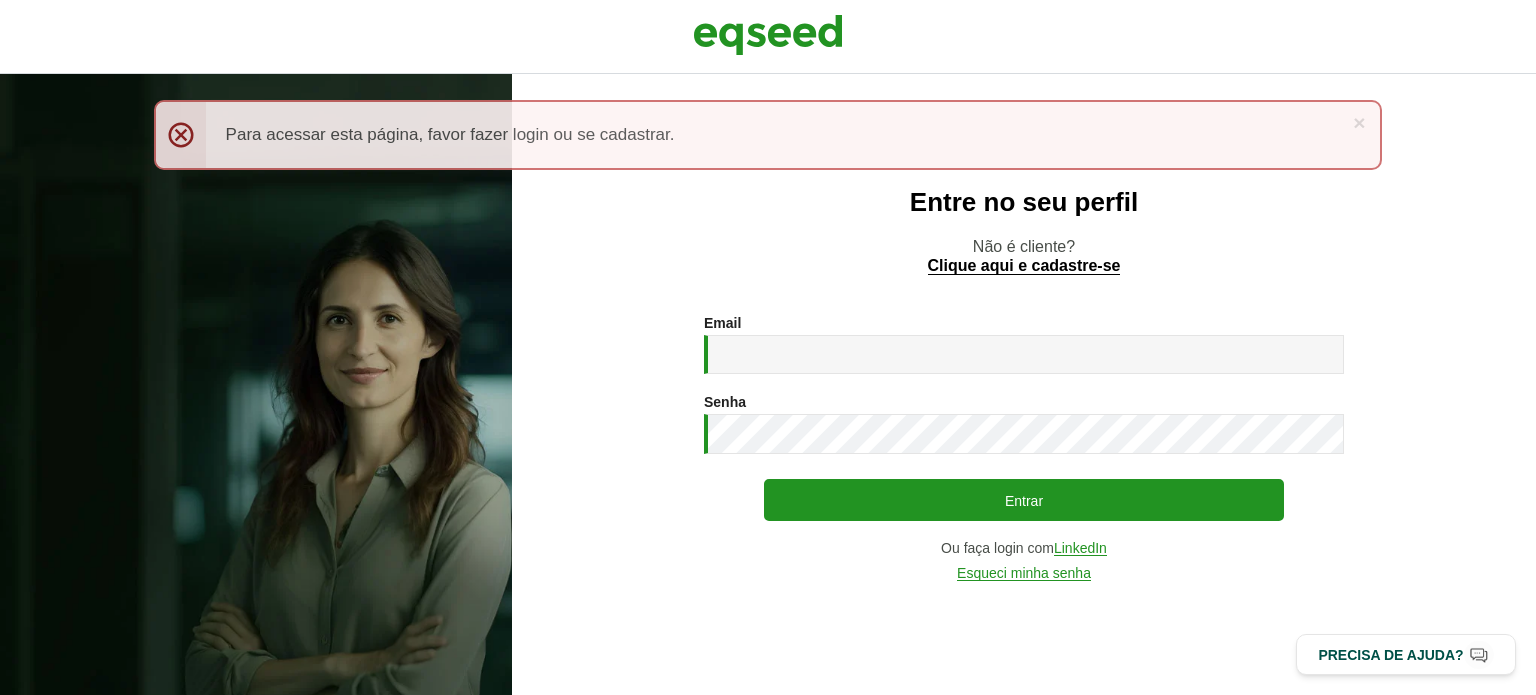 scroll, scrollTop: 0, scrollLeft: 0, axis: both 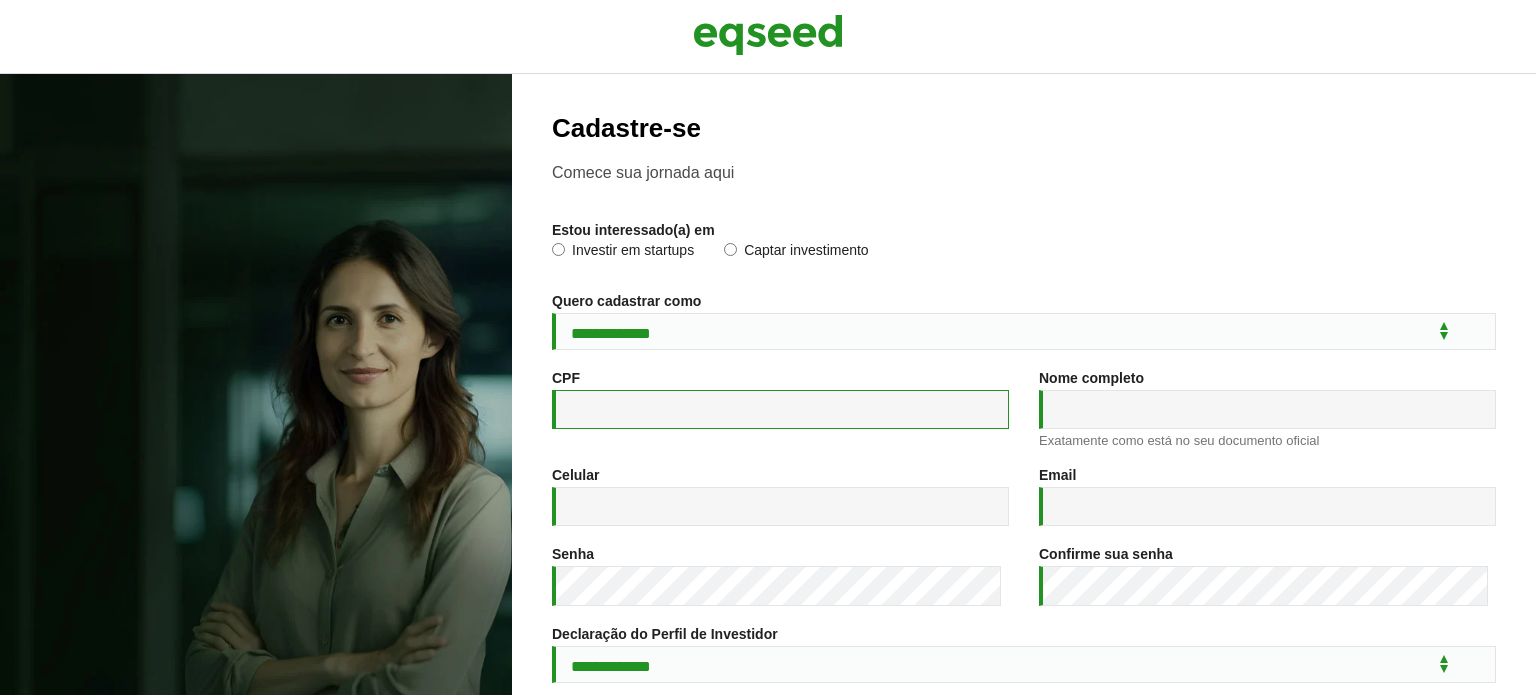 click on "CPF  *" at bounding box center [780, 409] 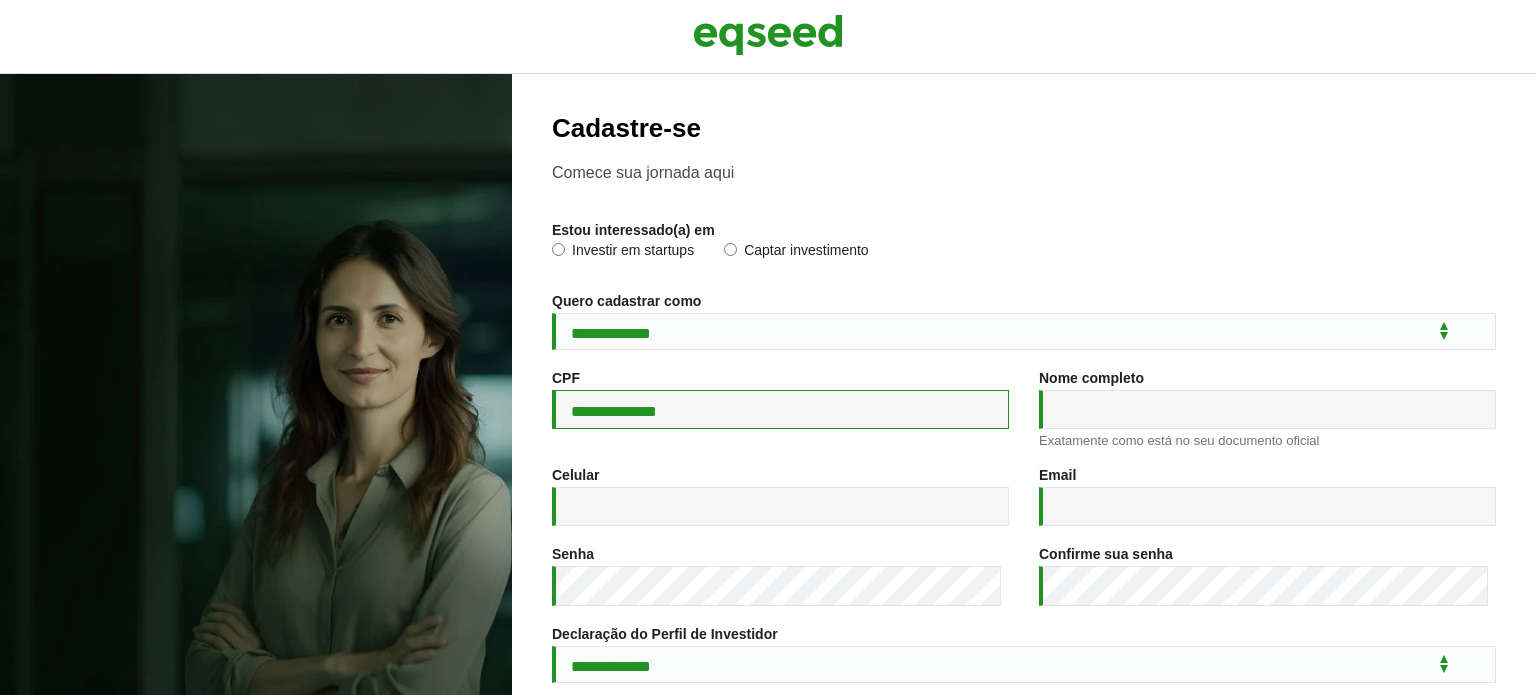 type on "**********" 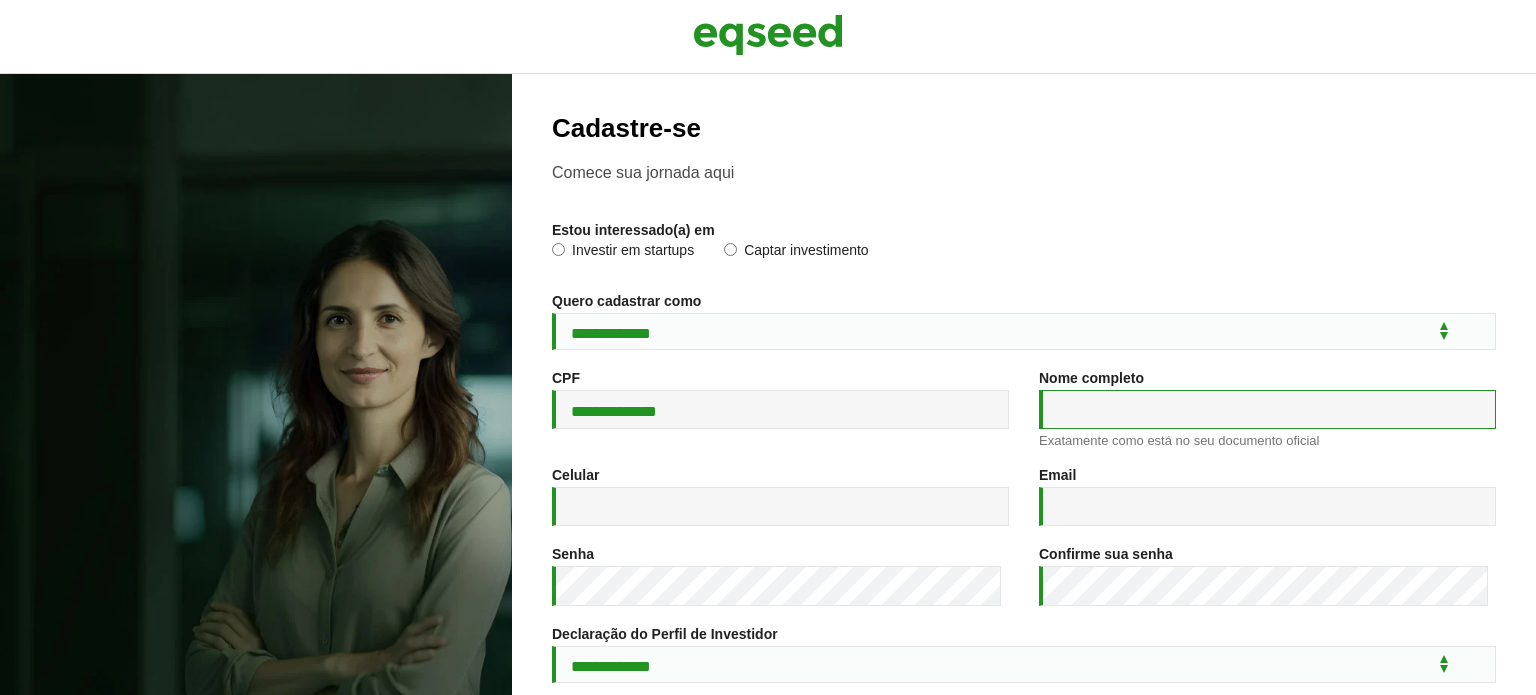click on "Nome completo  *" at bounding box center (1267, 409) 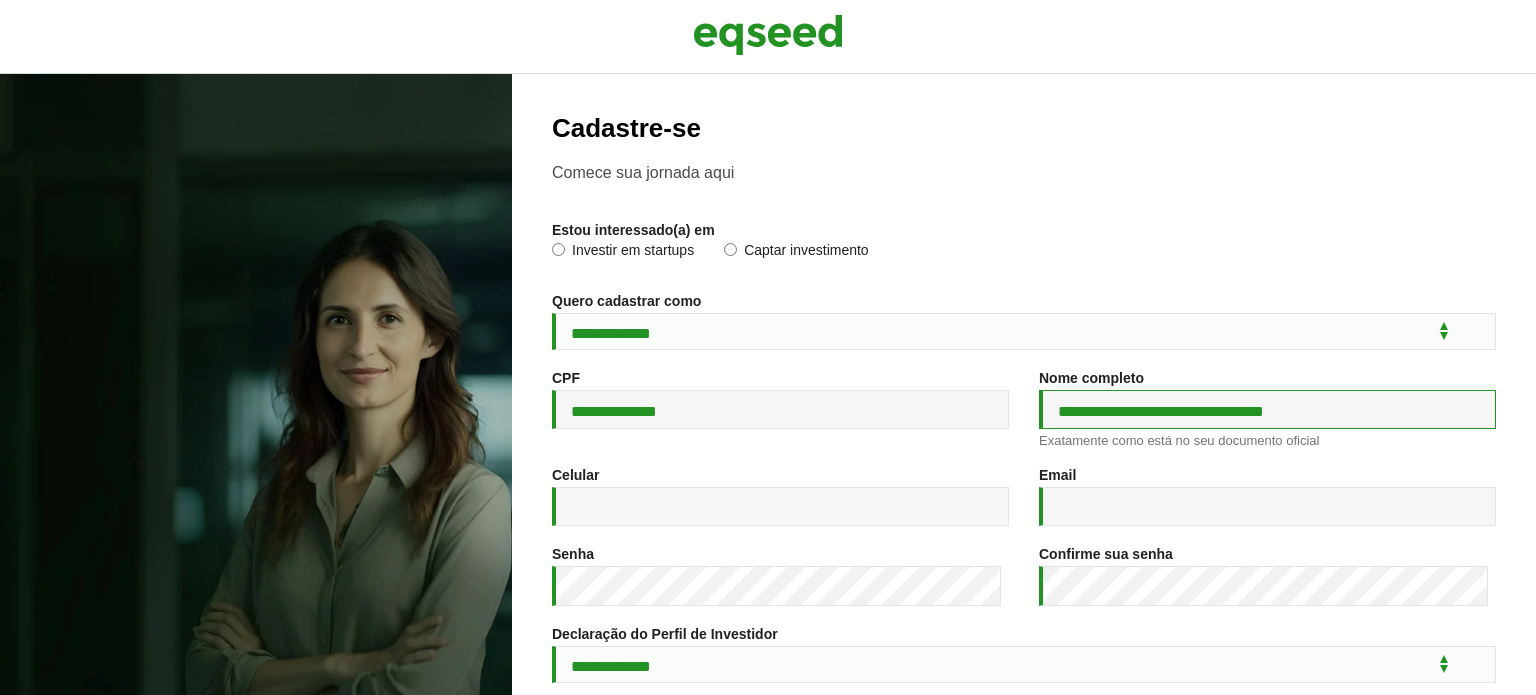 type on "**********" 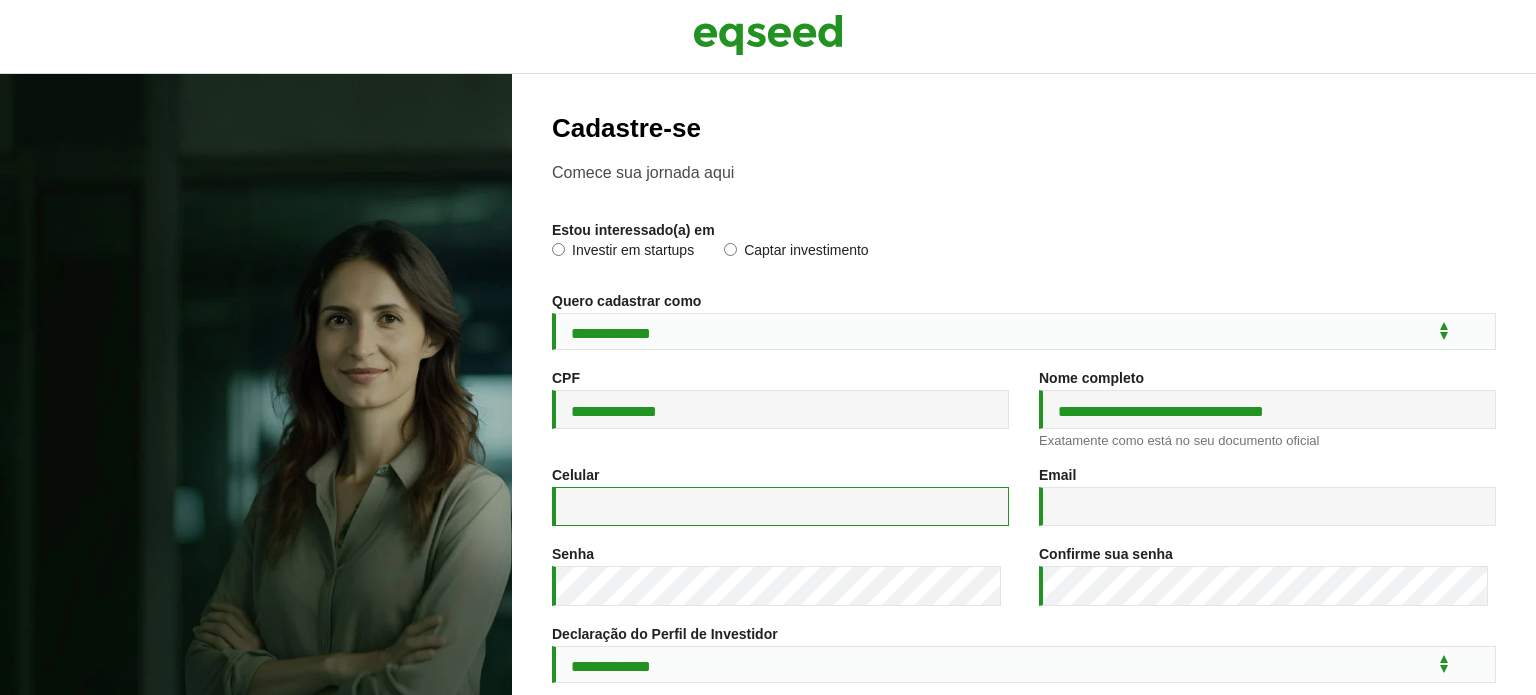 click on "Celular  *" at bounding box center [780, 506] 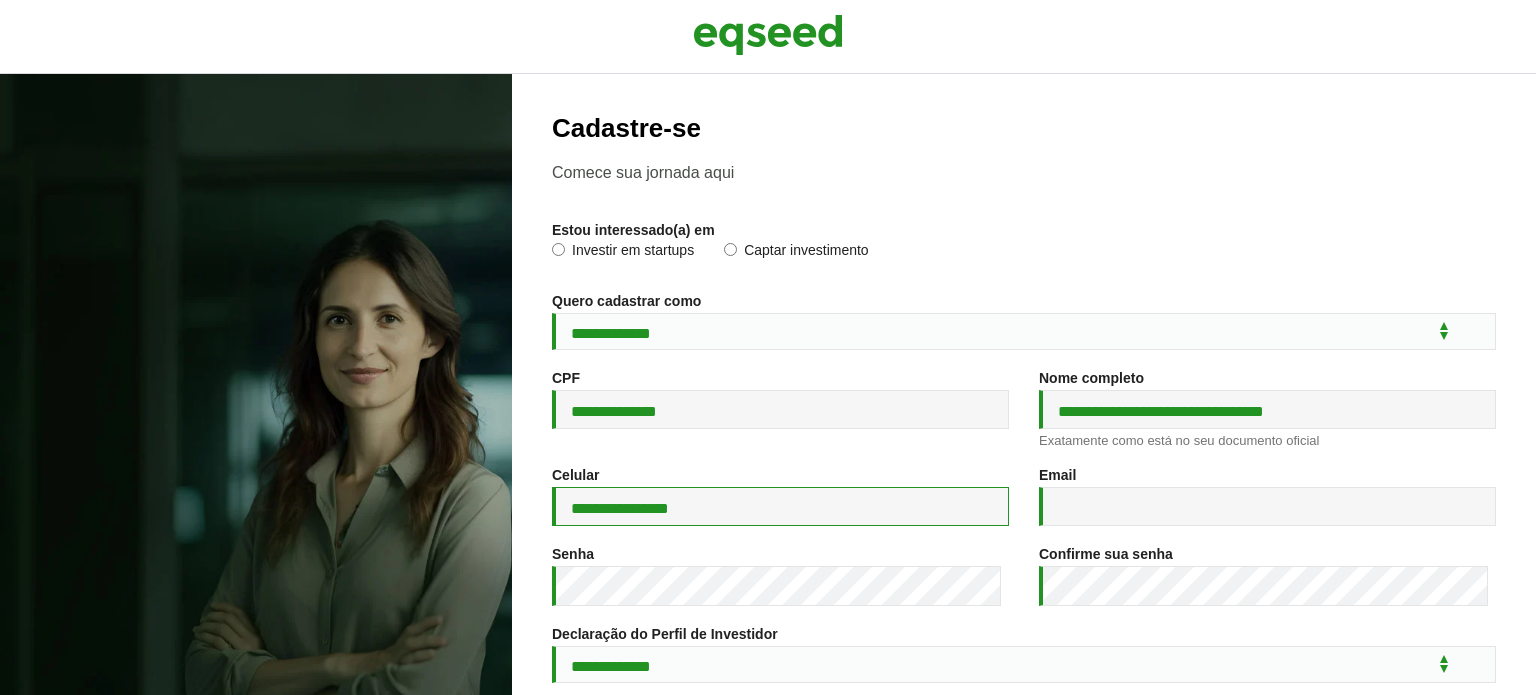 type on "**********" 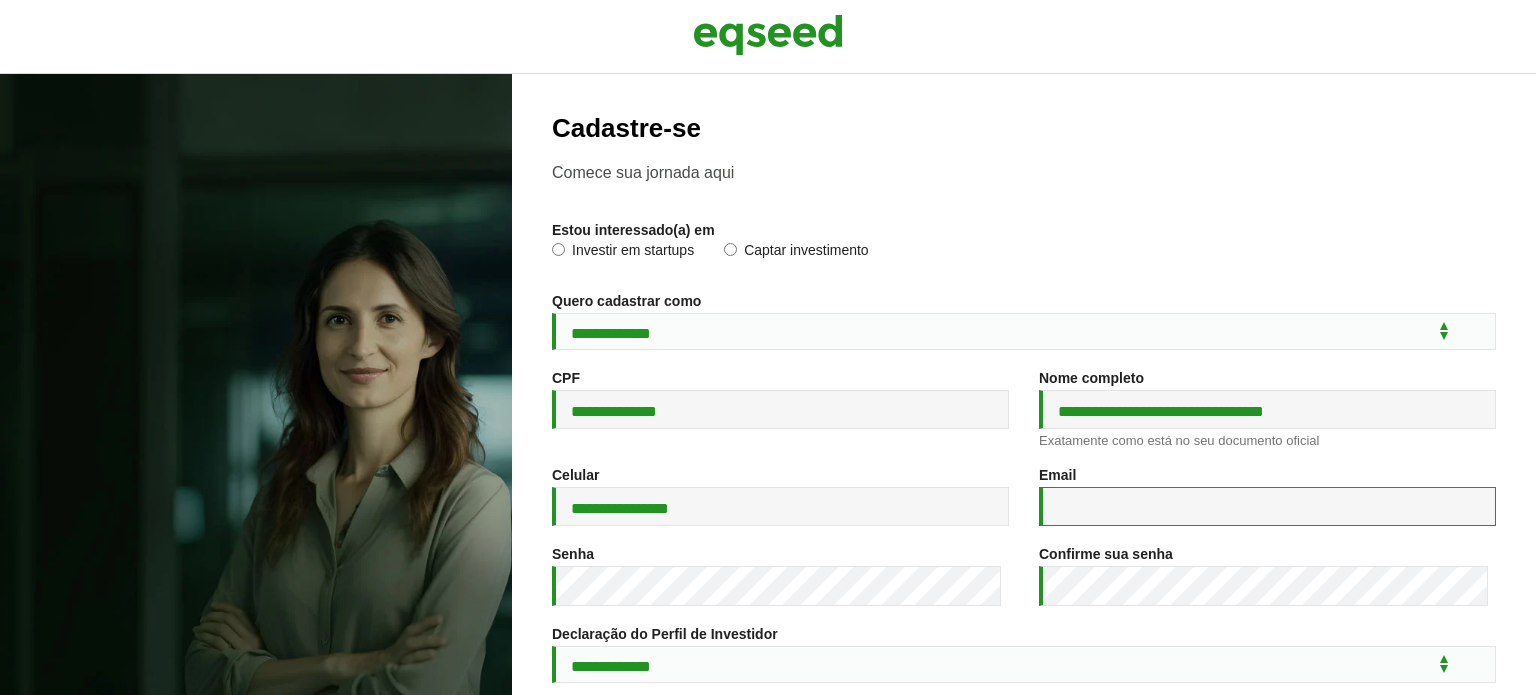 click on "Email  *" at bounding box center (1267, 506) 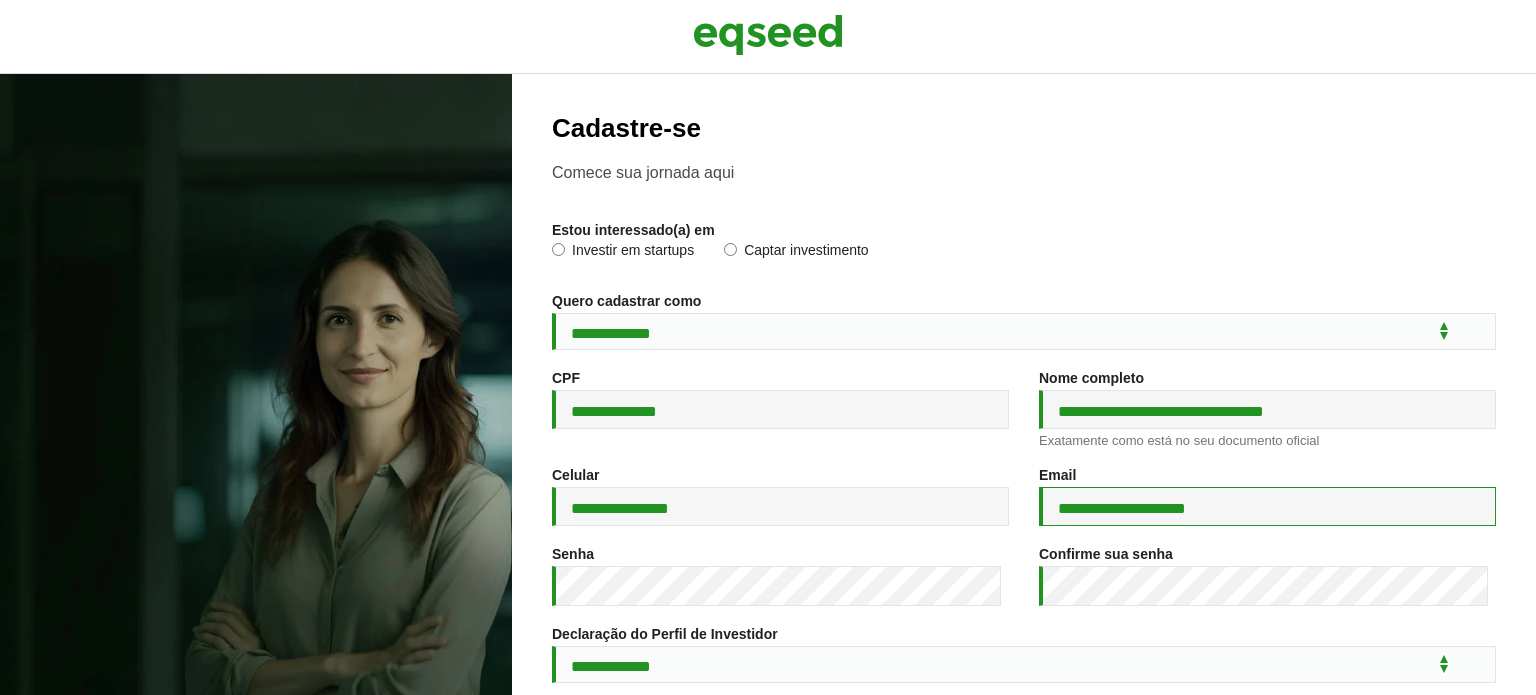 type on "**********" 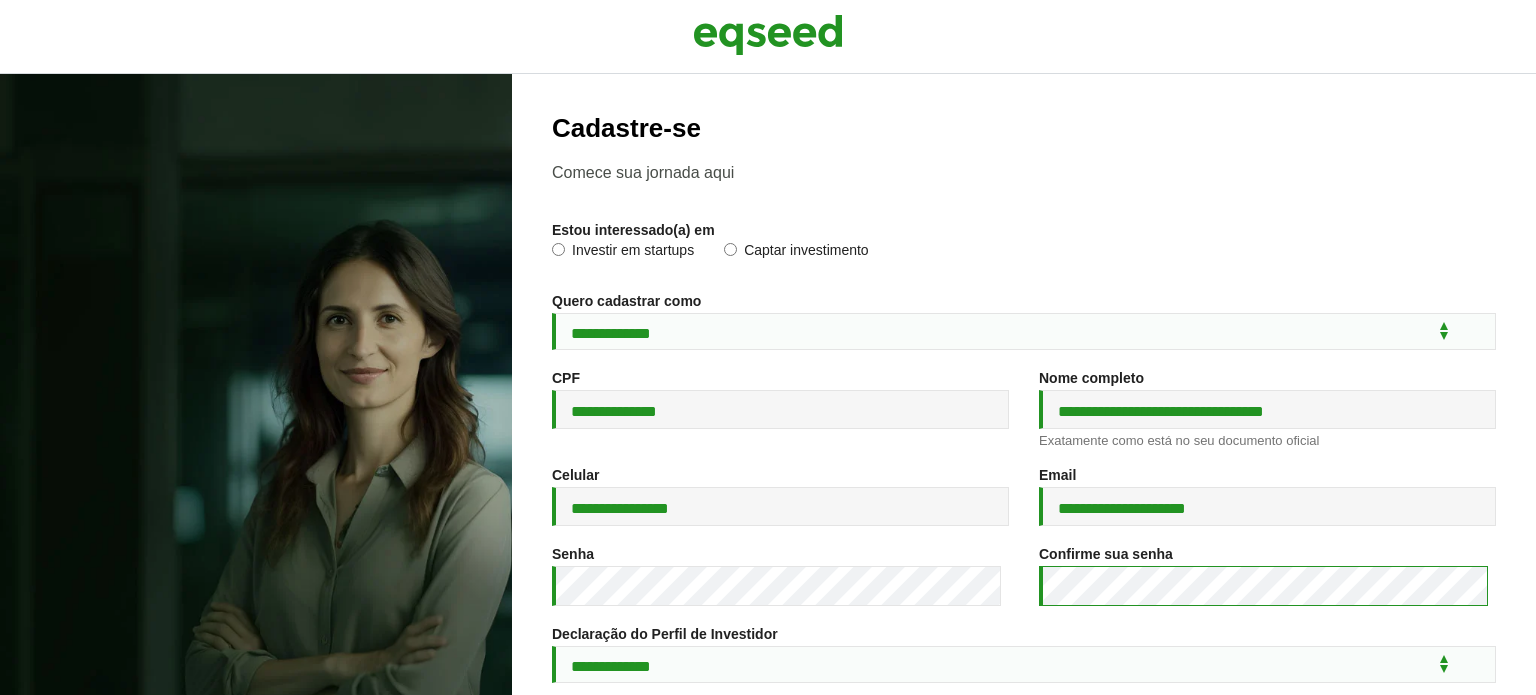 scroll, scrollTop: 200, scrollLeft: 0, axis: vertical 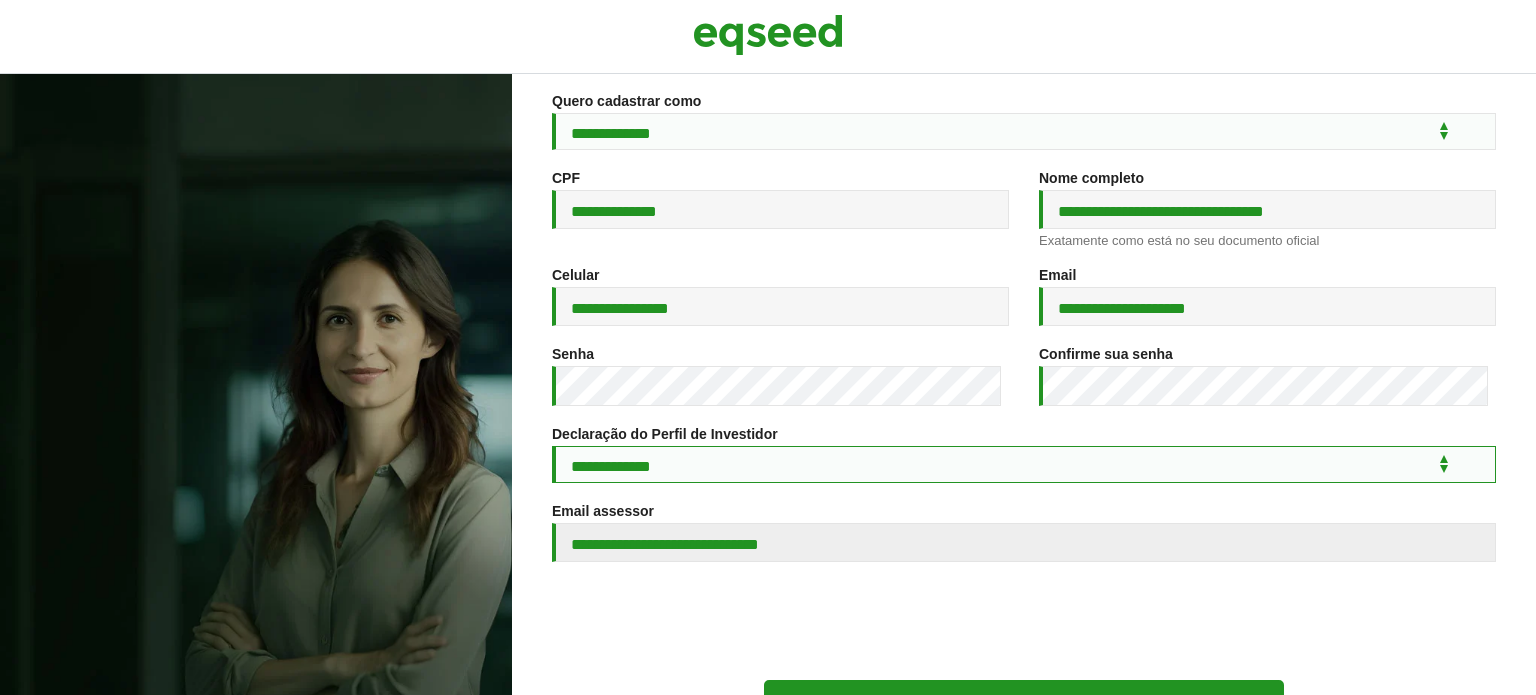 click on "**********" at bounding box center (1024, 464) 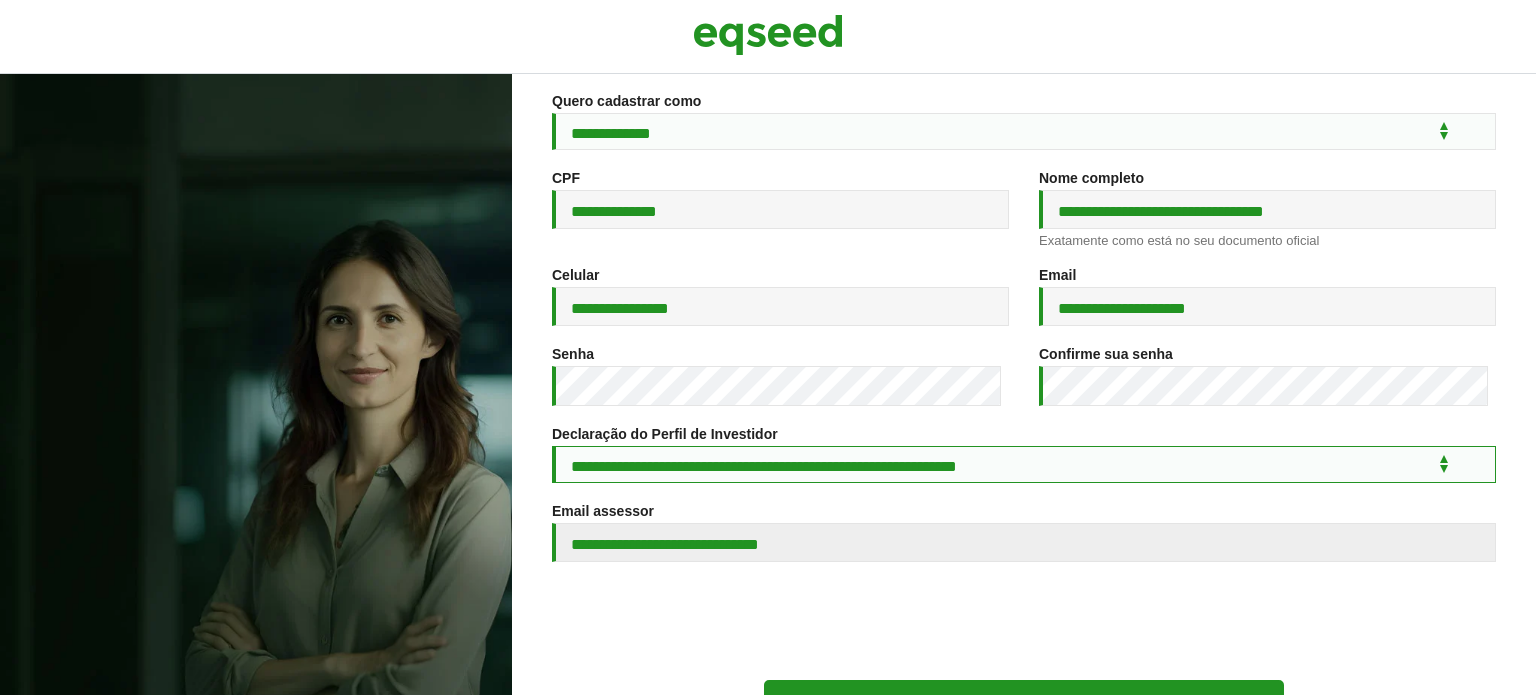 click on "**********" at bounding box center [1024, 464] 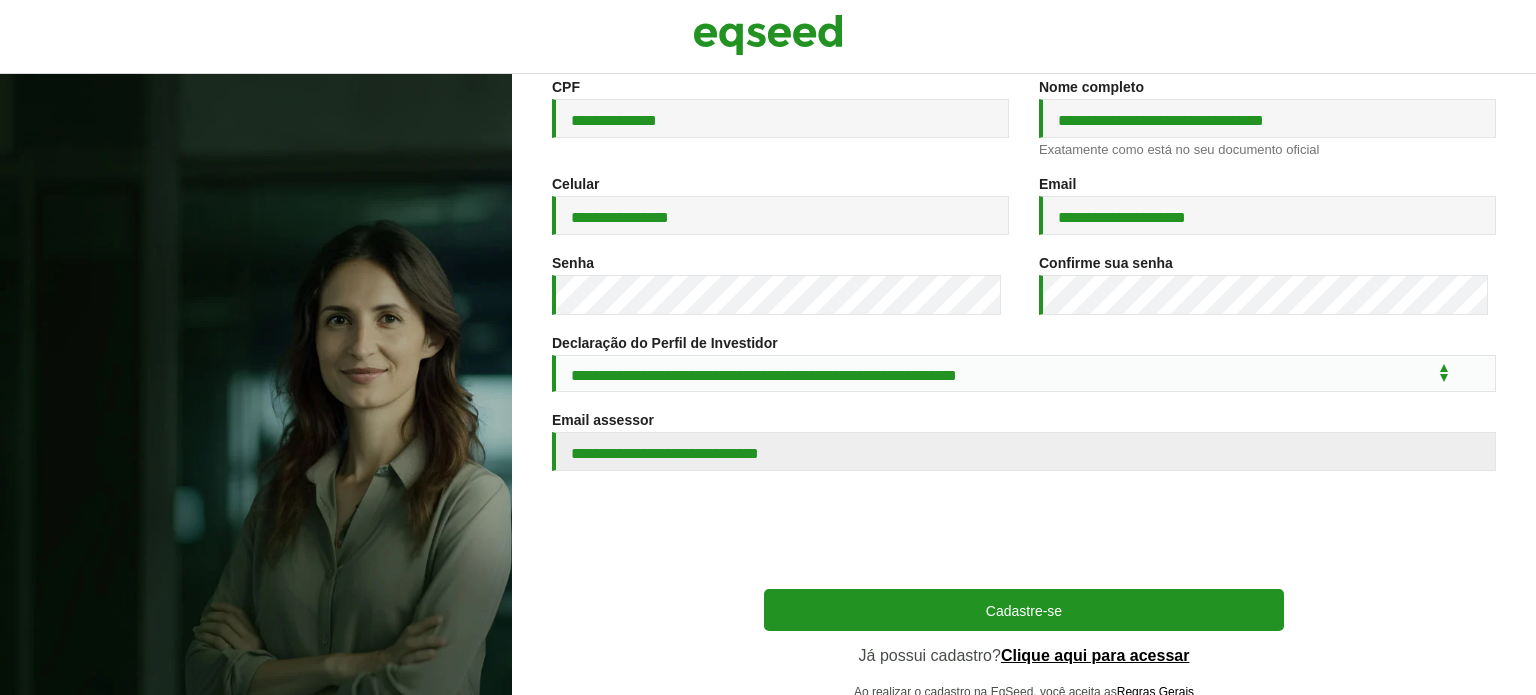 scroll, scrollTop: 372, scrollLeft: 0, axis: vertical 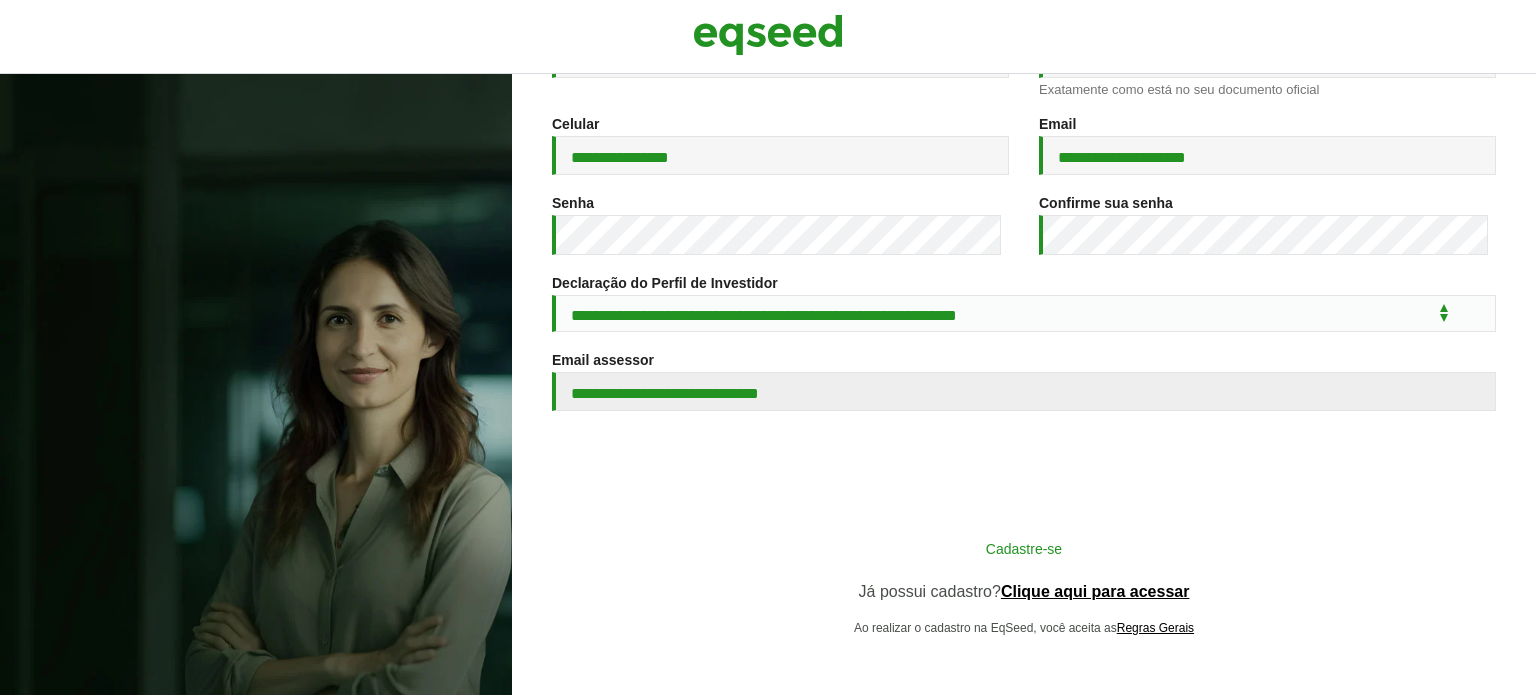 click on "Cadastre-se" at bounding box center [1024, 548] 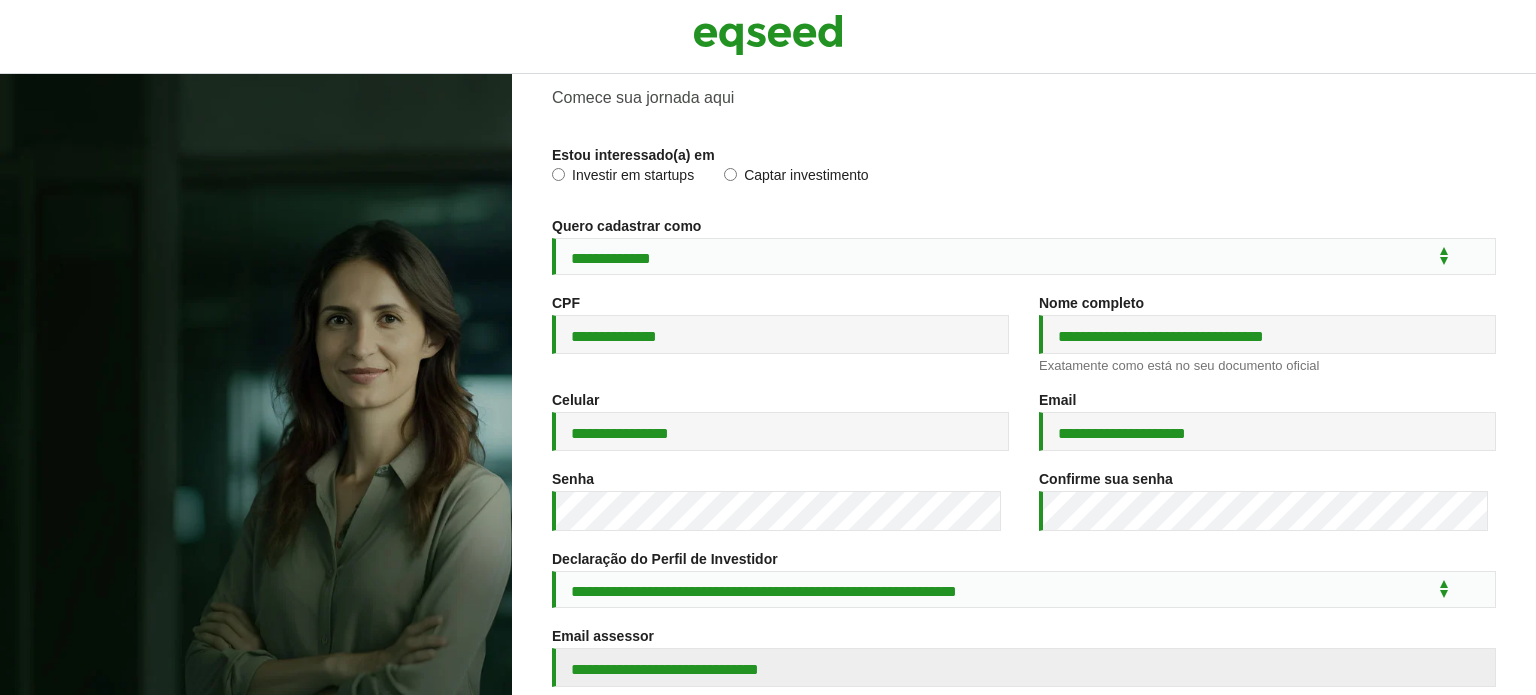 scroll, scrollTop: 0, scrollLeft: 0, axis: both 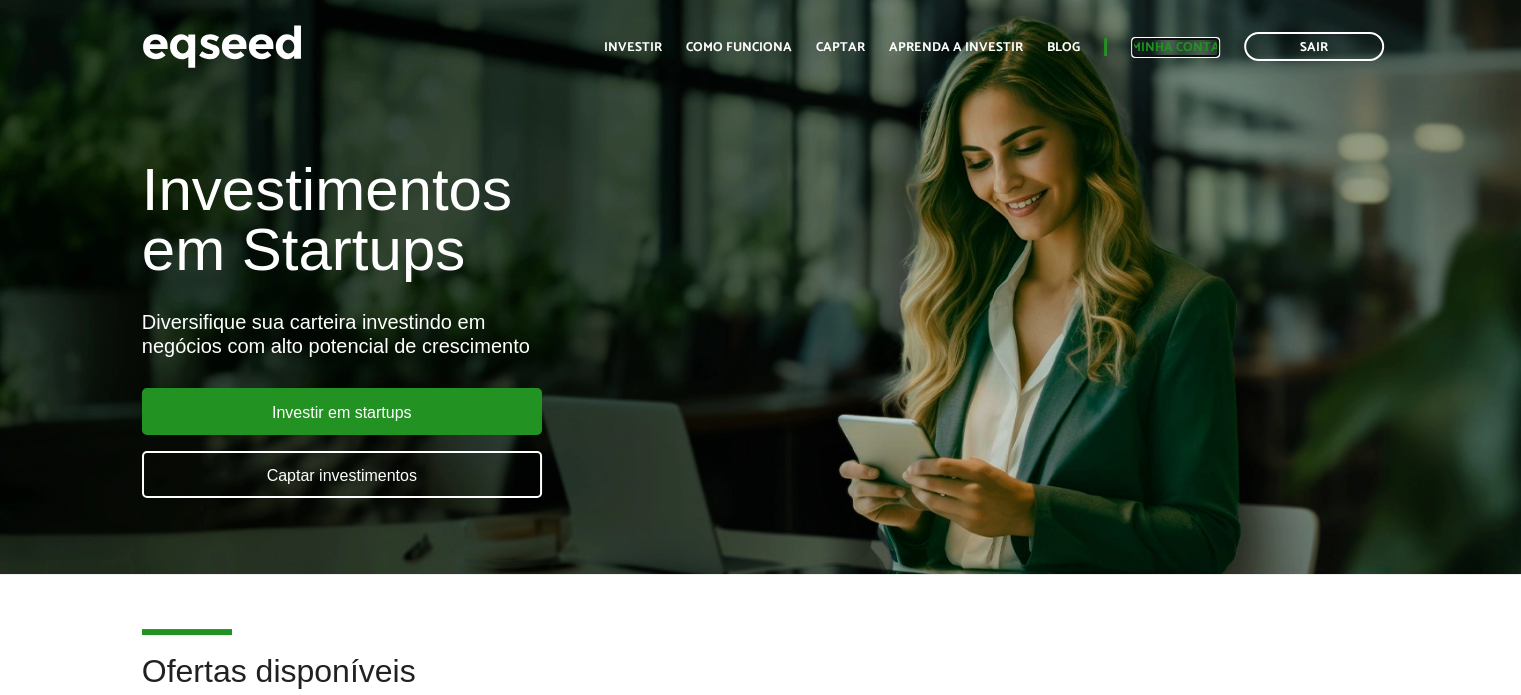 click on "Minha conta" at bounding box center (1175, 47) 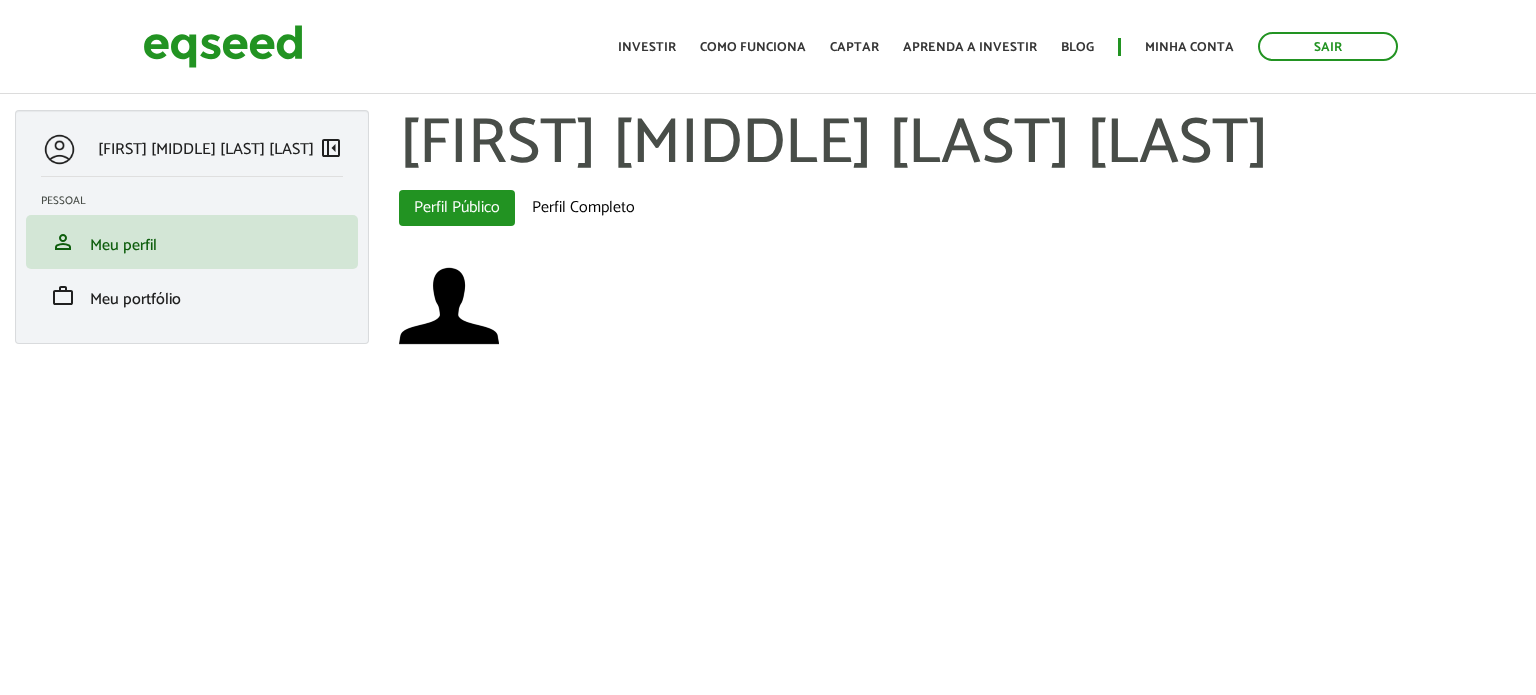 scroll, scrollTop: 0, scrollLeft: 0, axis: both 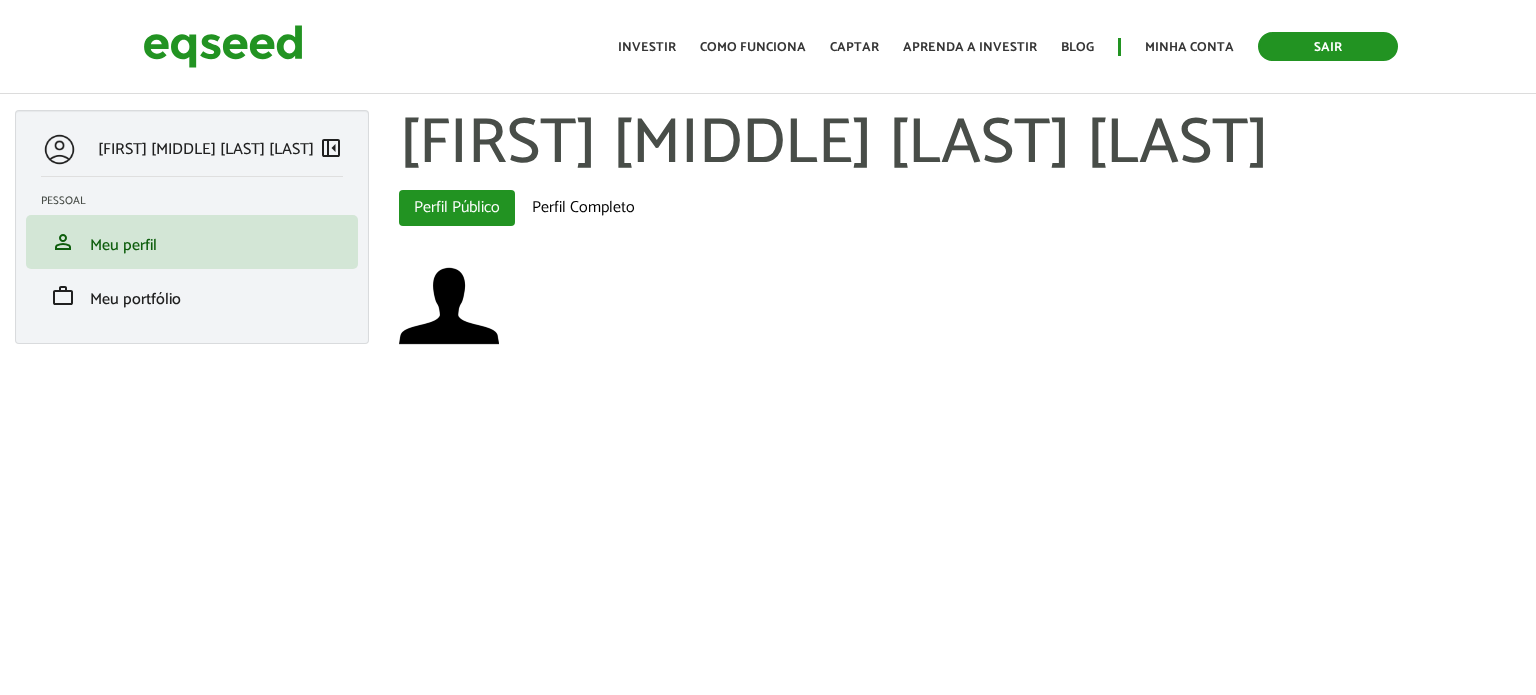 click on "Sair" at bounding box center [1328, 46] 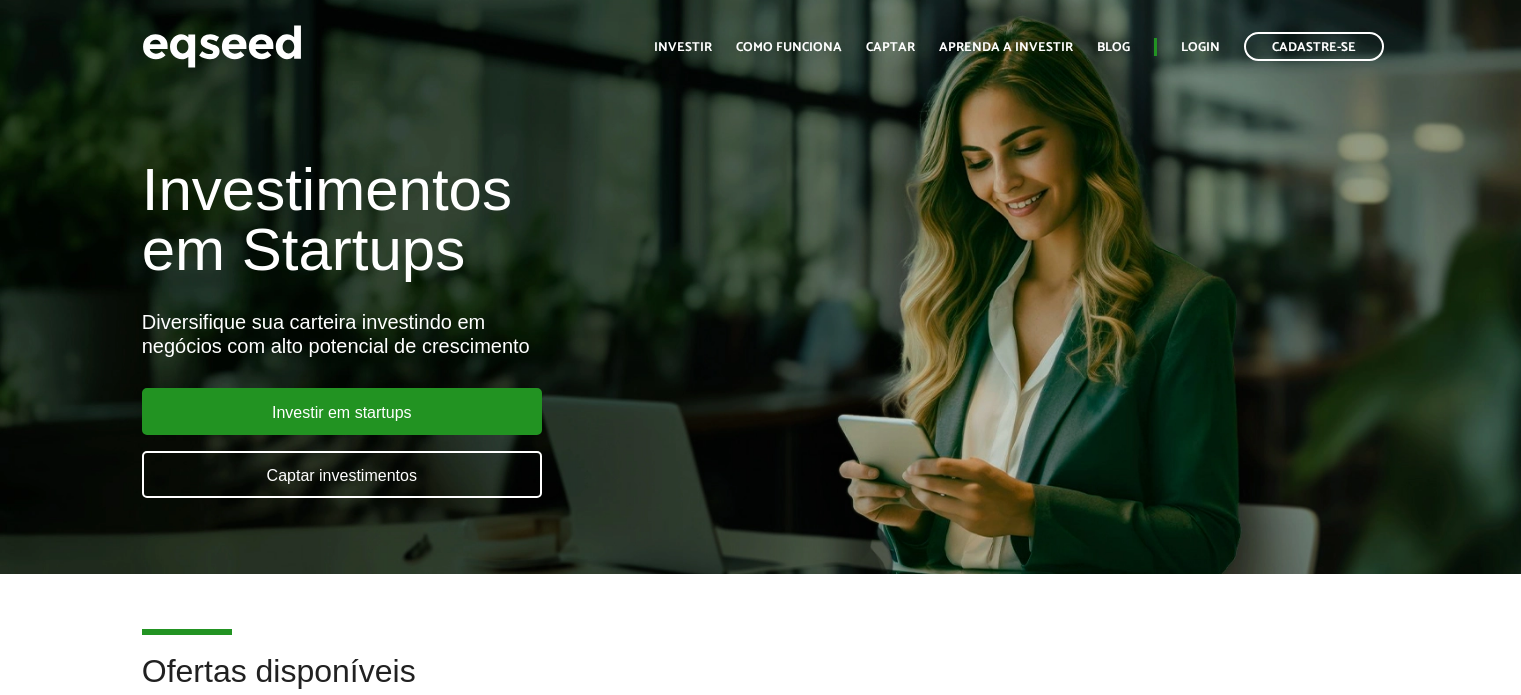 scroll, scrollTop: 0, scrollLeft: 0, axis: both 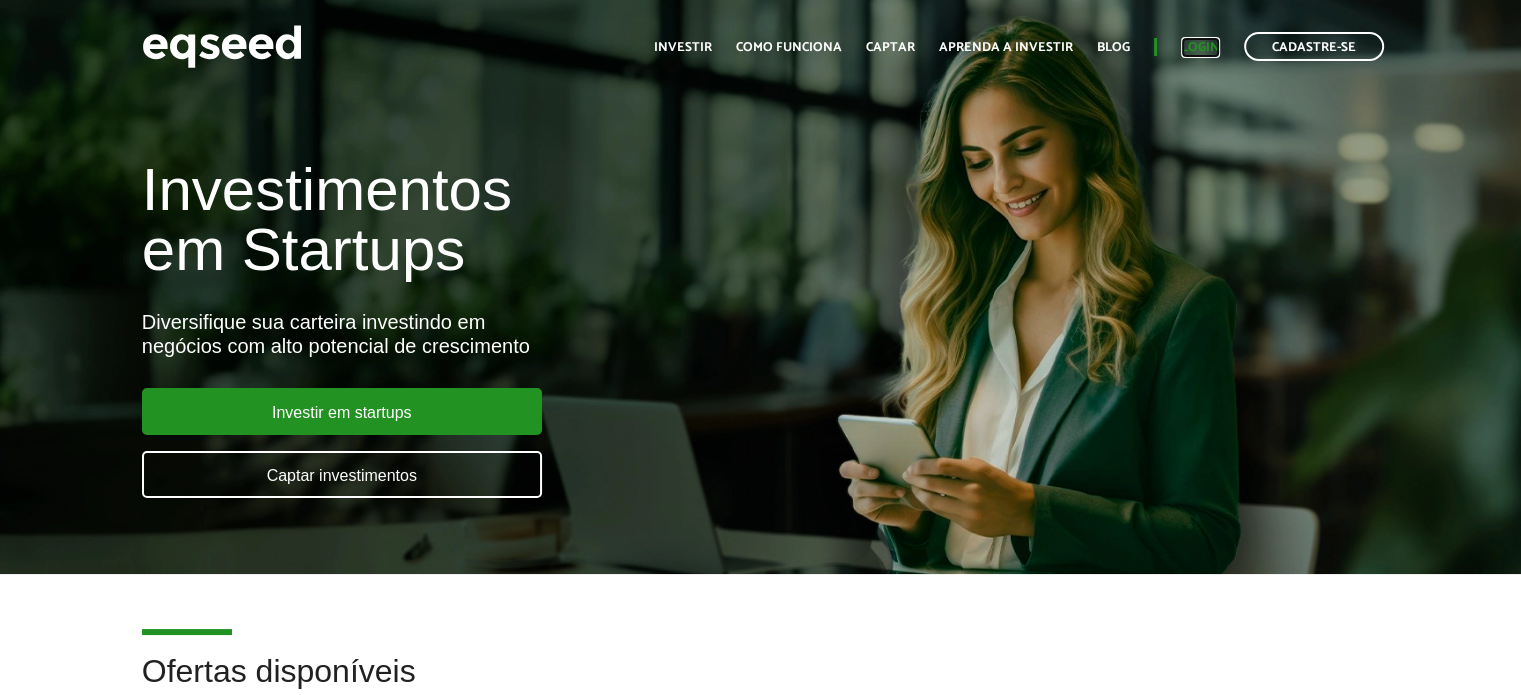 click on "Login" at bounding box center (1200, 47) 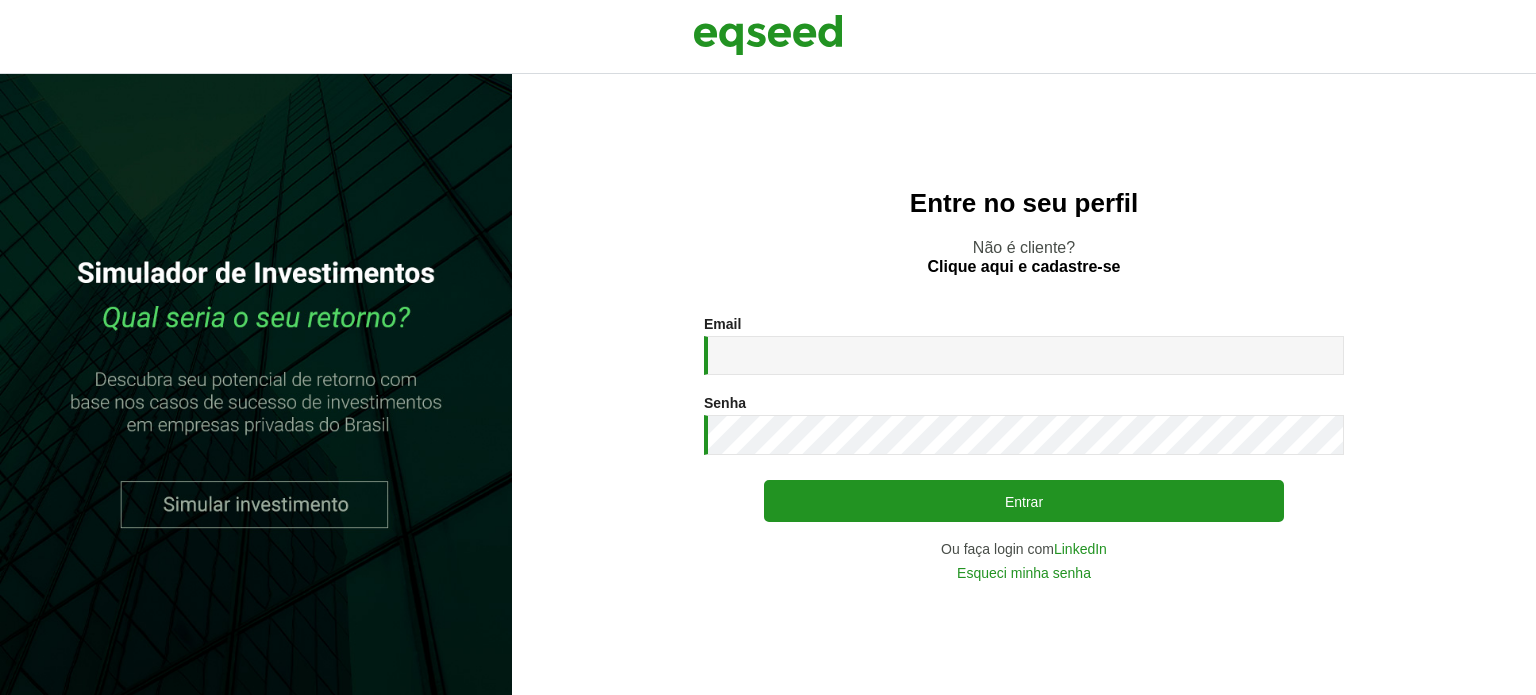 scroll, scrollTop: 0, scrollLeft: 0, axis: both 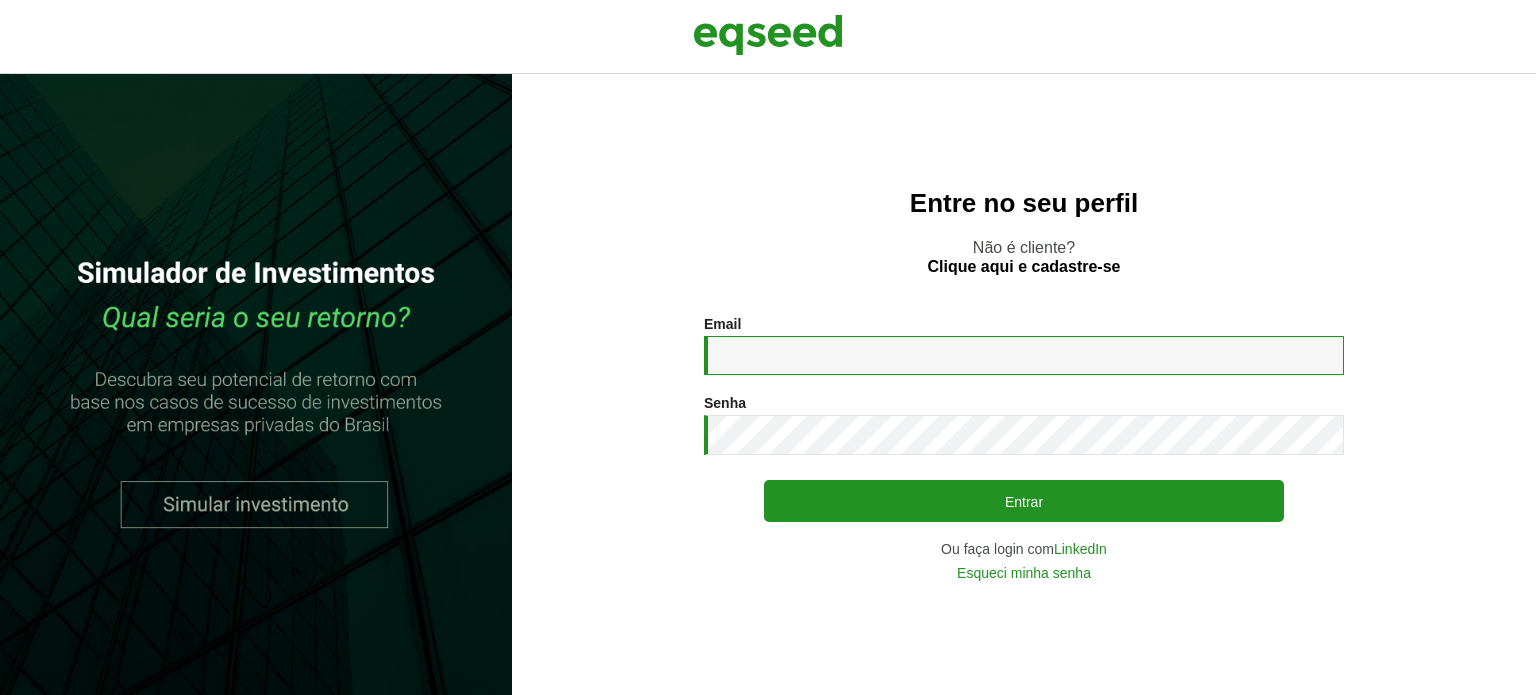 click on "Email  *" at bounding box center [1024, 355] 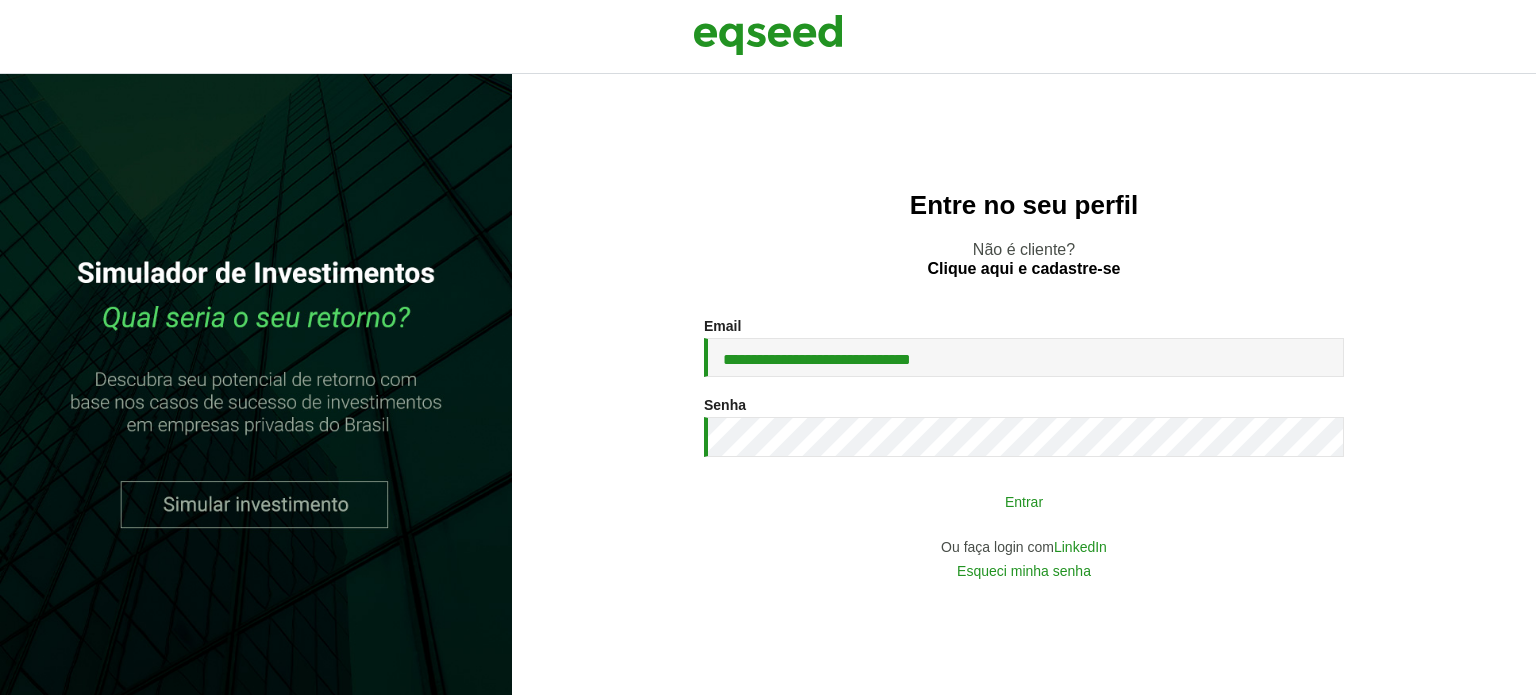 click on "Entrar" at bounding box center (1024, 501) 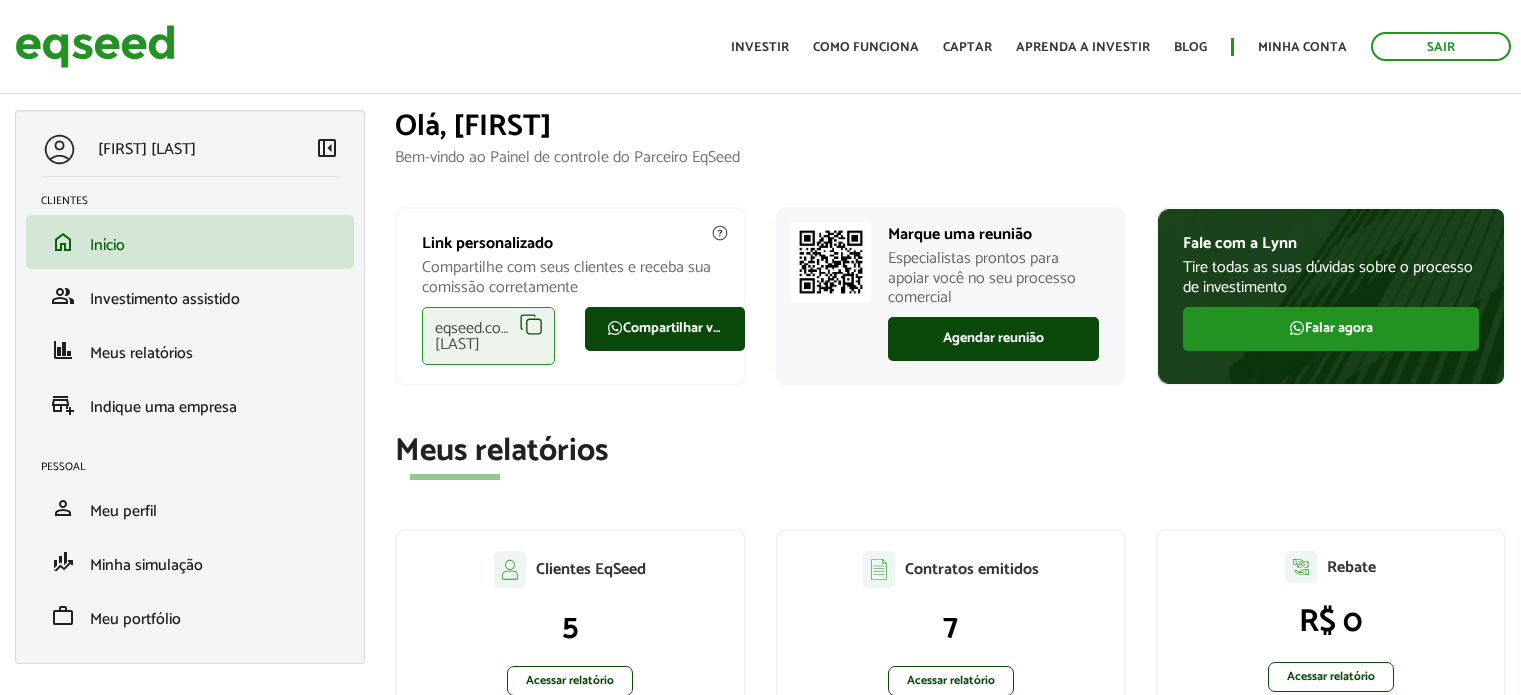 scroll, scrollTop: 0, scrollLeft: 0, axis: both 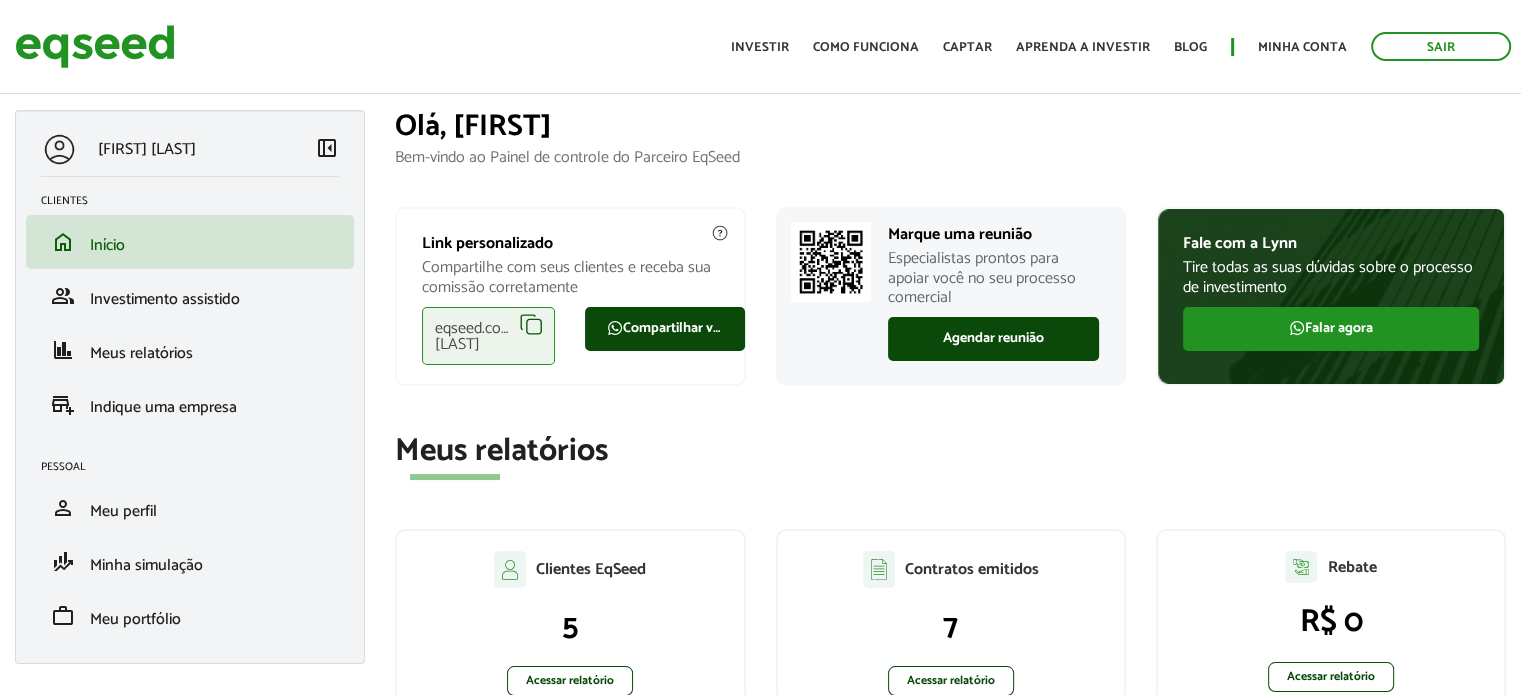 click on "eqseed.com/a/is/aline.morais" at bounding box center (488, 336) 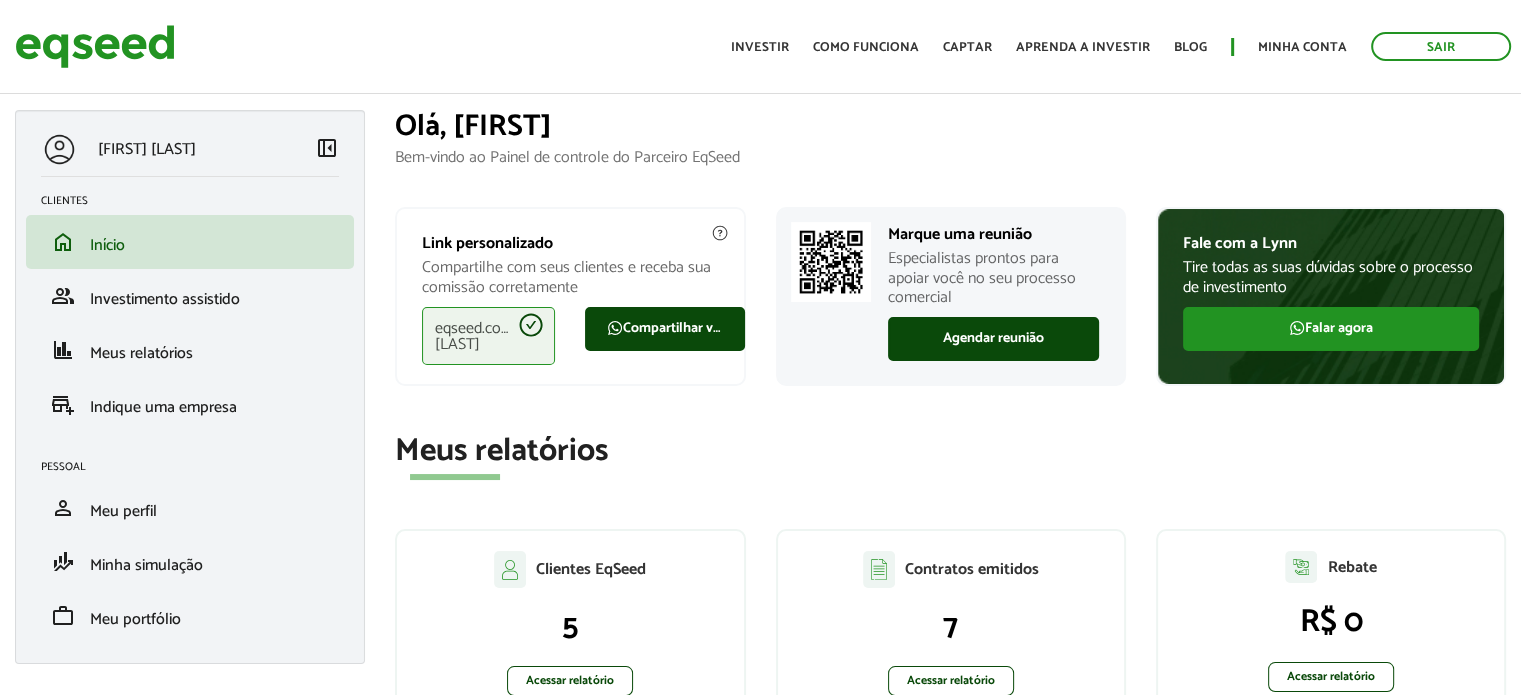 click on "eqseed.com/a/is/aline.morais" at bounding box center (488, 336) 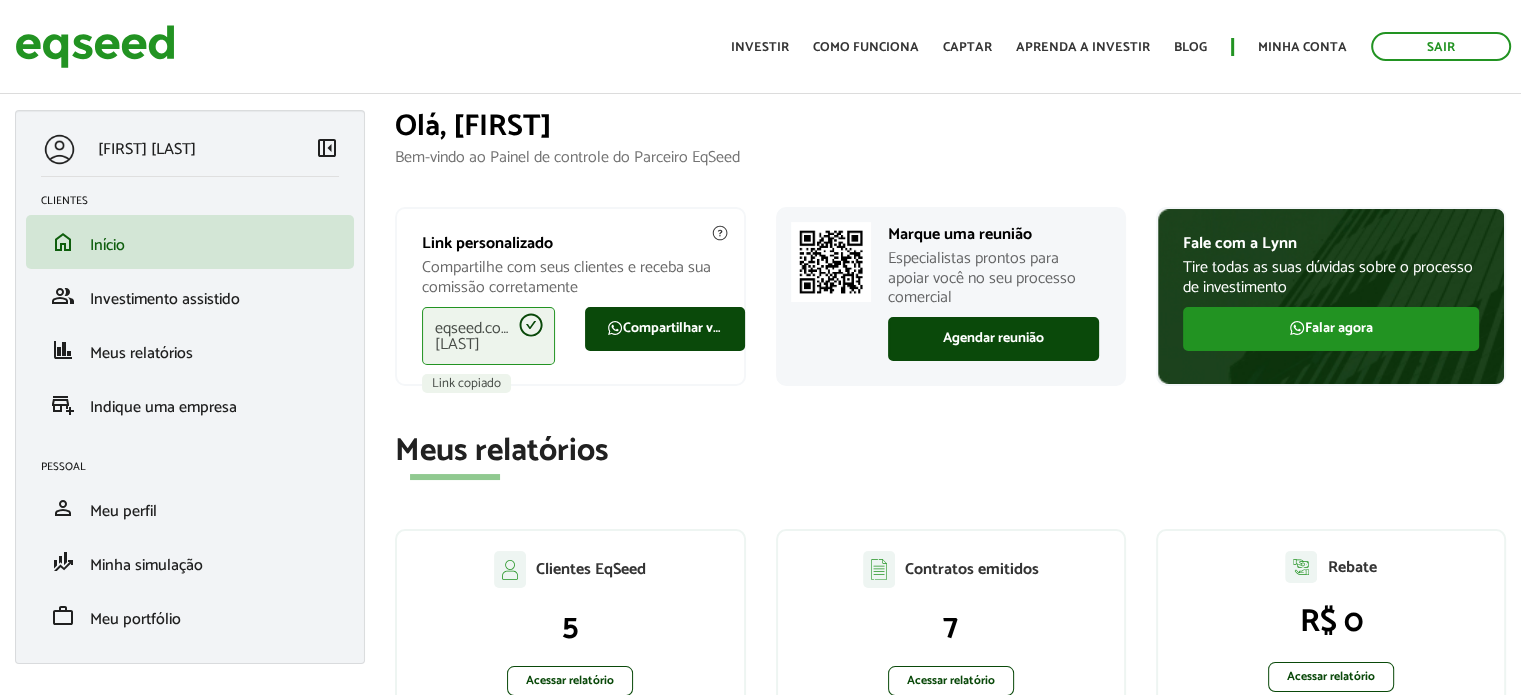 click on "eqseed.com/a/is/aline.morais" at bounding box center [488, 336] 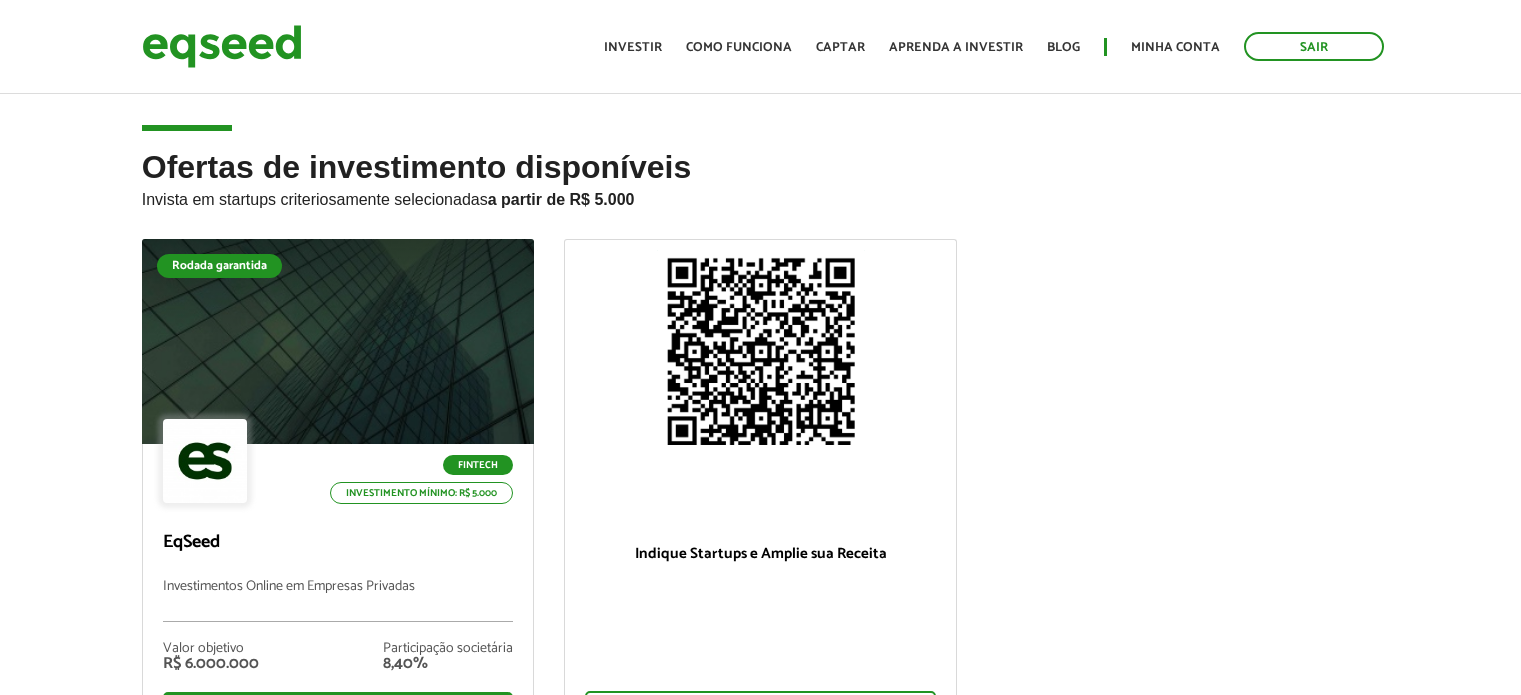scroll, scrollTop: 0, scrollLeft: 0, axis: both 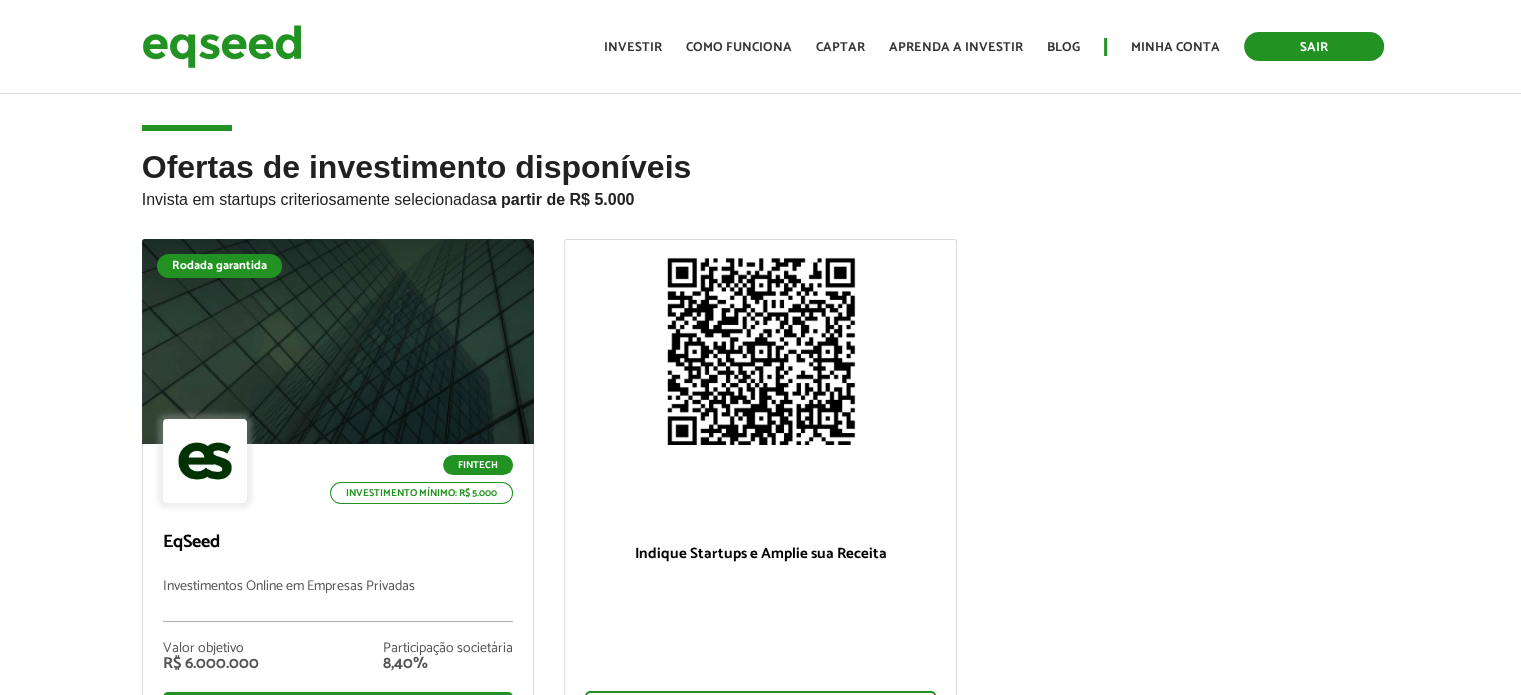 click on "Sair" at bounding box center (1314, 46) 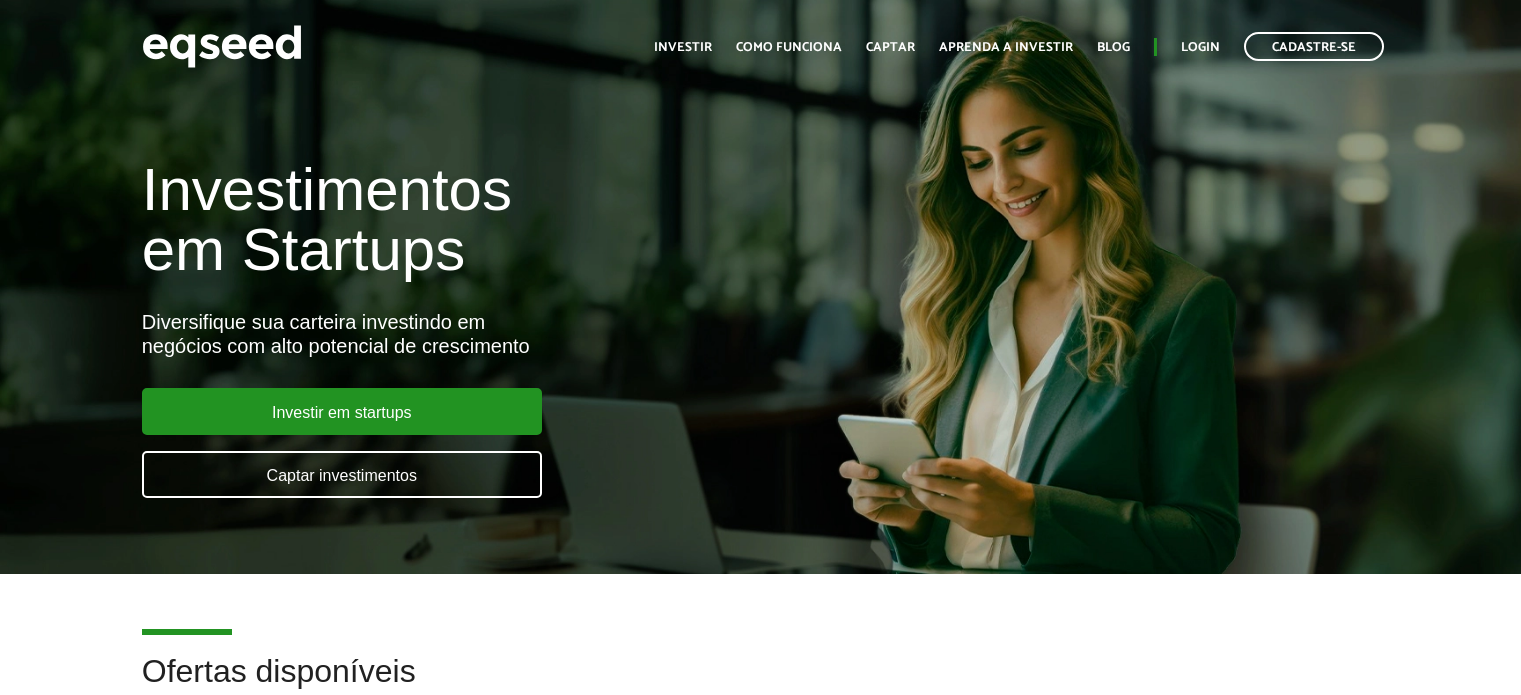 scroll, scrollTop: 0, scrollLeft: 0, axis: both 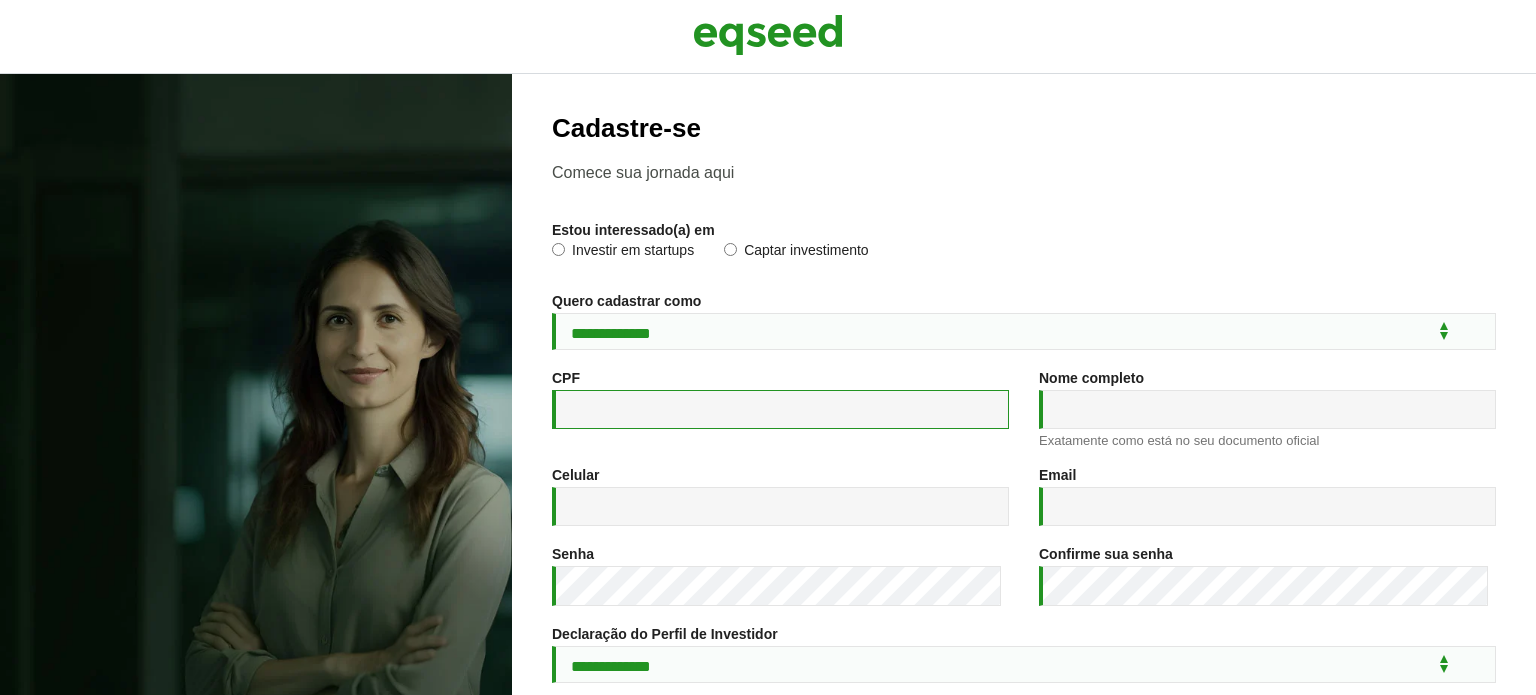click on "CPF  *" at bounding box center (780, 409) 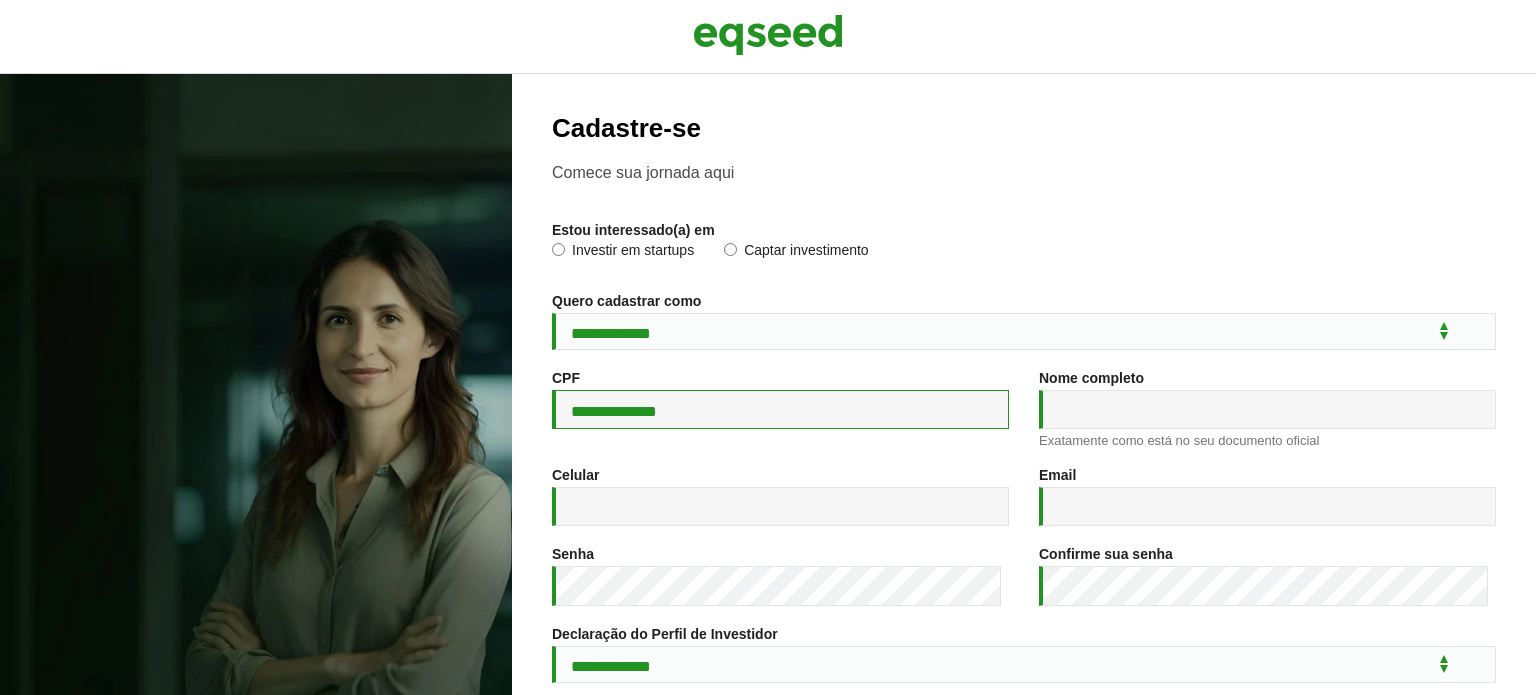 type on "**********" 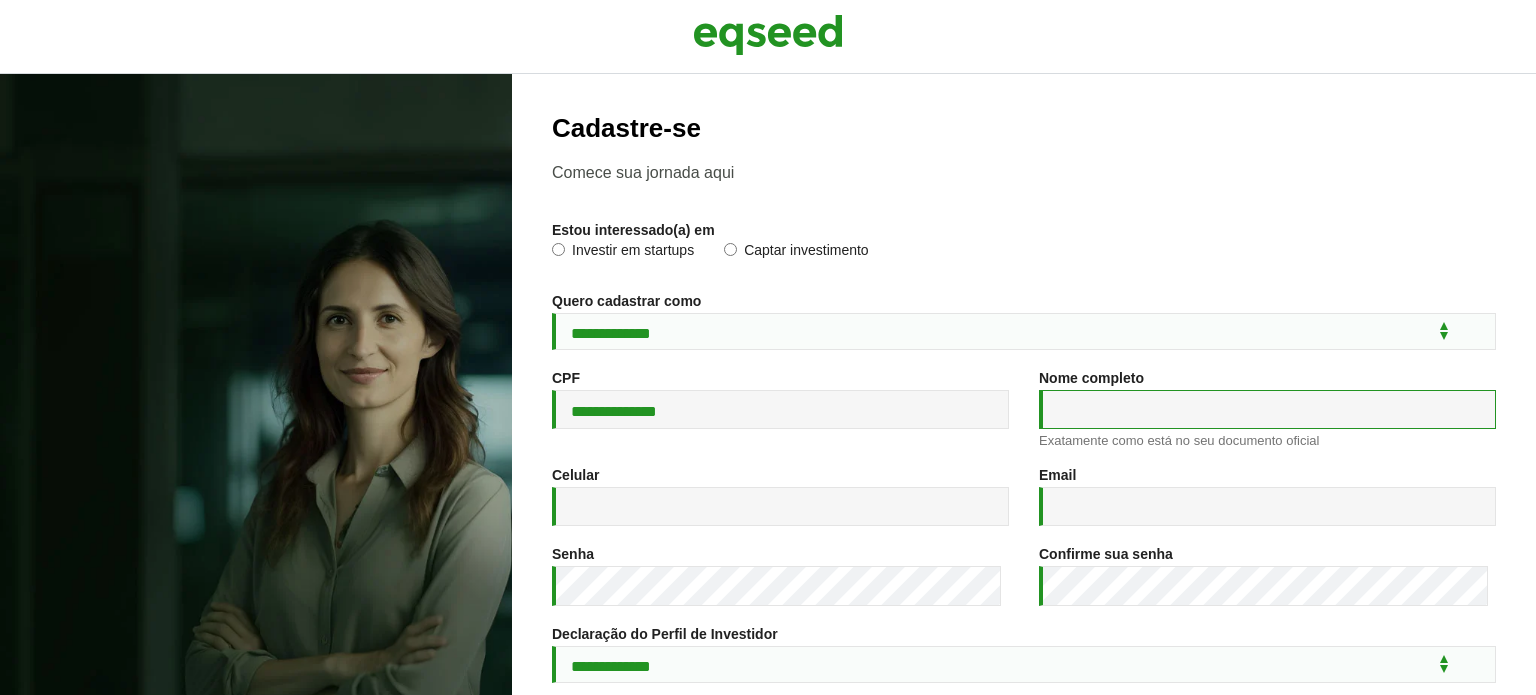 click on "Nome completo  *" at bounding box center (1267, 409) 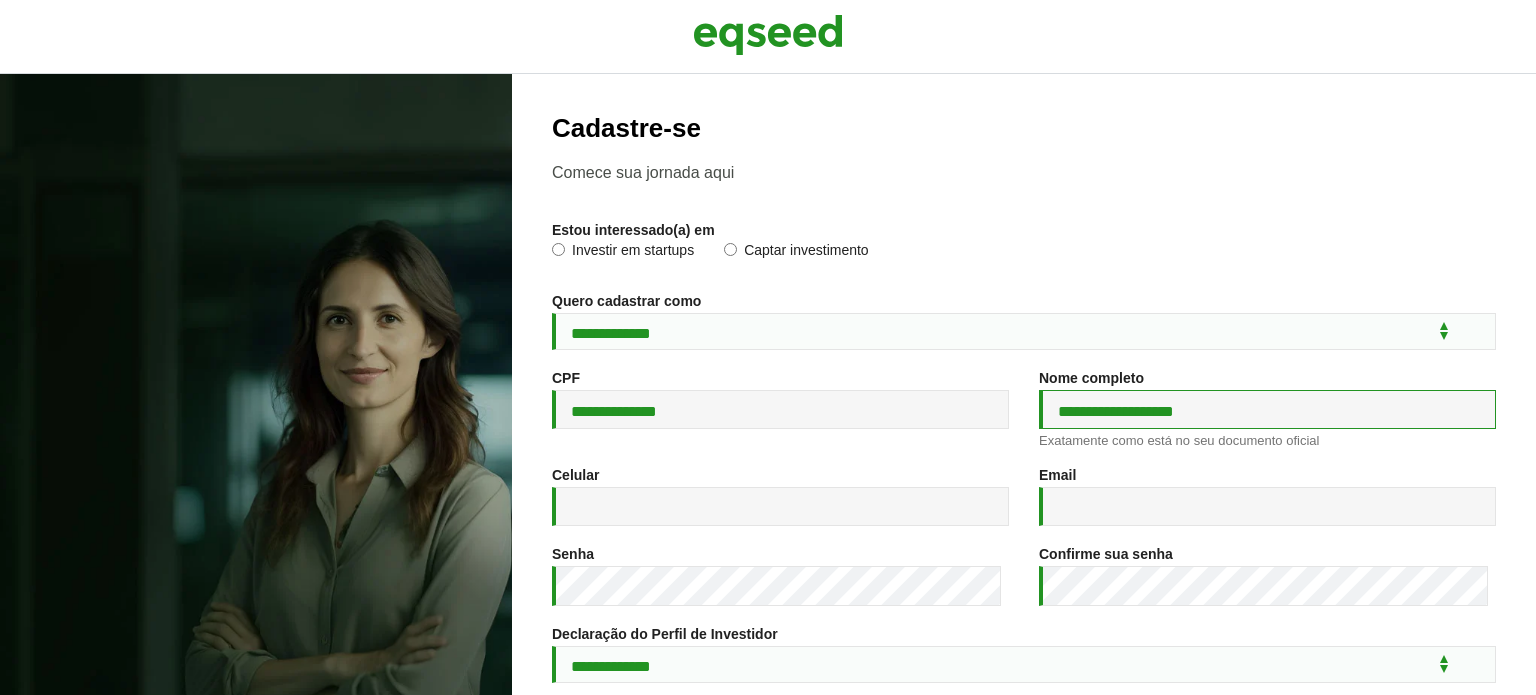 type on "**********" 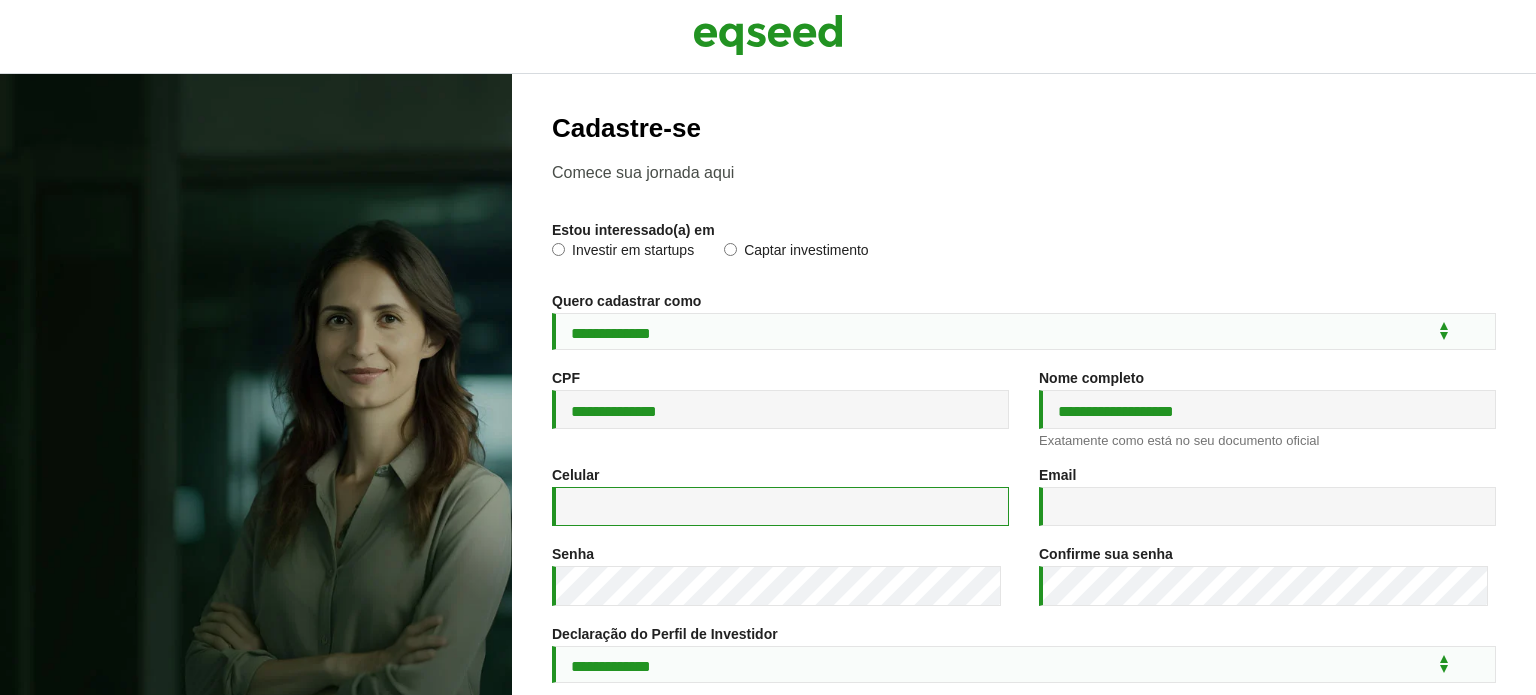 click on "Celular  *" at bounding box center (780, 506) 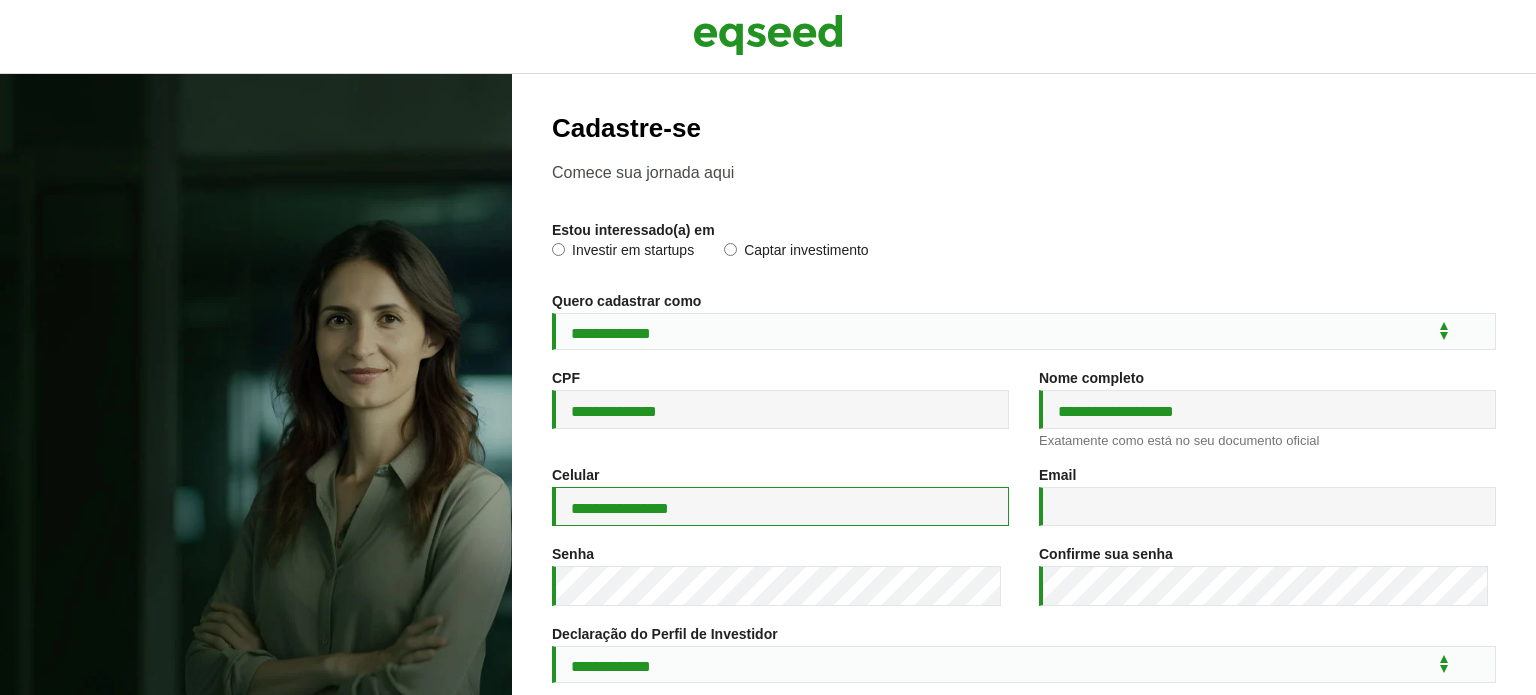 type on "**********" 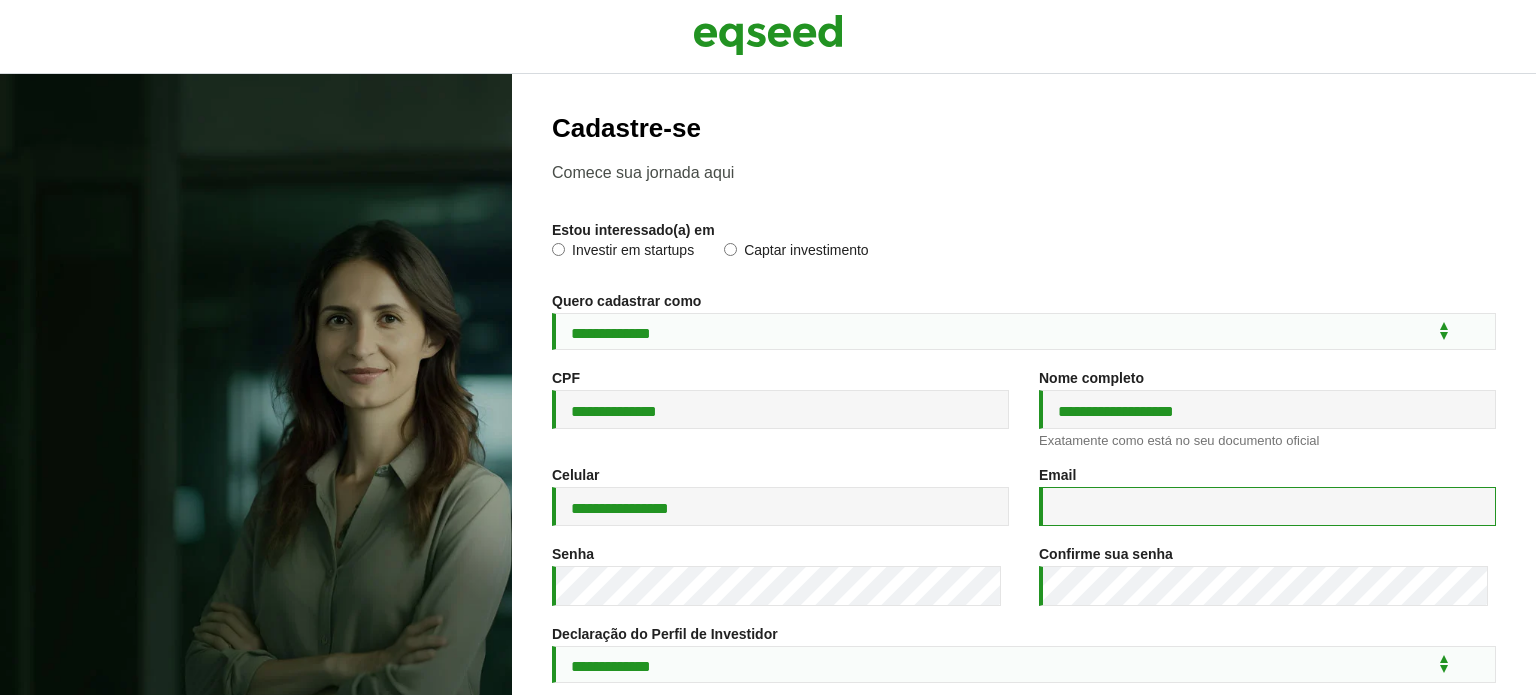 click on "Email  *" at bounding box center [1267, 506] 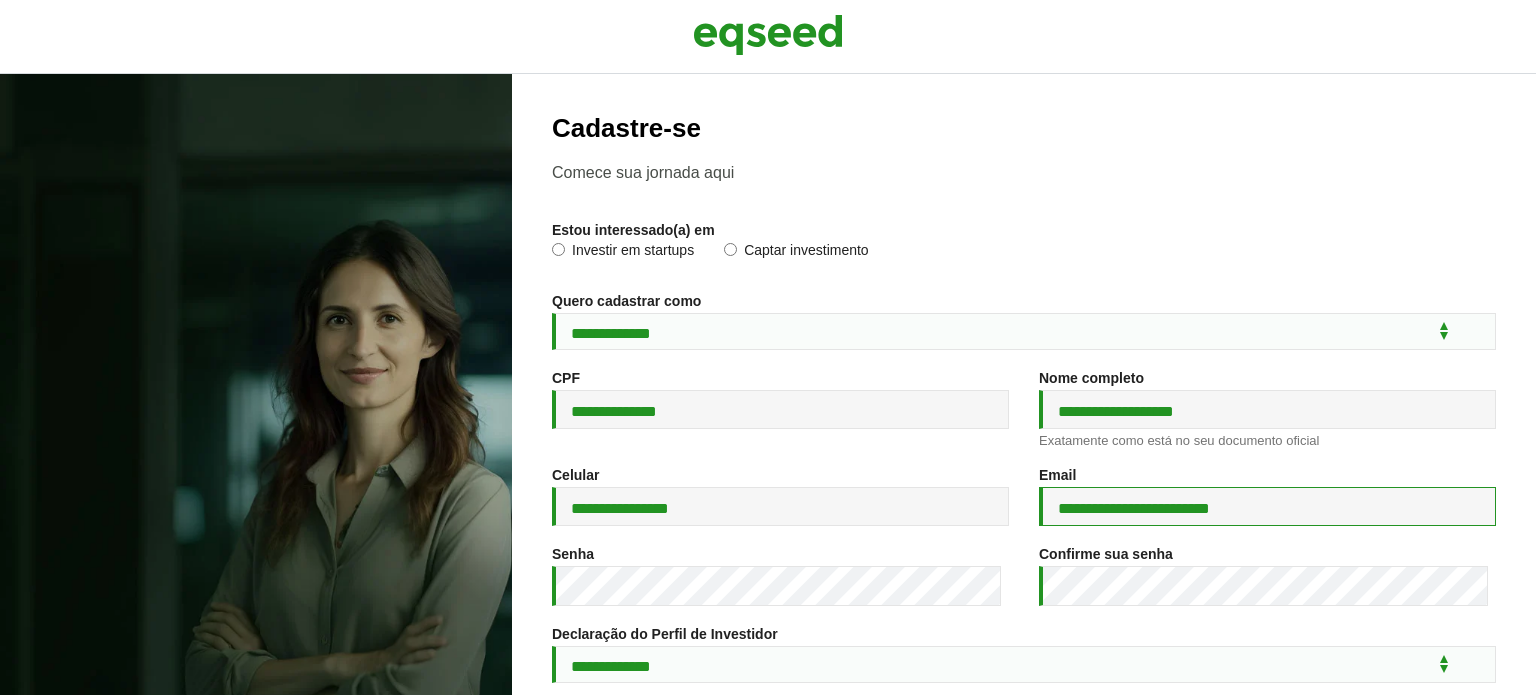 type on "**********" 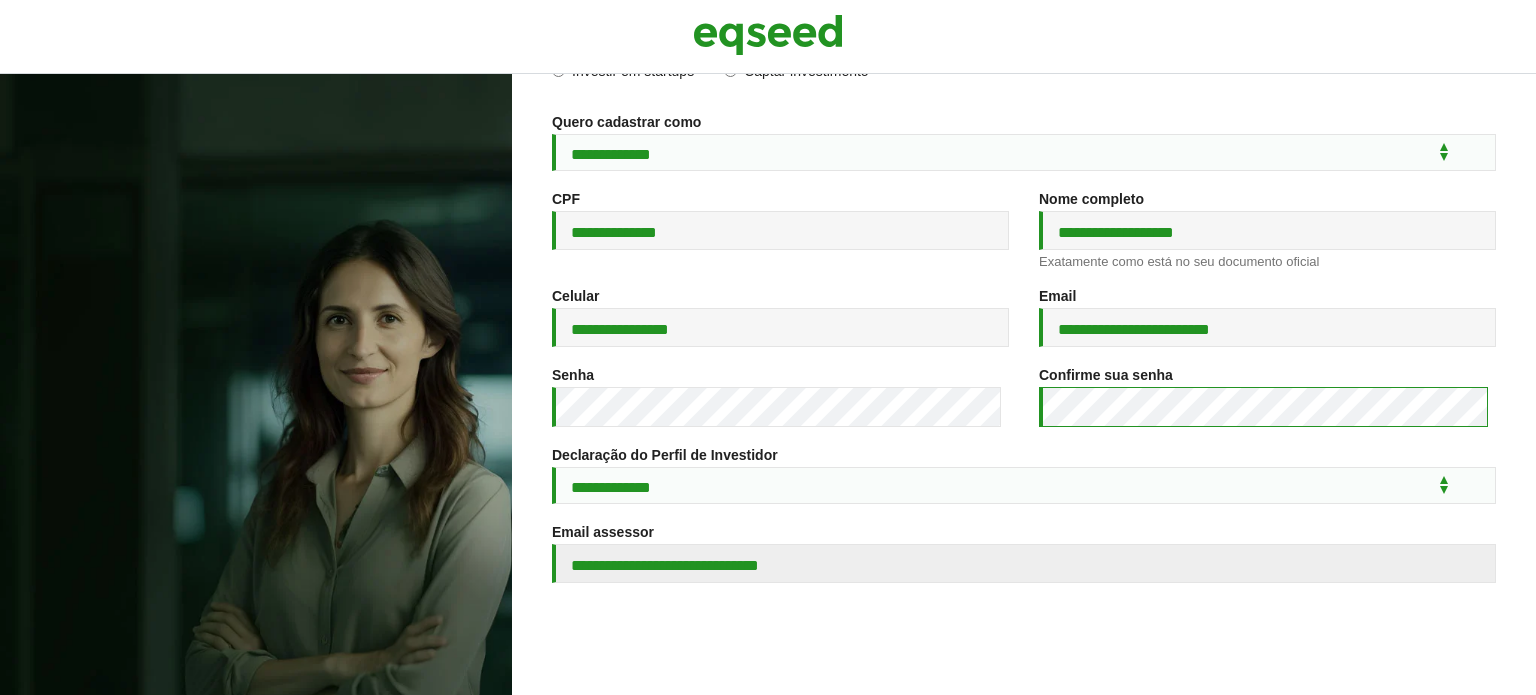 scroll, scrollTop: 300, scrollLeft: 0, axis: vertical 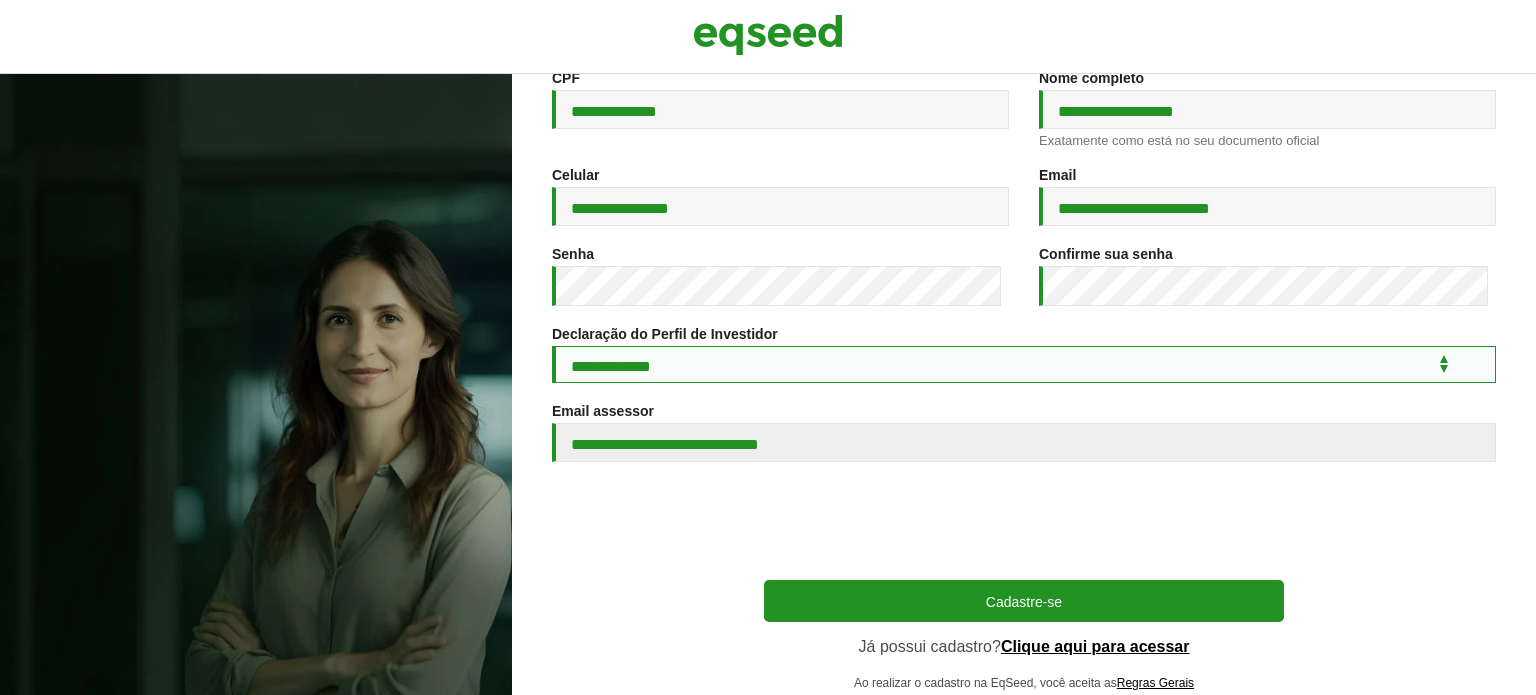 click on "**********" at bounding box center (1024, 364) 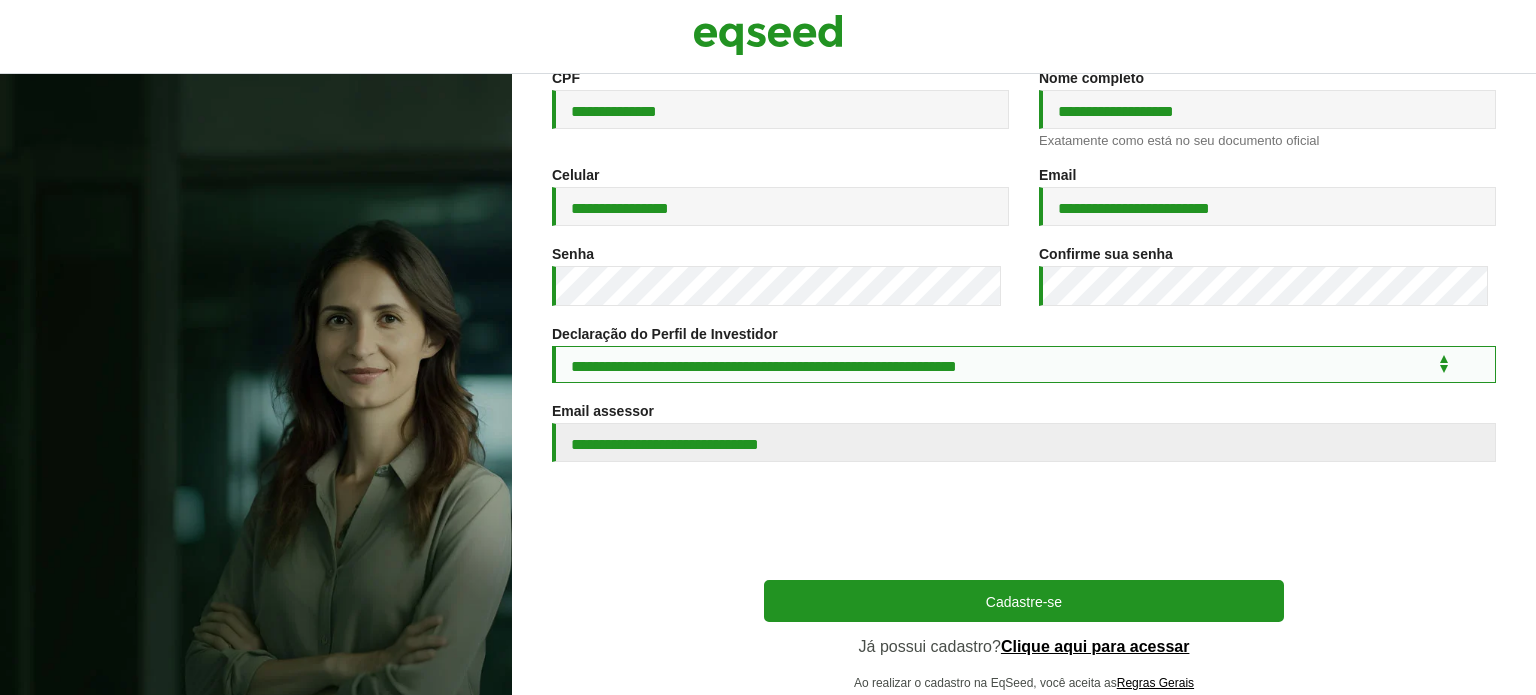 click on "**********" at bounding box center (1024, 364) 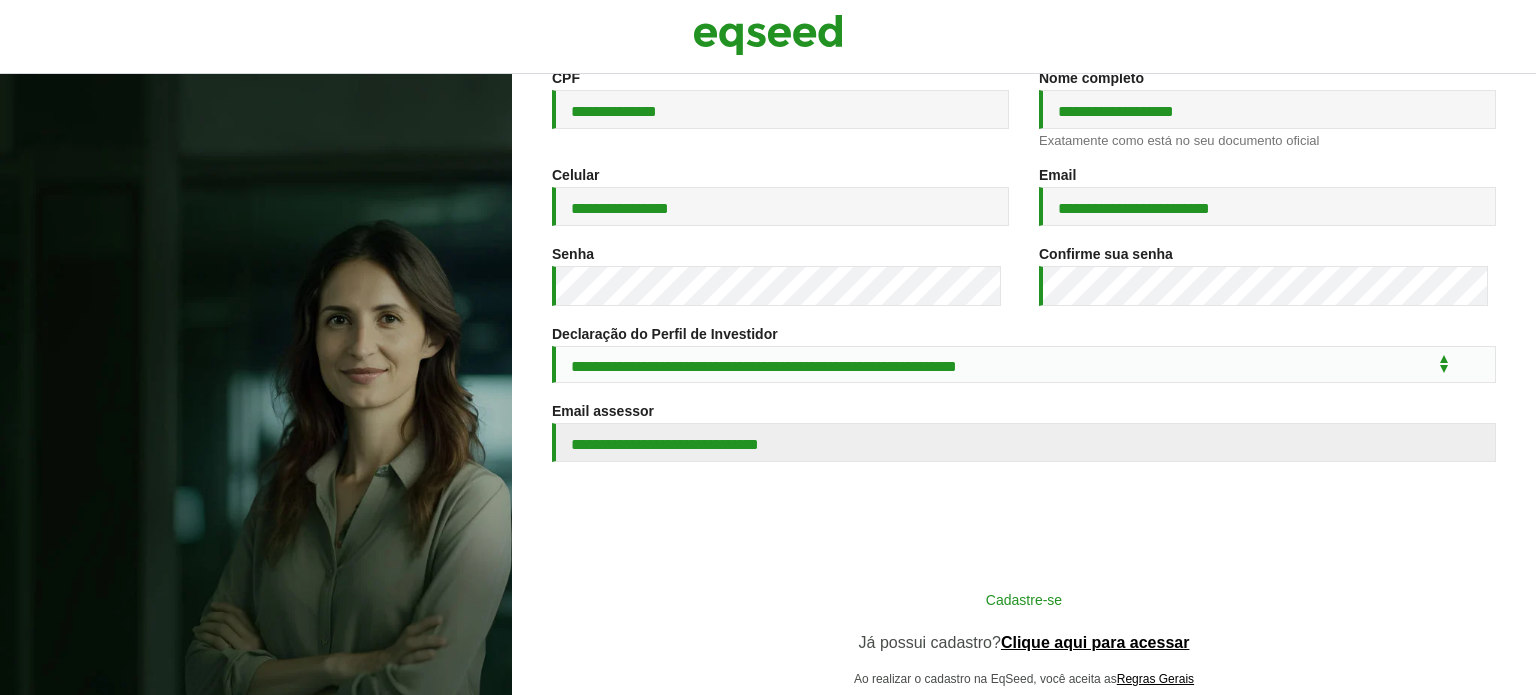 click on "Cadastre-se" at bounding box center [1024, 599] 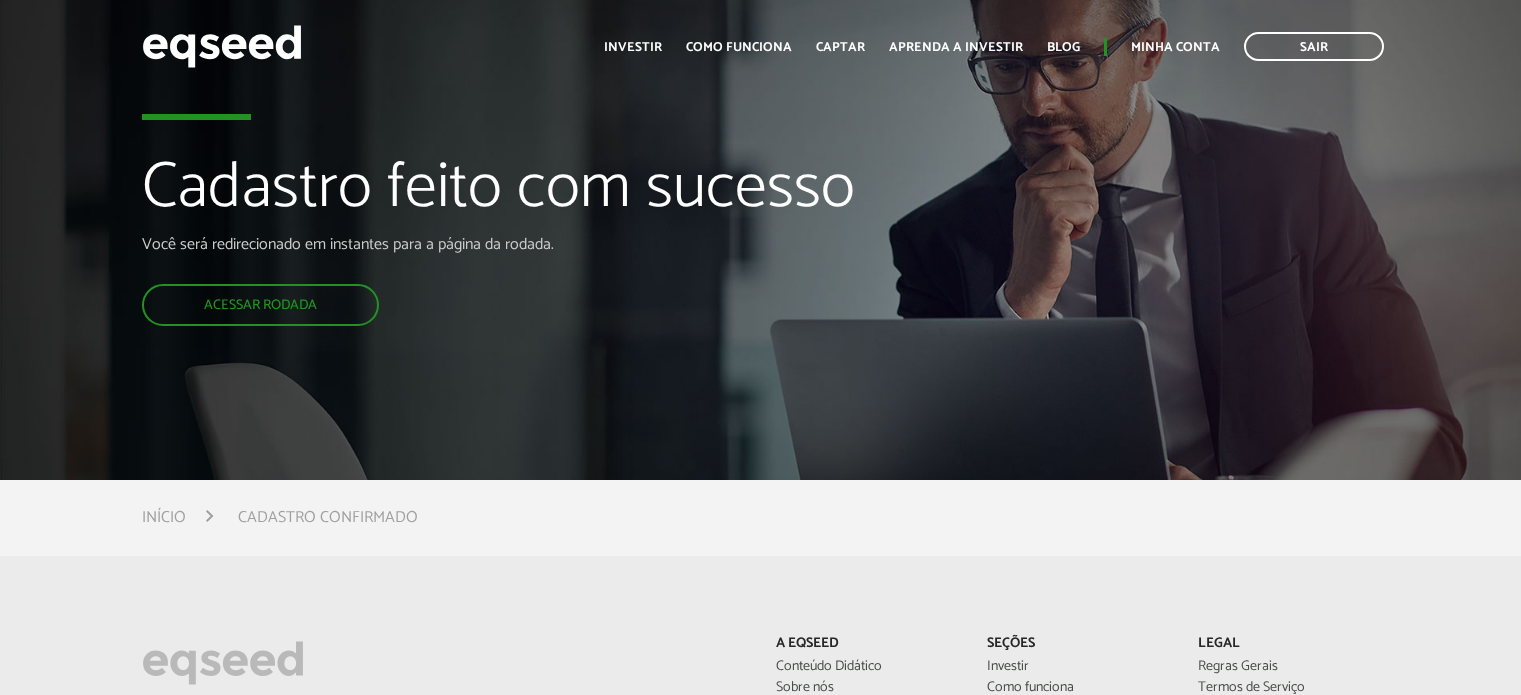 scroll, scrollTop: 0, scrollLeft: 0, axis: both 